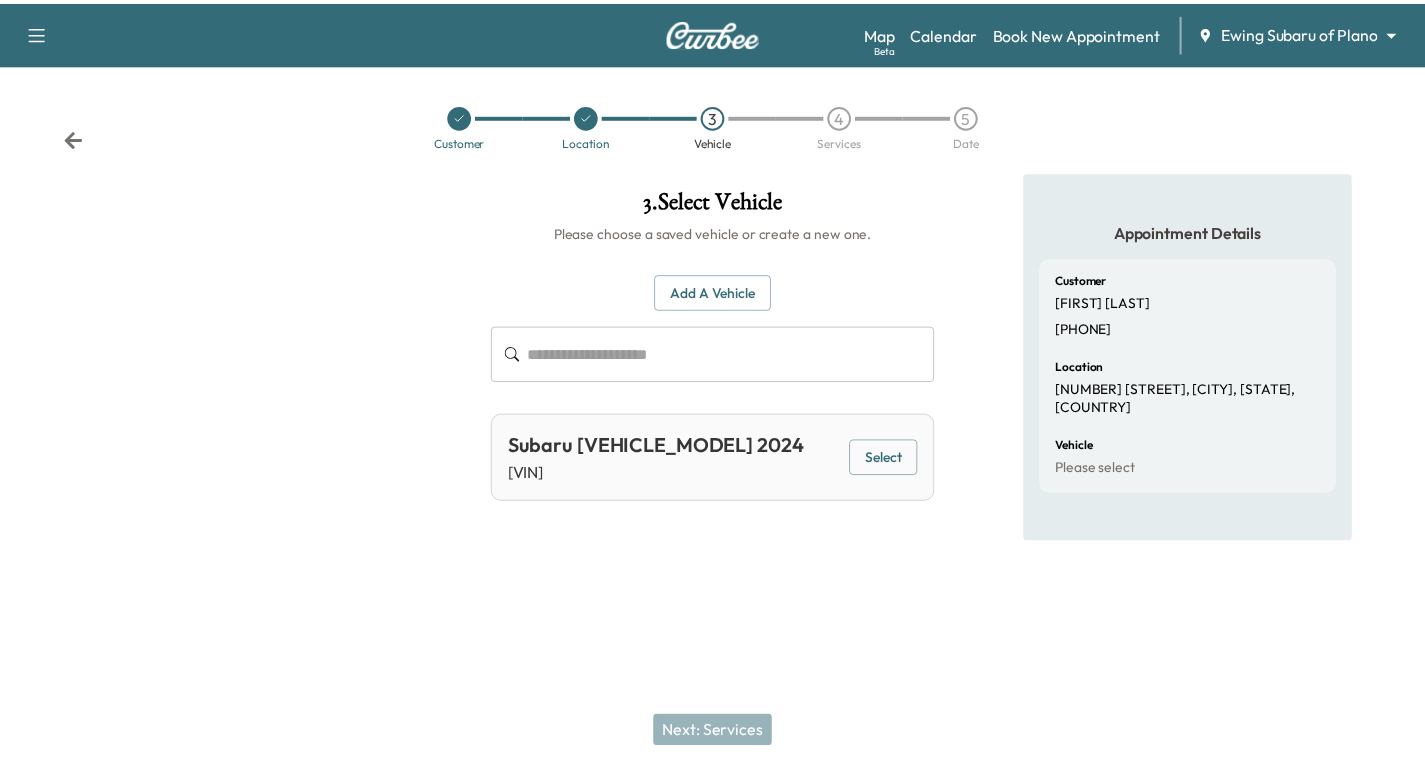scroll, scrollTop: 0, scrollLeft: 0, axis: both 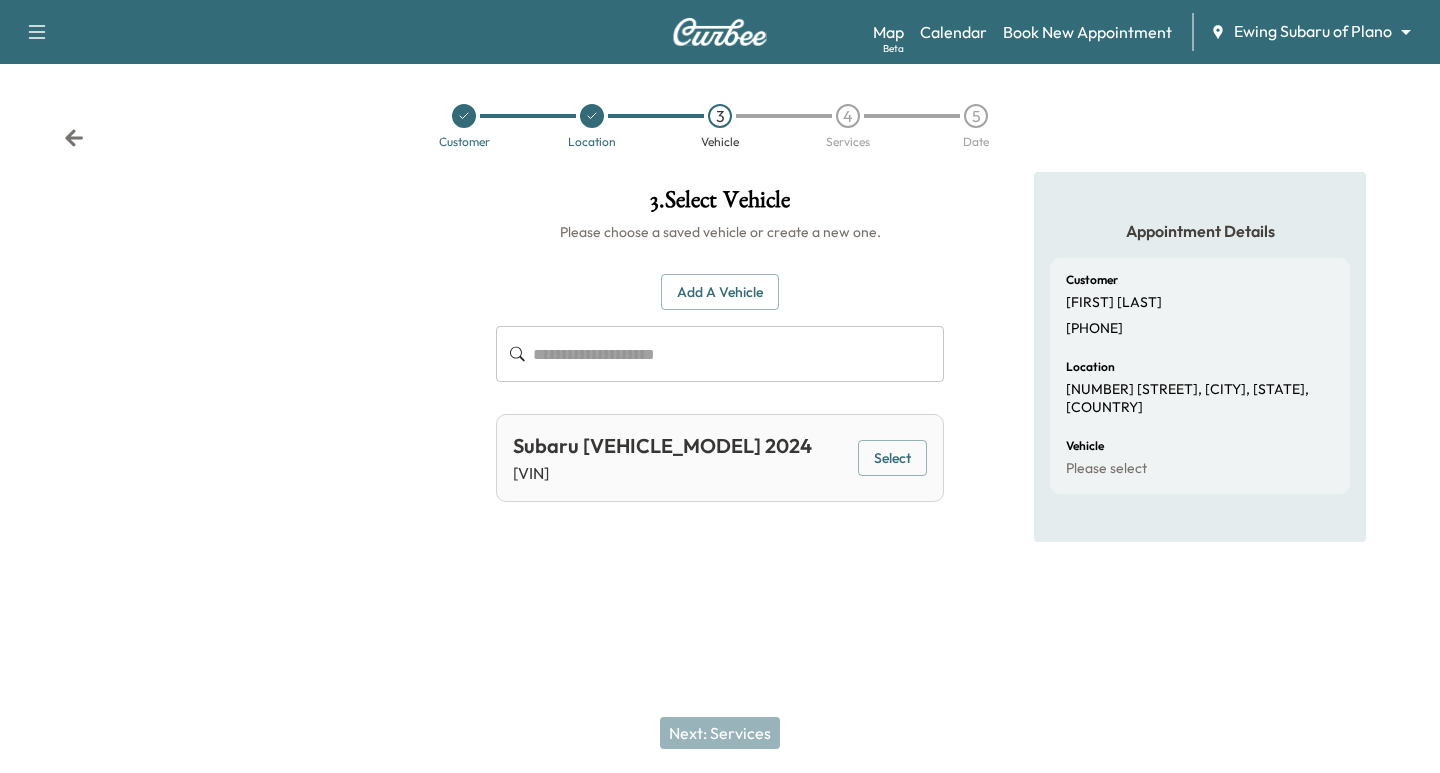click 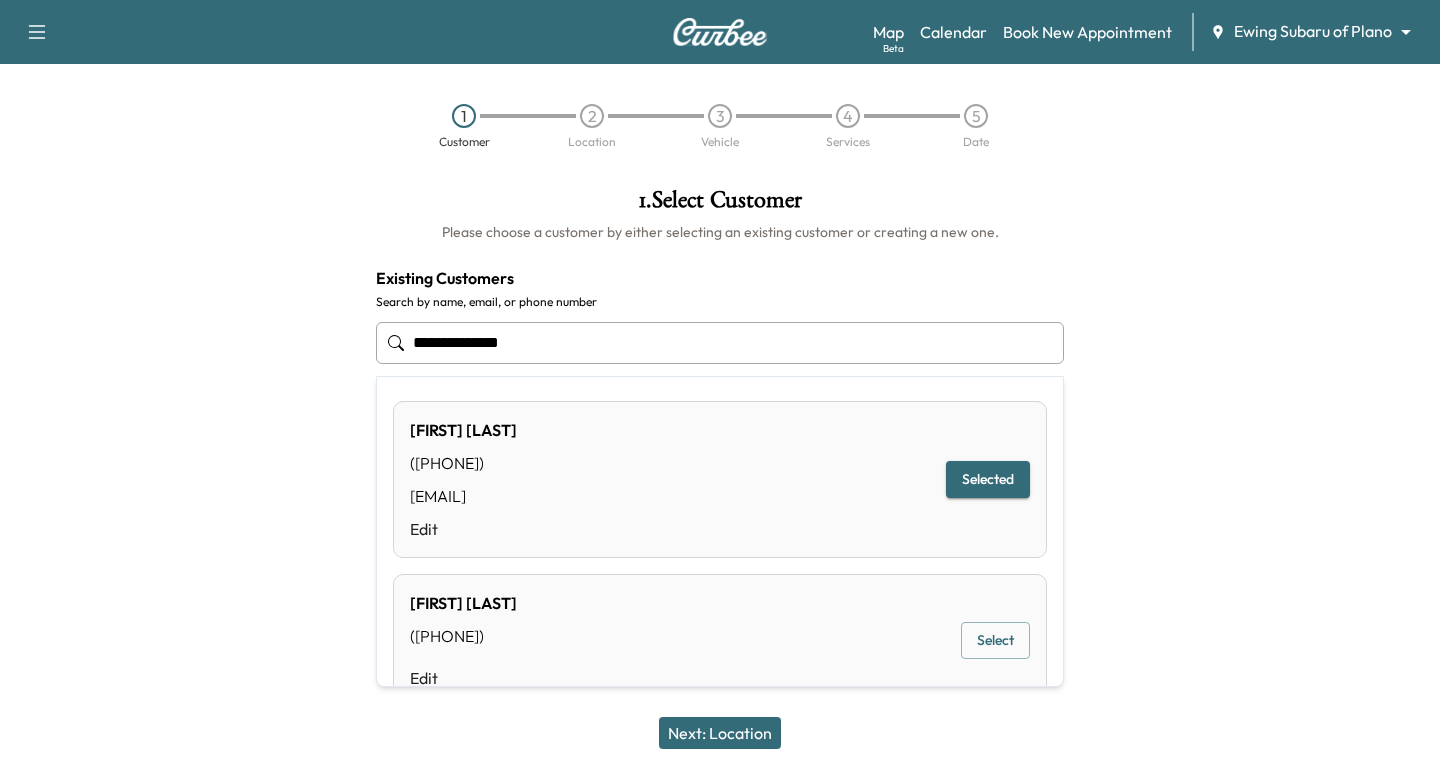 drag, startPoint x: 620, startPoint y: 344, endPoint x: 318, endPoint y: 324, distance: 302.66153 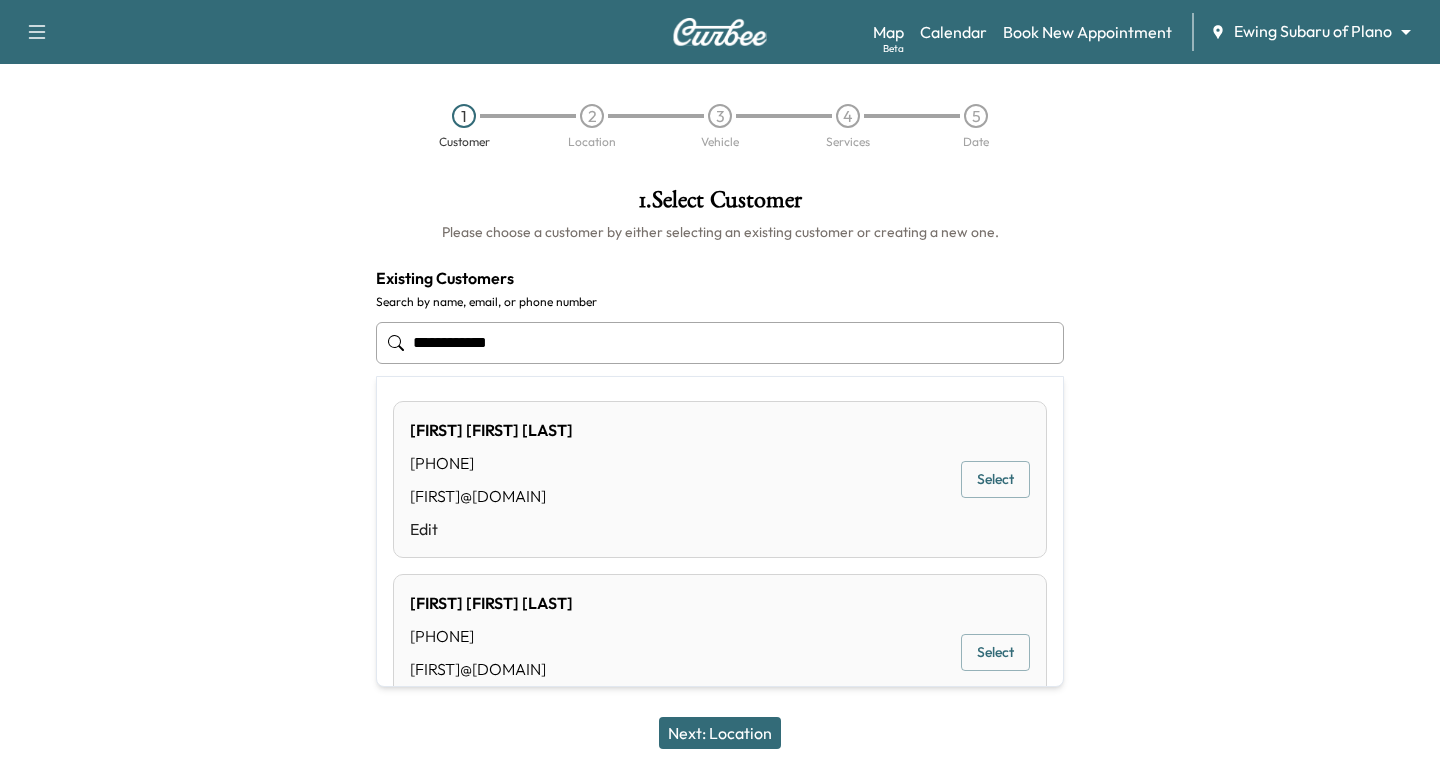 click on "[FIRST]   [LAST] [LAST] ([PHONE]) [EMAIL] Edit Select" at bounding box center (720, 479) 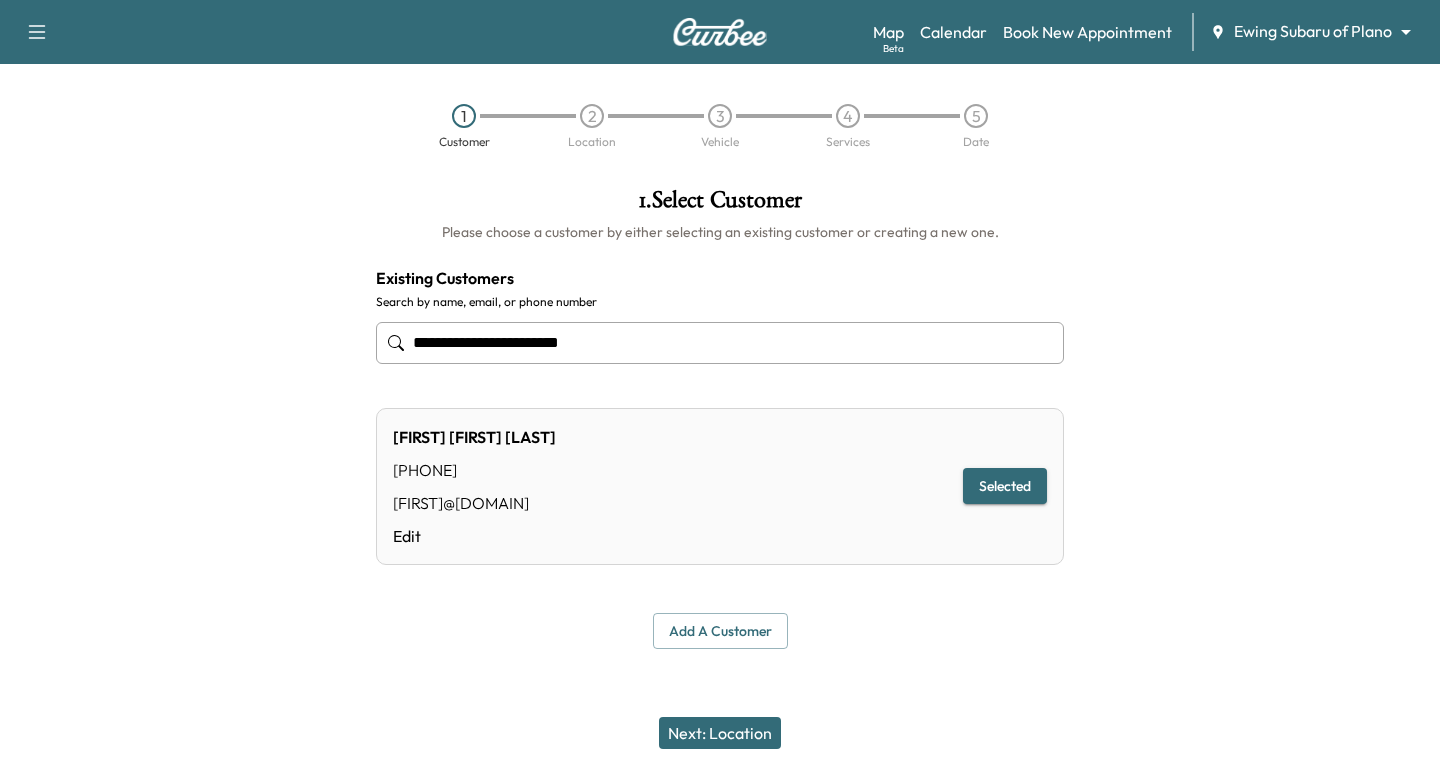 type on "**********" 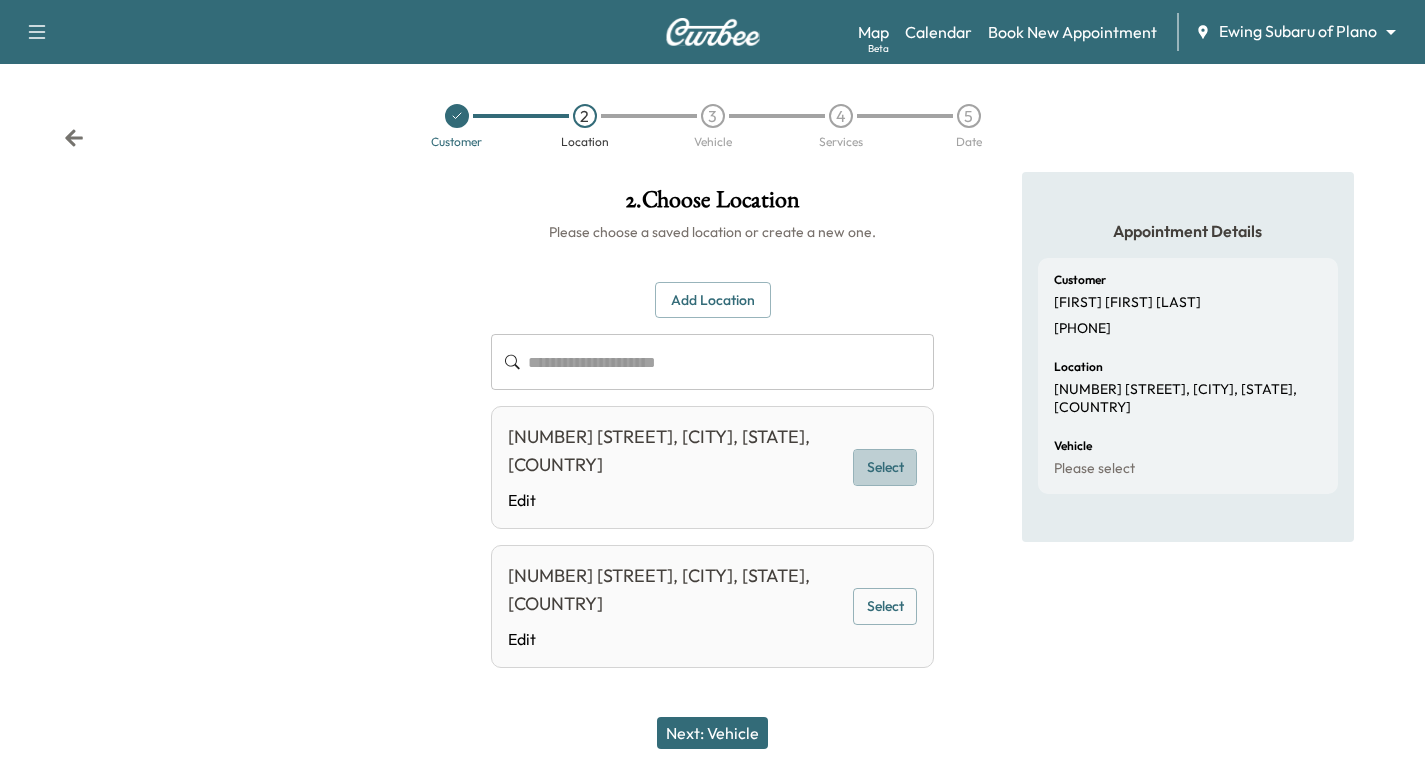 click on "Select" at bounding box center [885, 467] 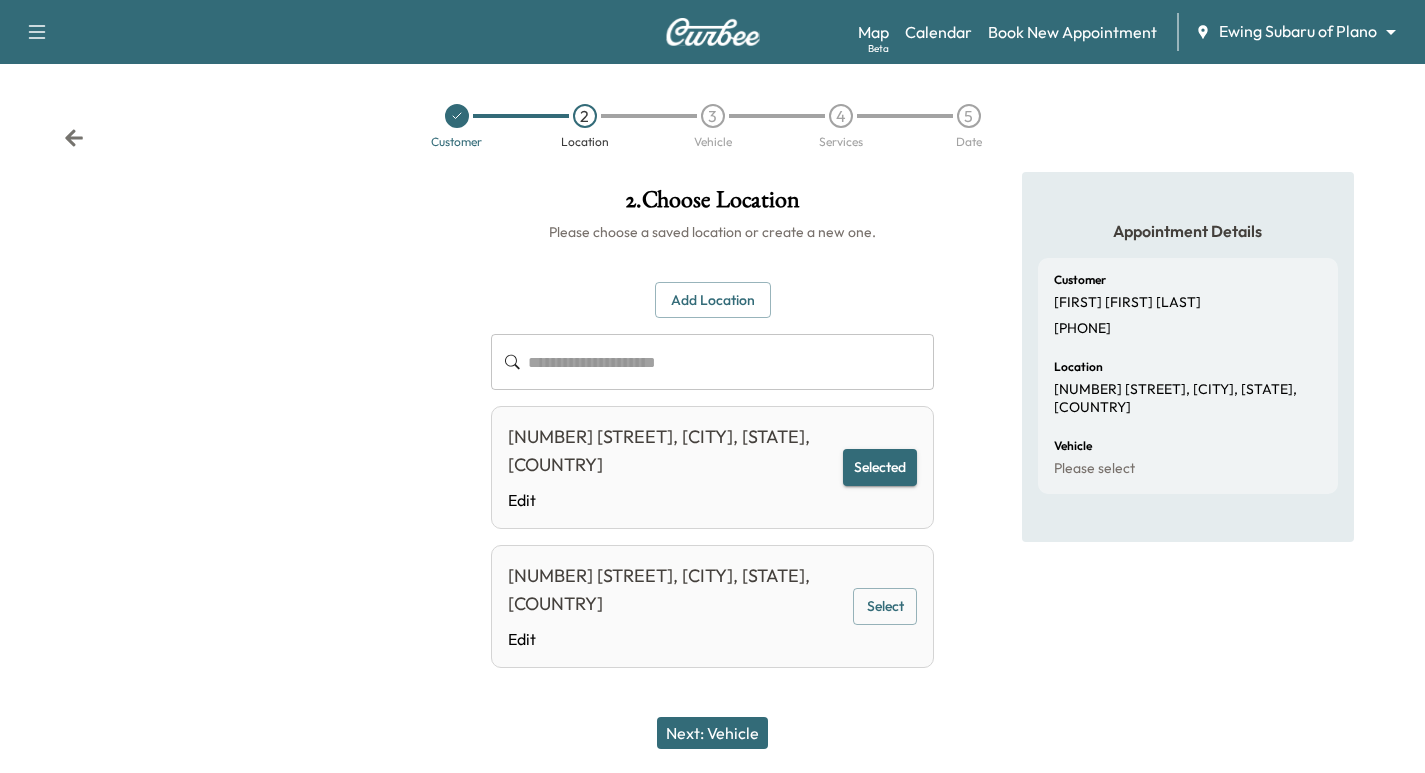 click on "Next: Vehicle" at bounding box center [712, 733] 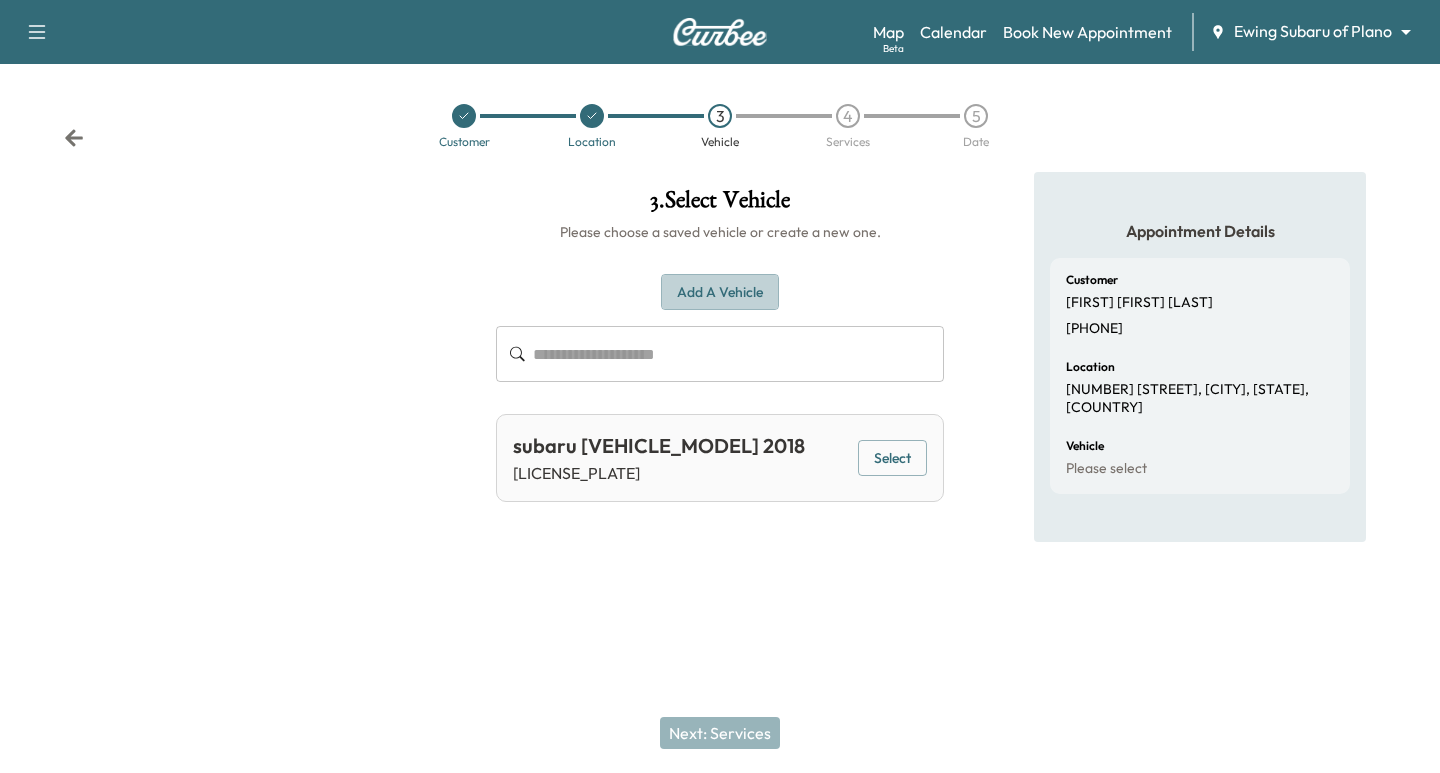 click on "Add a Vehicle" at bounding box center [720, 292] 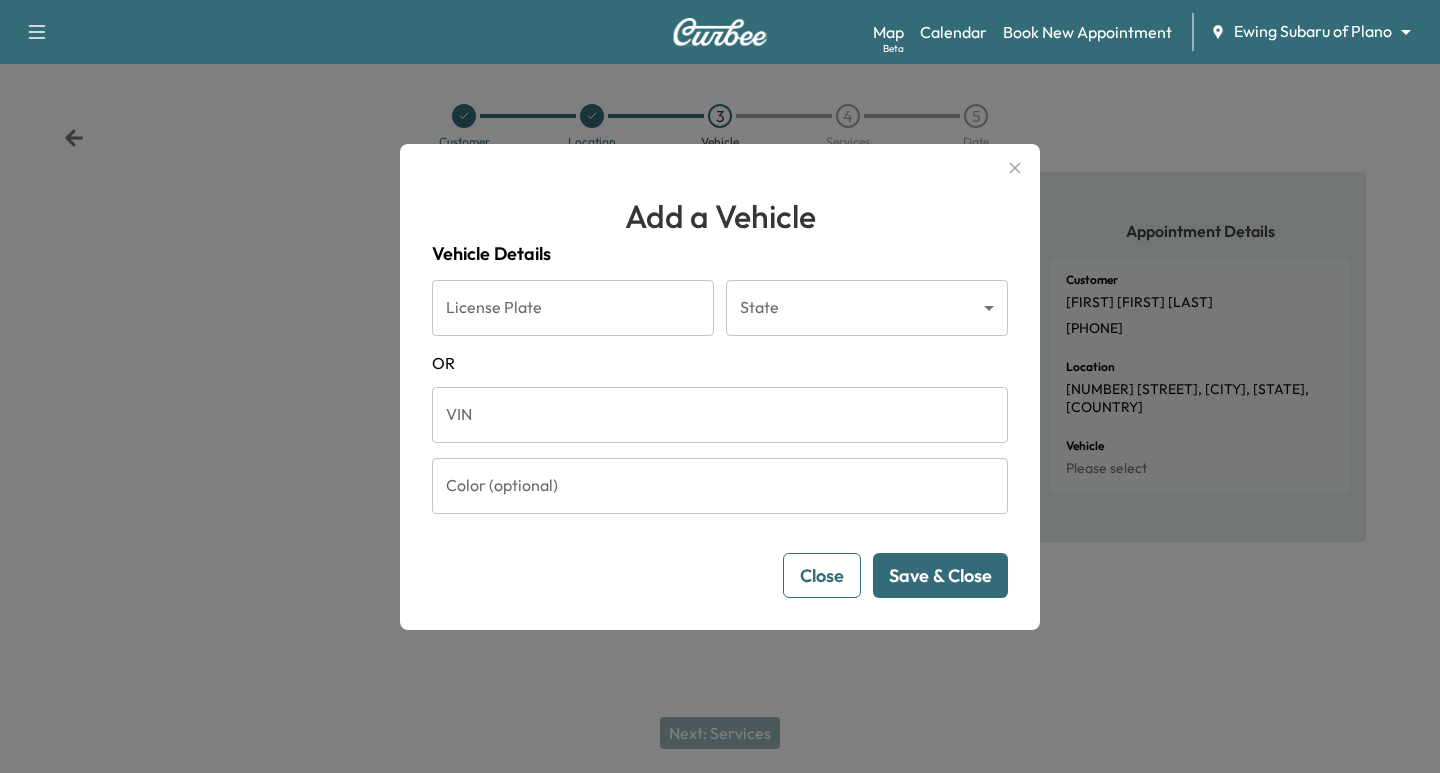 click on "VIN" at bounding box center (720, 415) 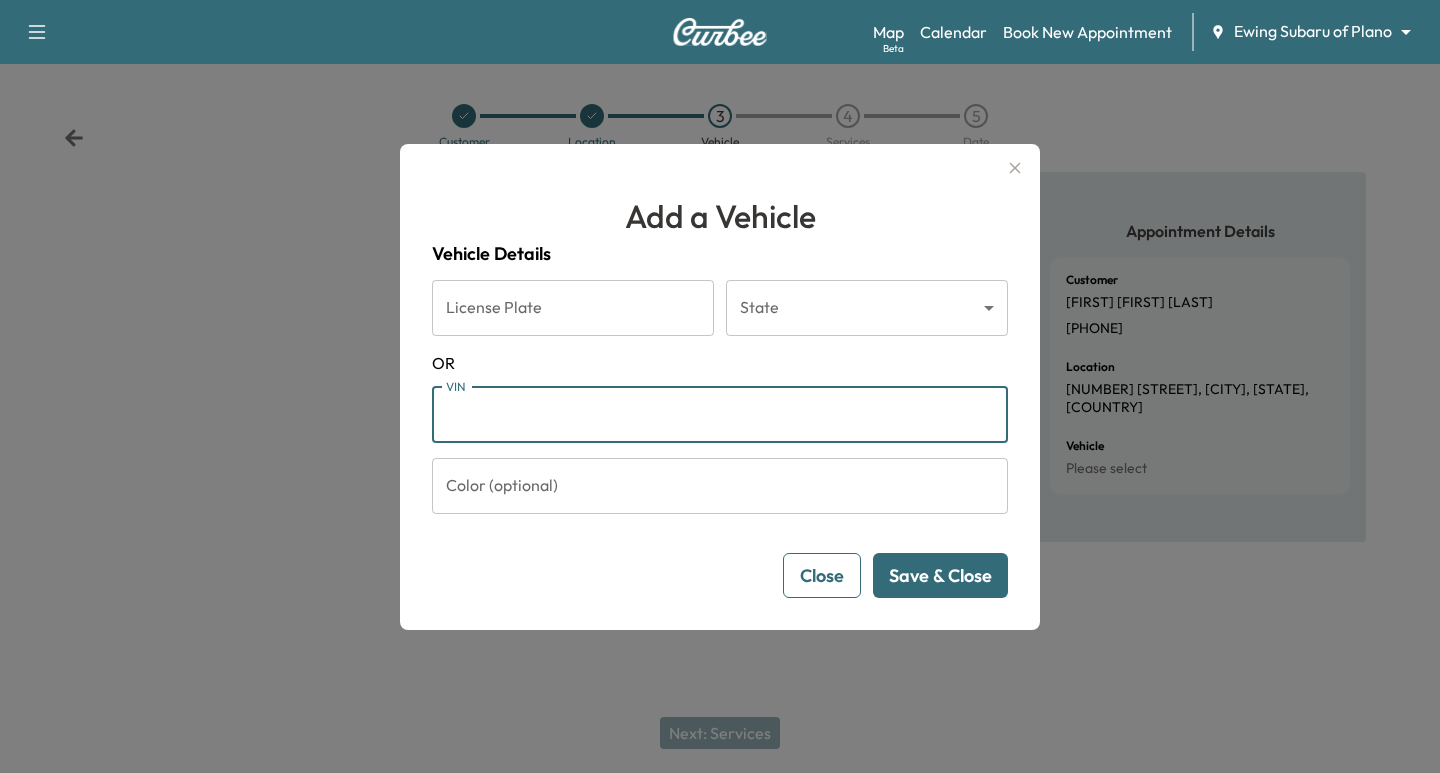 paste on "**********" 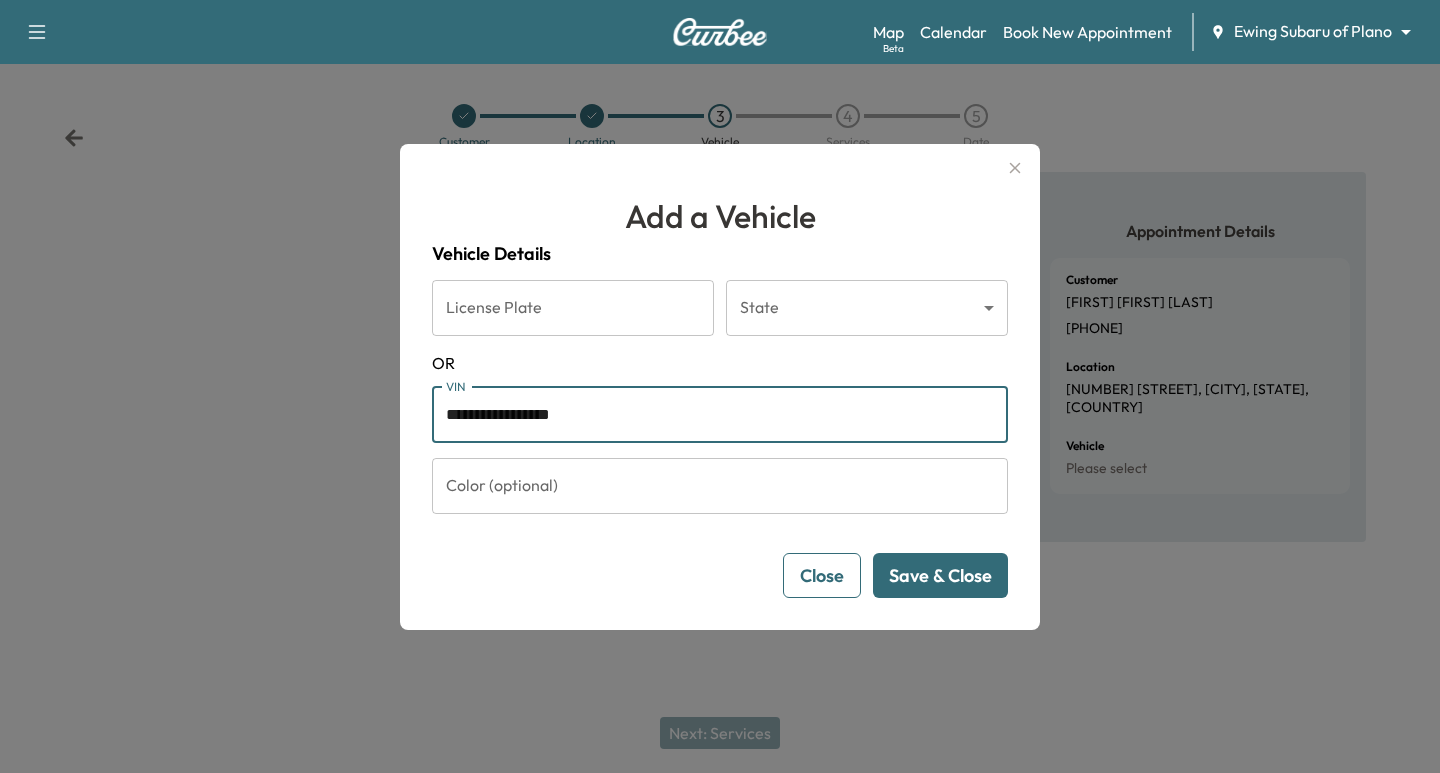 type on "**********" 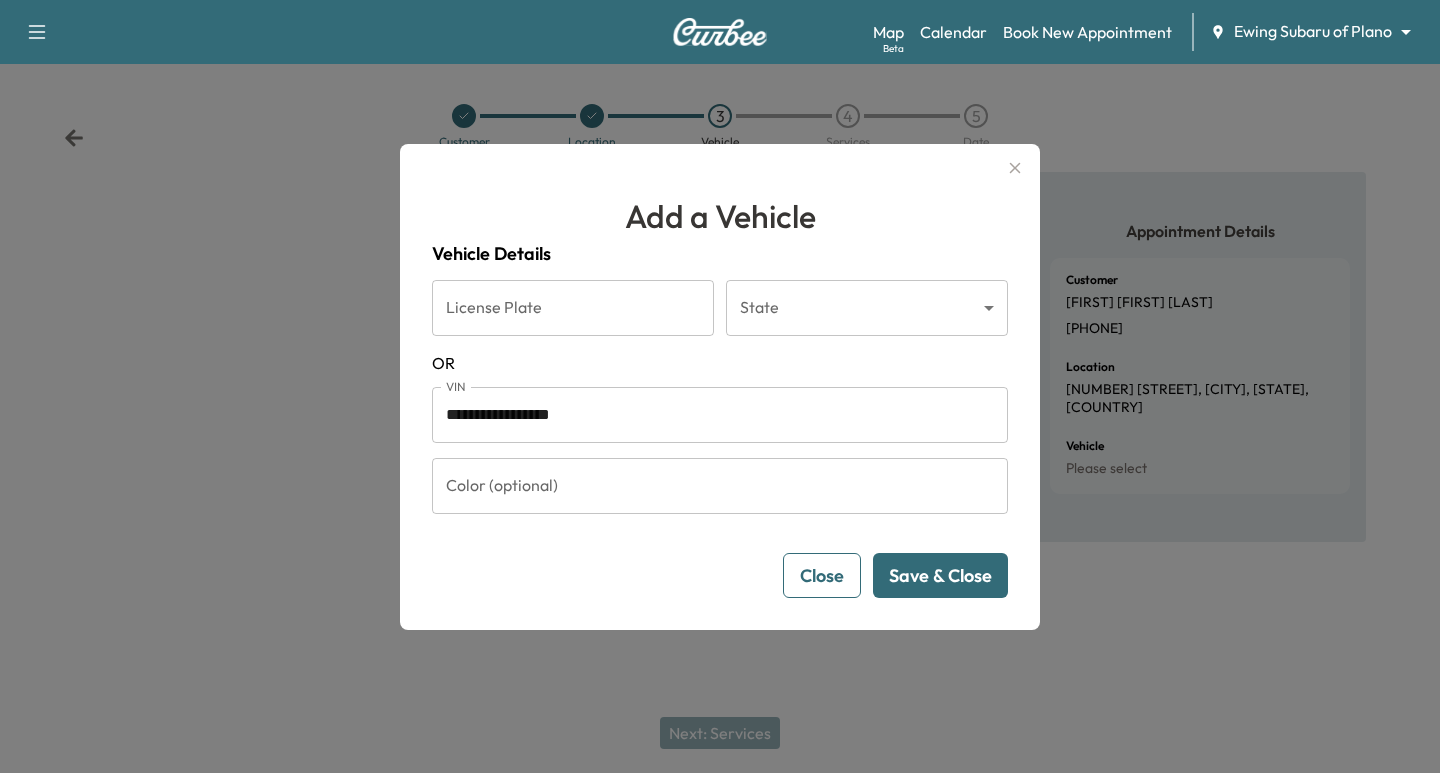click on "Save & Close" at bounding box center (940, 575) 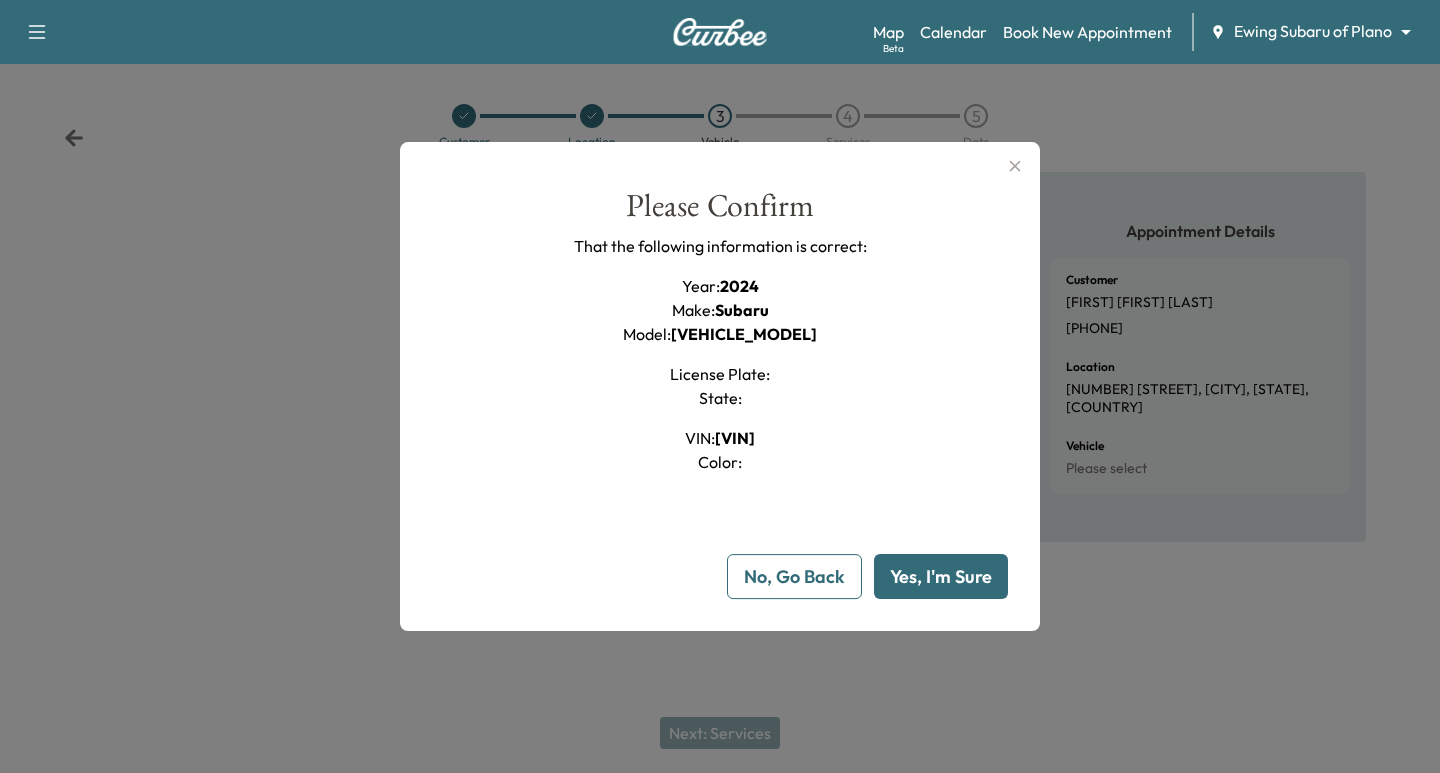 click on "Yes, I'm Sure" at bounding box center (941, 576) 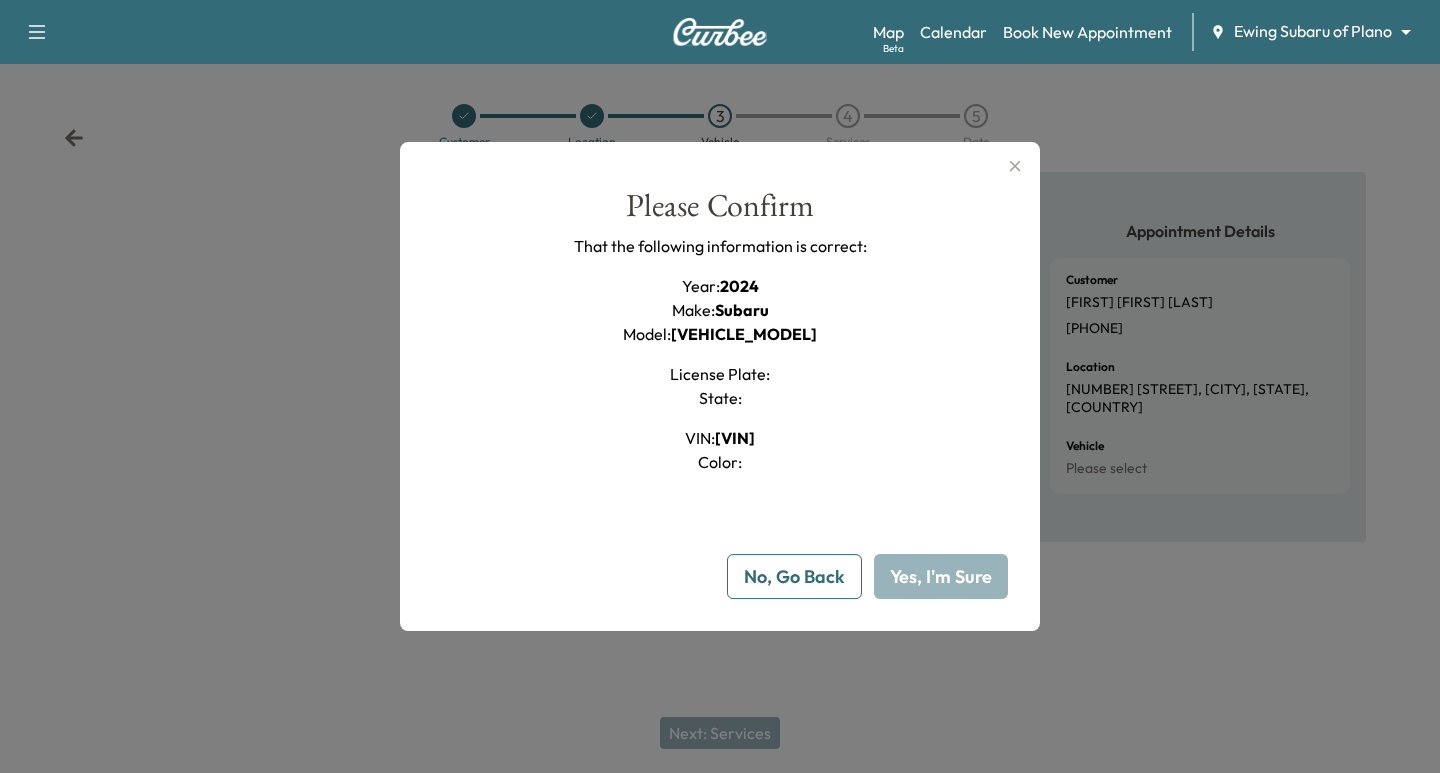 type 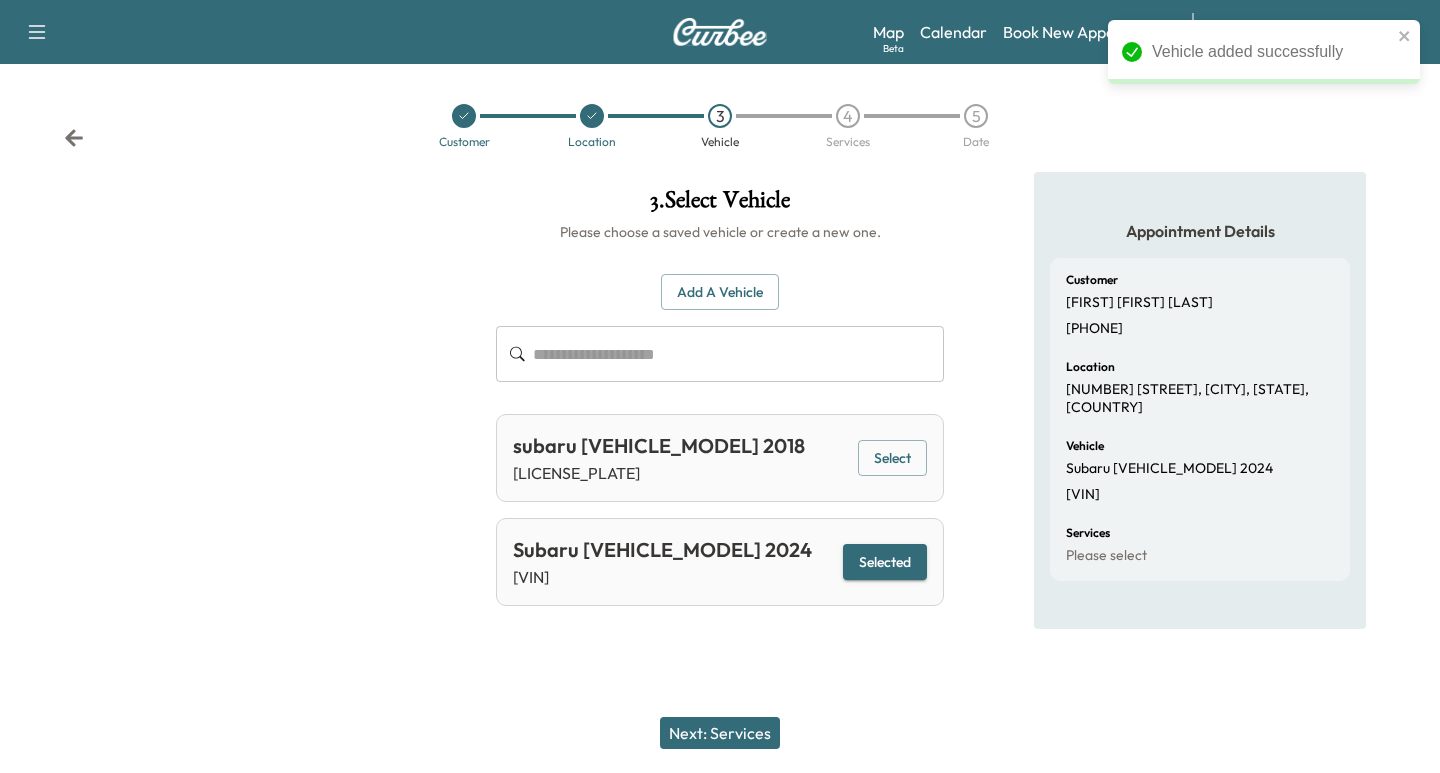 click on "Next: Services" at bounding box center (720, 733) 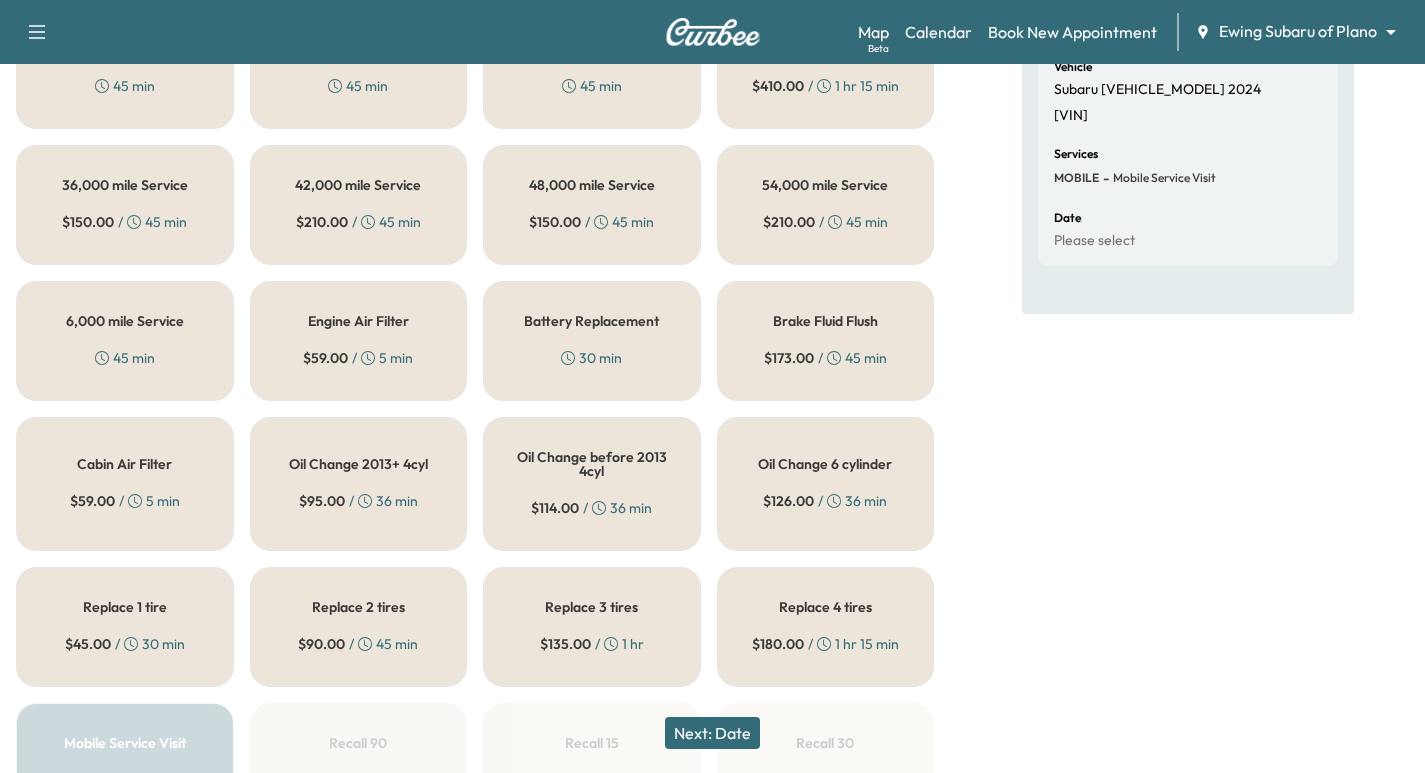 scroll, scrollTop: 375, scrollLeft: 0, axis: vertical 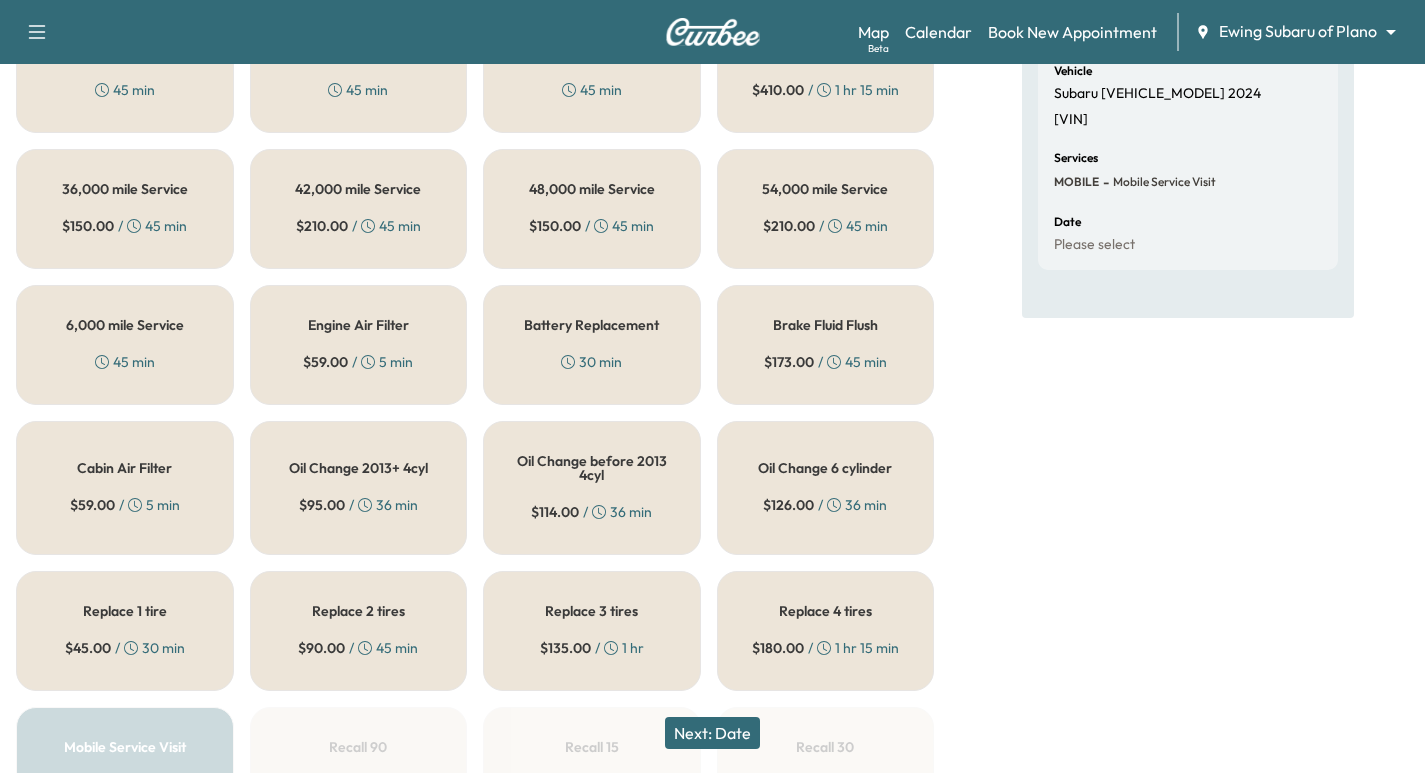 click on "6,000 mile Service 45 min" at bounding box center [125, 345] 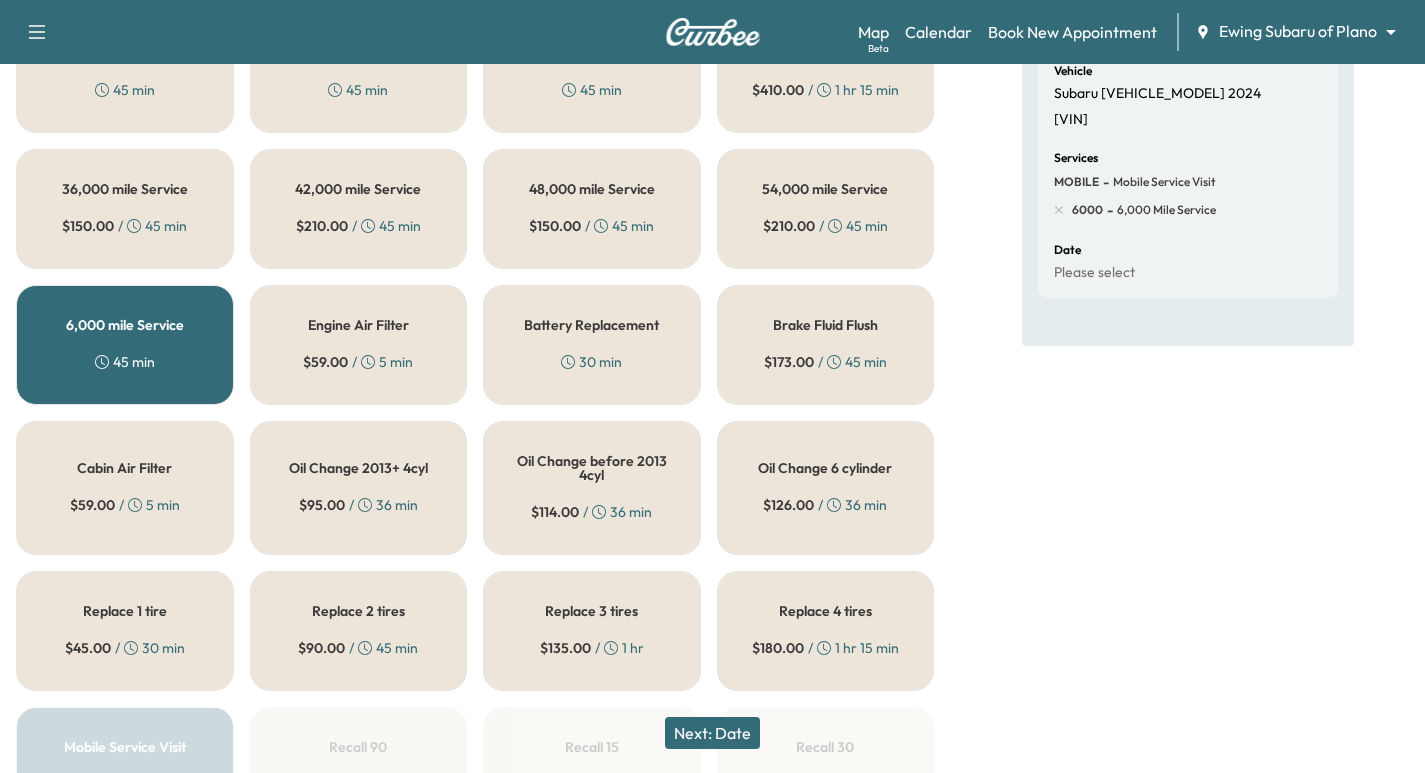 drag, startPoint x: 719, startPoint y: 737, endPoint x: 704, endPoint y: 721, distance: 21.931713 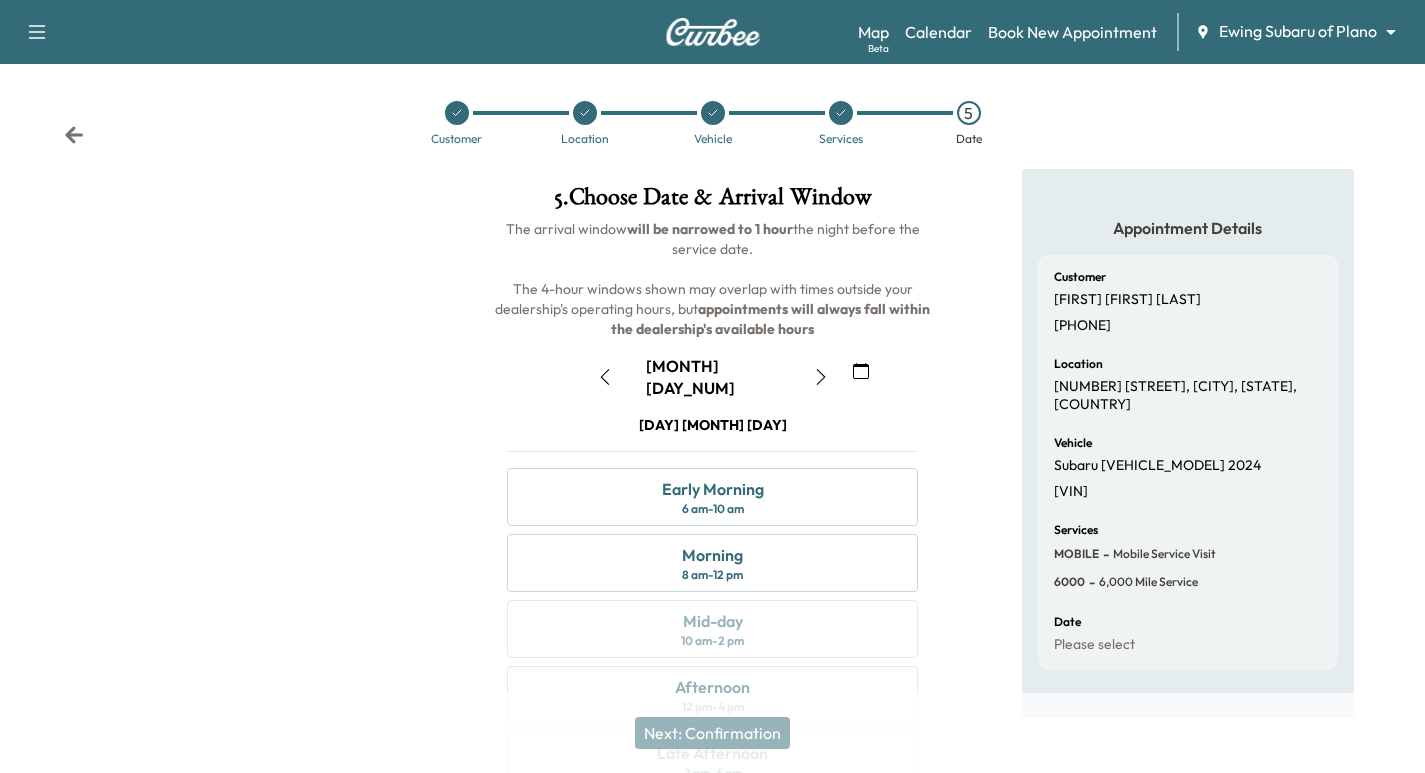 scroll, scrollTop: 0, scrollLeft: 0, axis: both 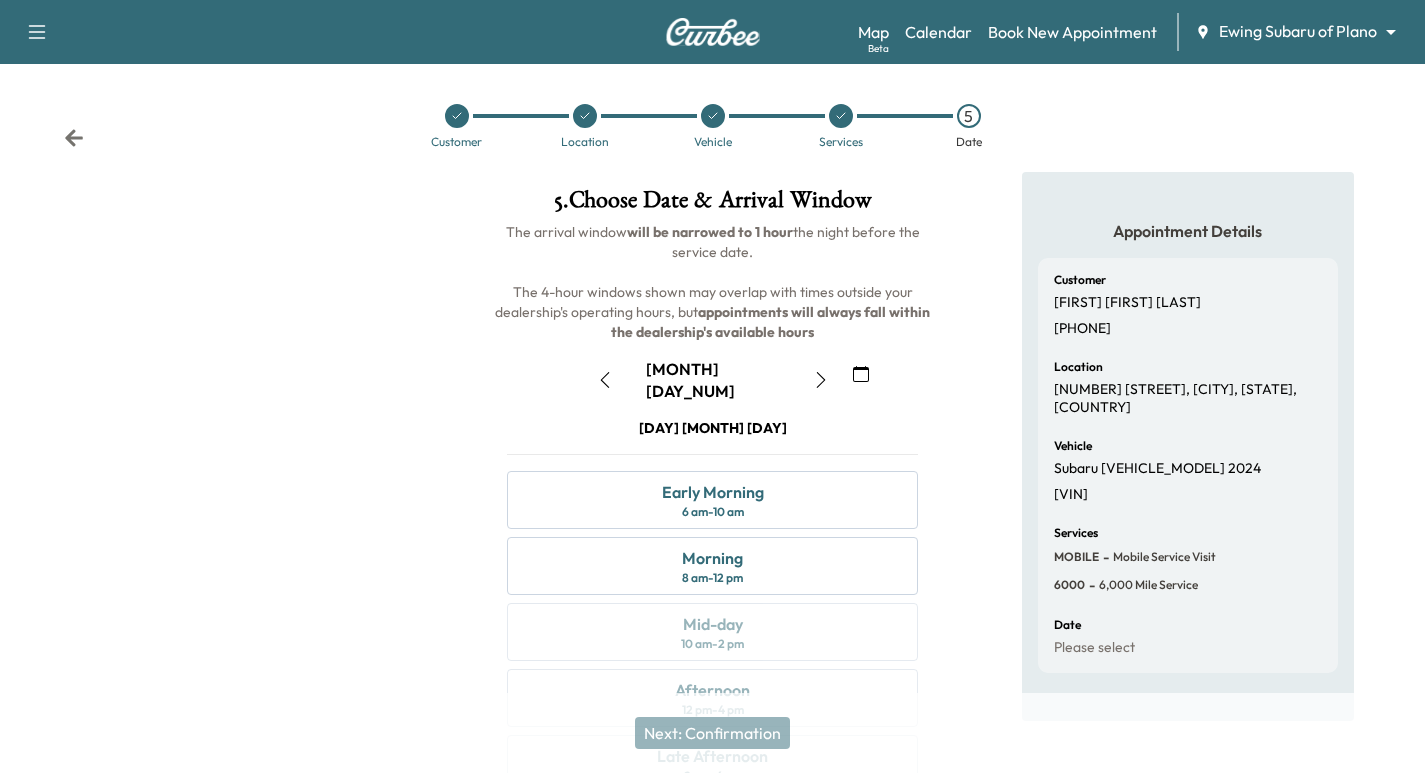 click 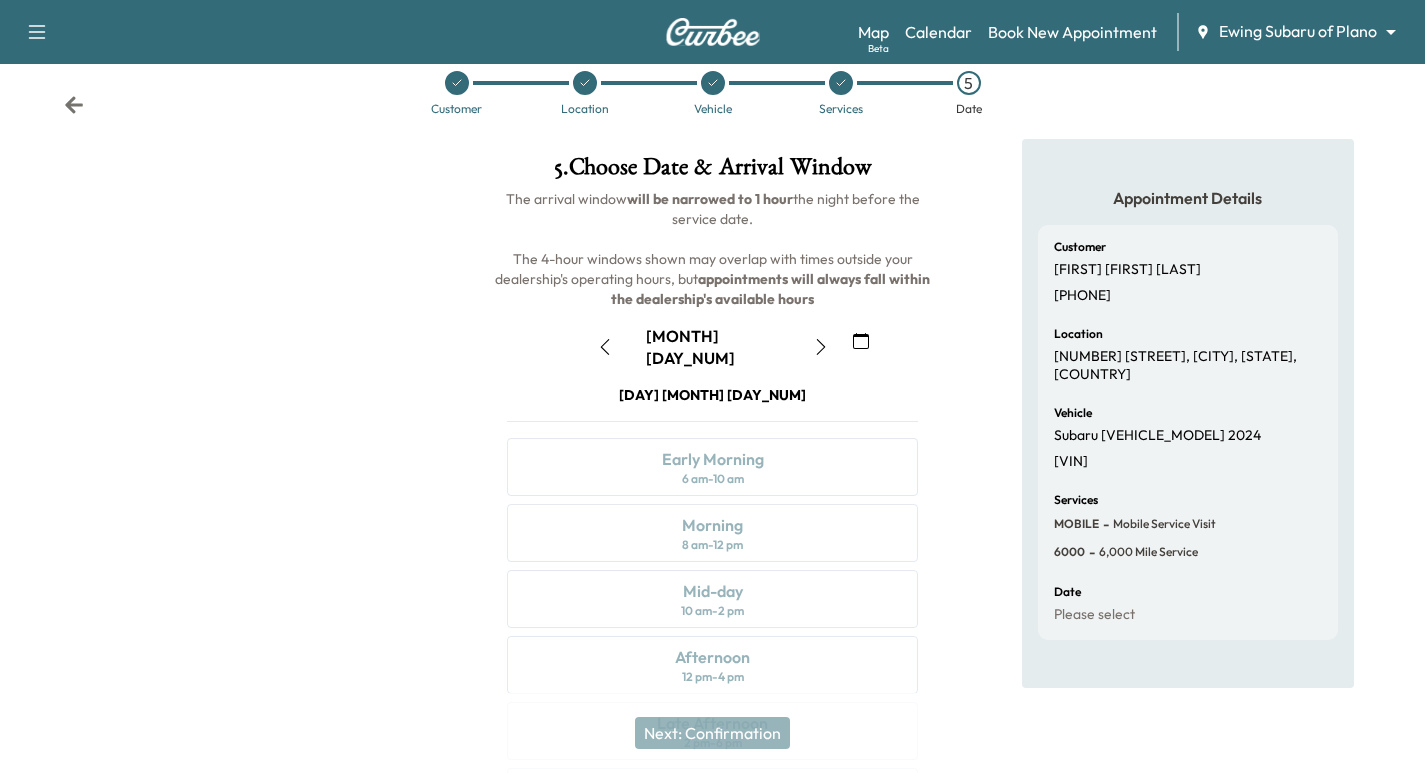 scroll, scrollTop: 0, scrollLeft: 0, axis: both 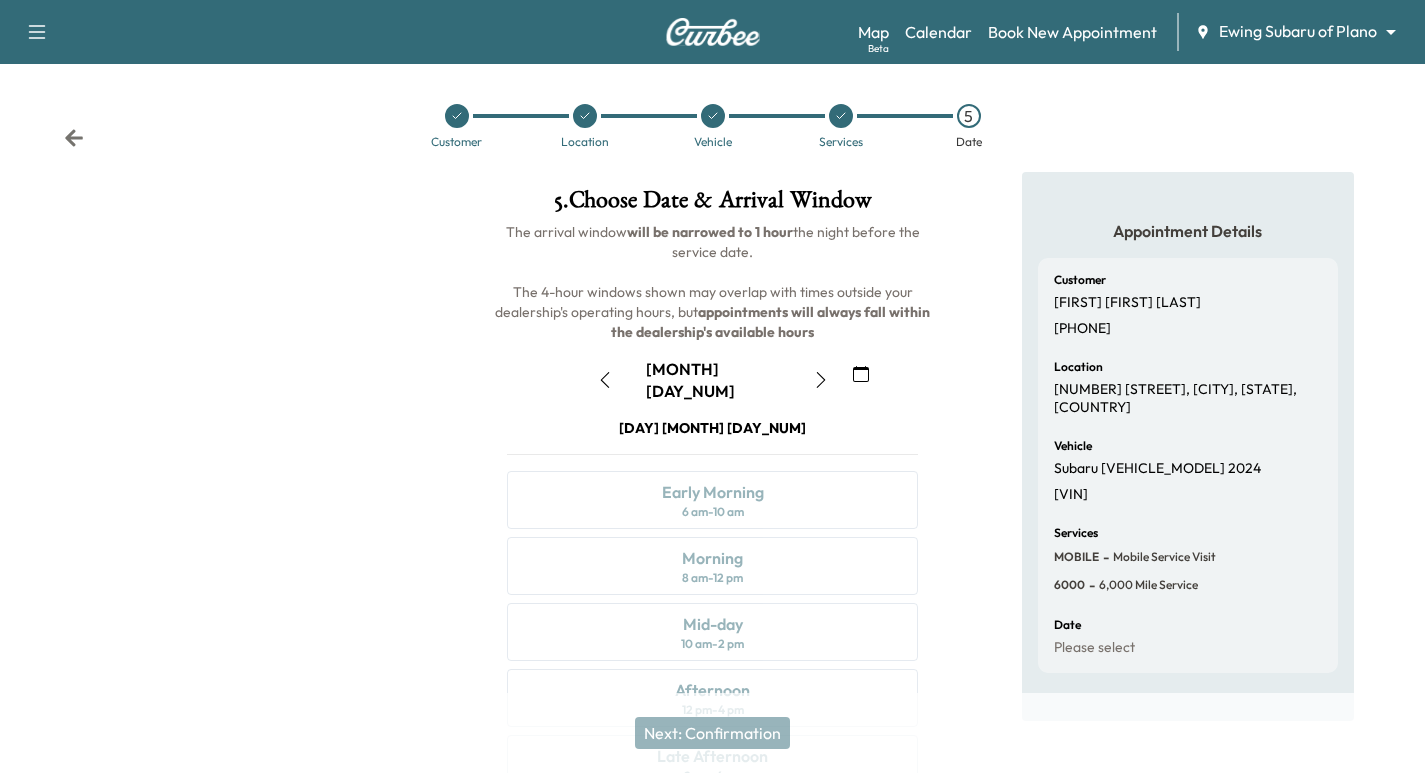 drag, startPoint x: 630, startPoint y: 368, endPoint x: 618, endPoint y: 369, distance: 12.0415945 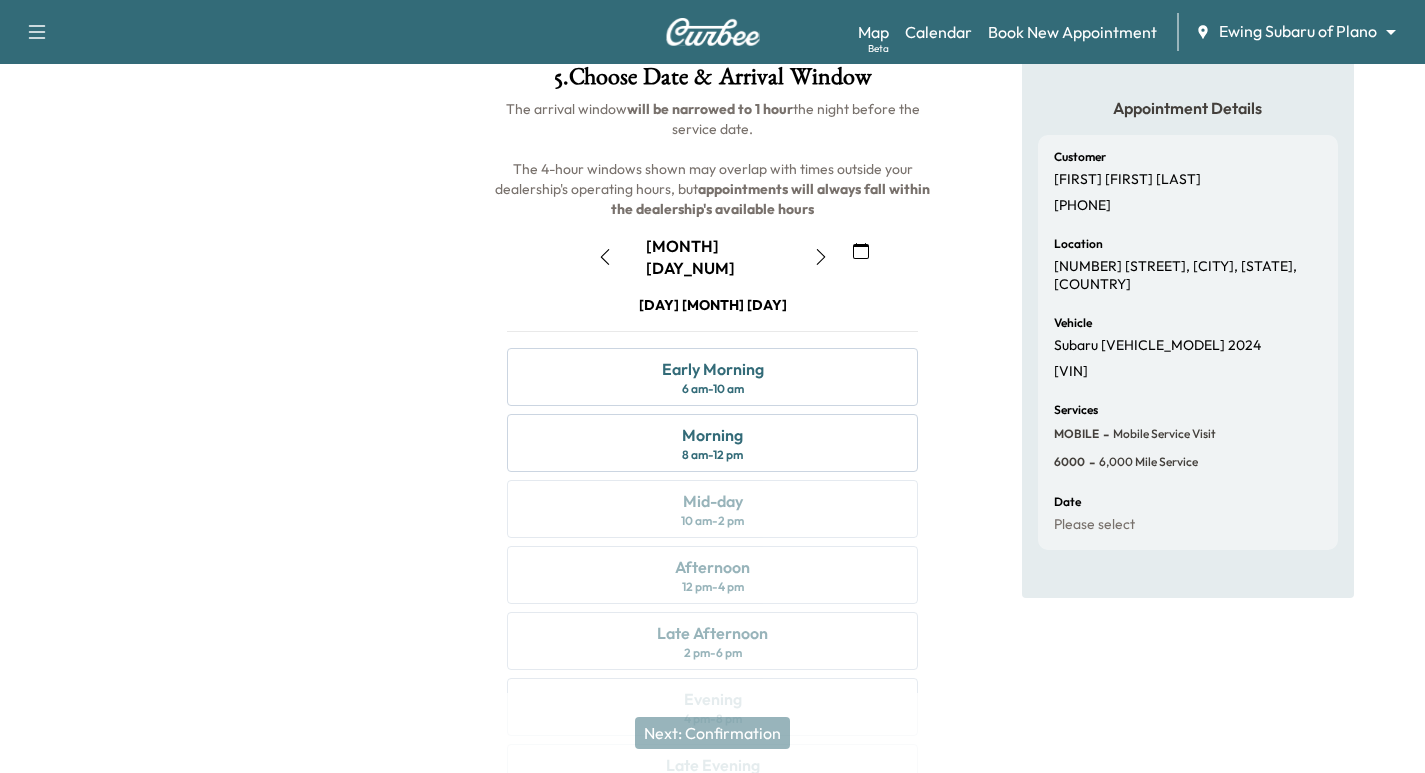 scroll, scrollTop: 125, scrollLeft: 0, axis: vertical 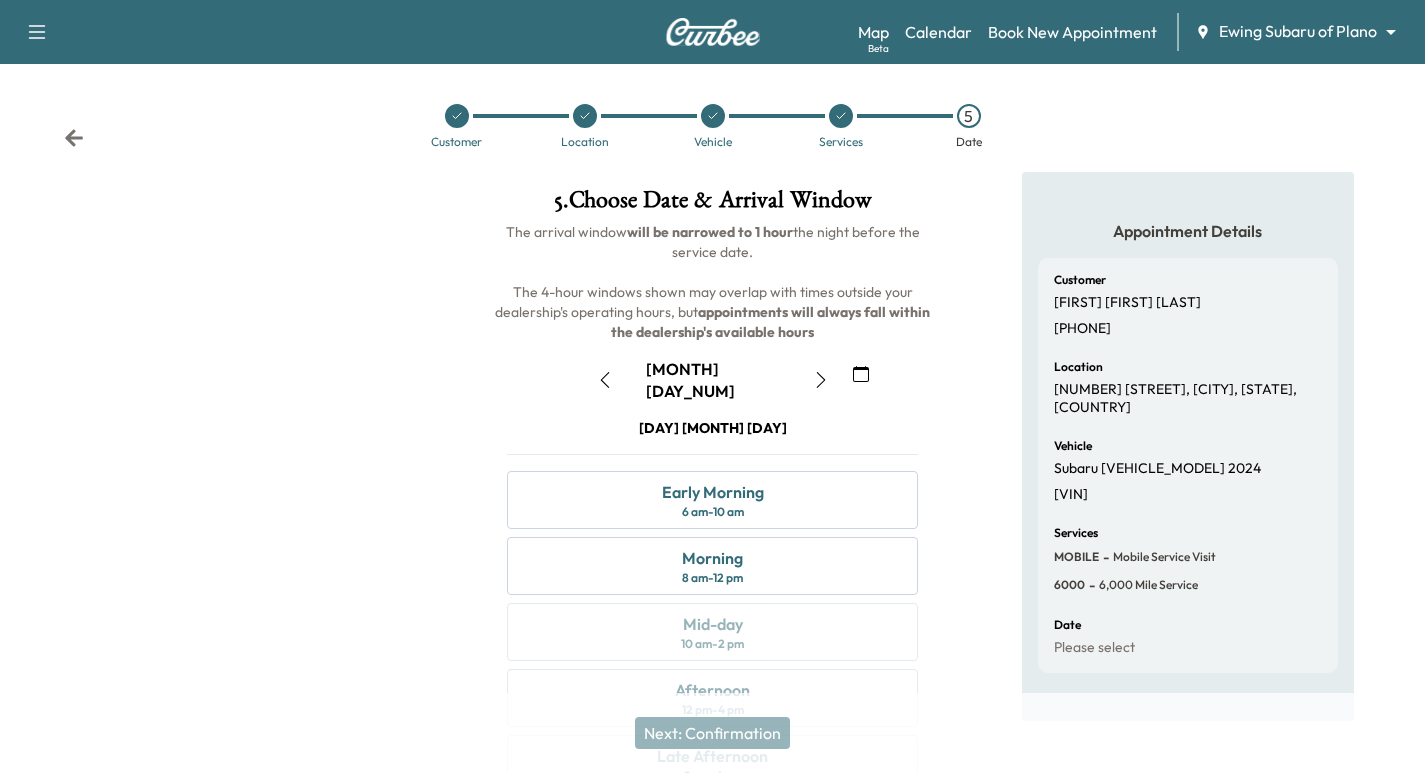 click 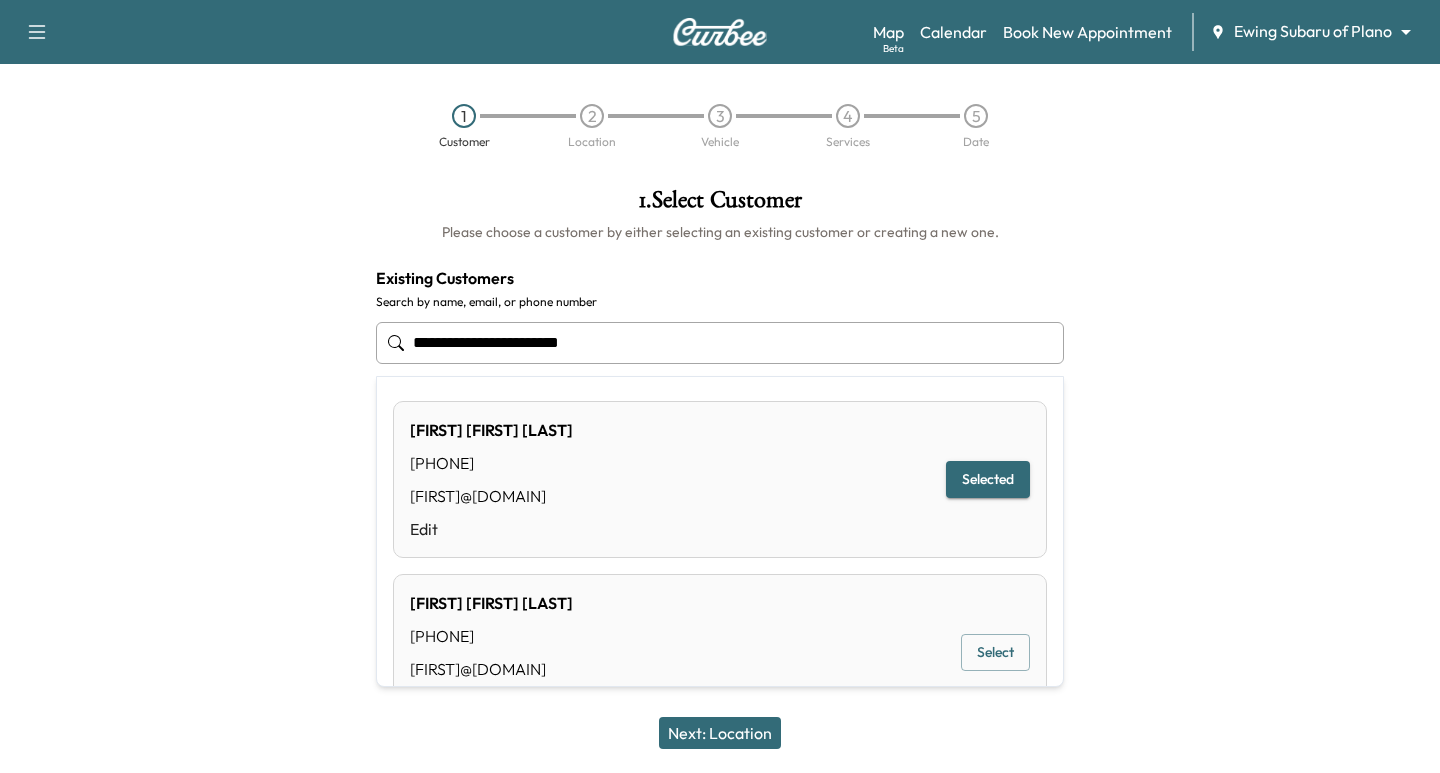 drag, startPoint x: 666, startPoint y: 328, endPoint x: -23, endPoint y: 245, distance: 693.98126 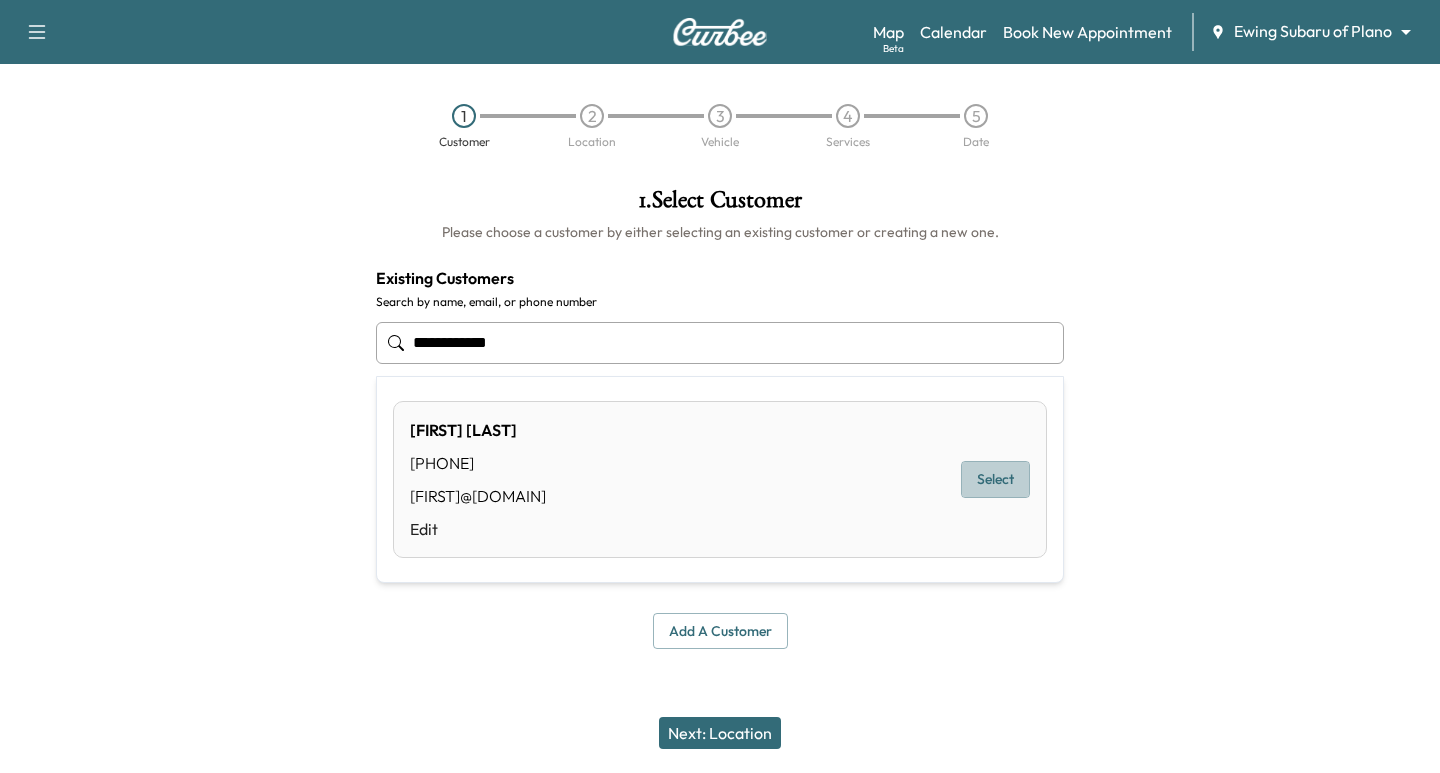 click on "Select" at bounding box center (995, 479) 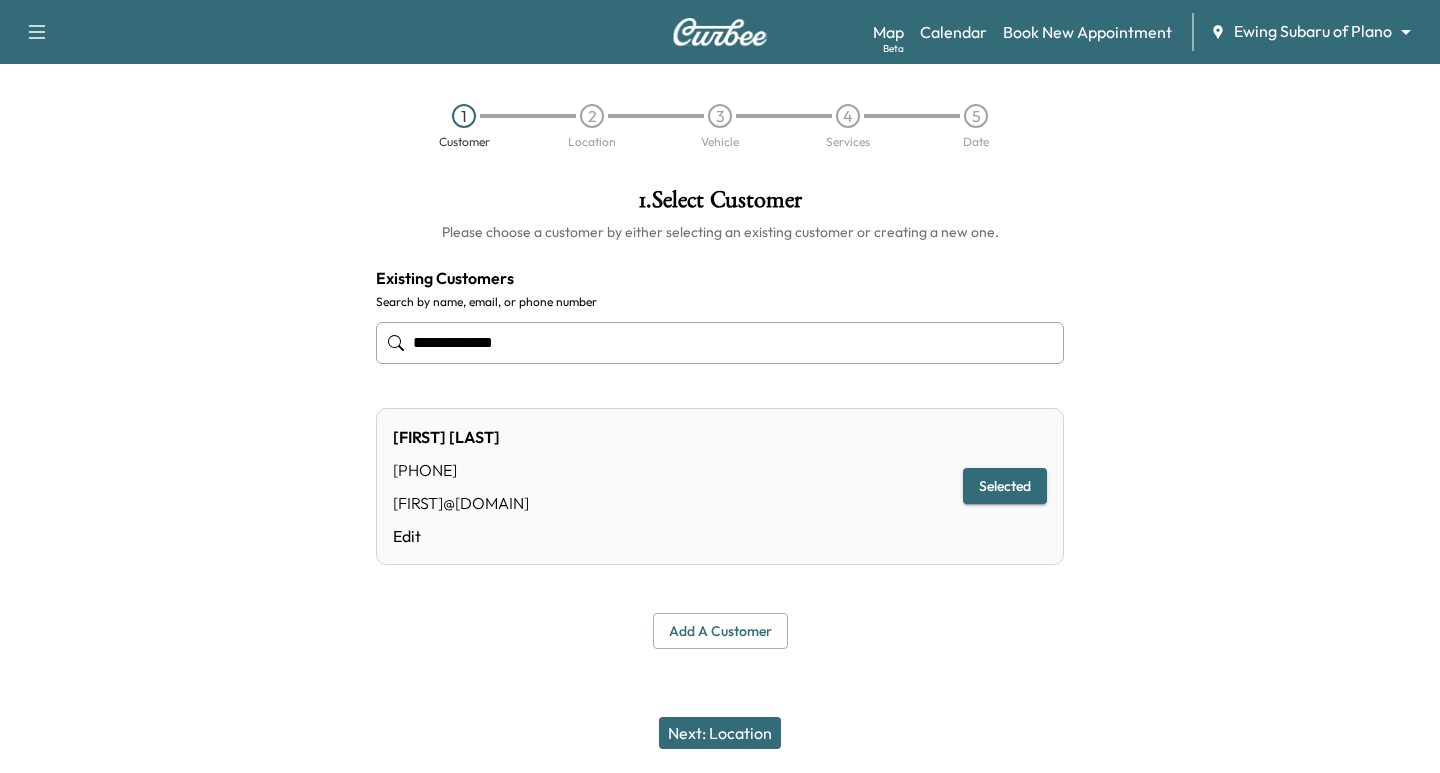 type on "**********" 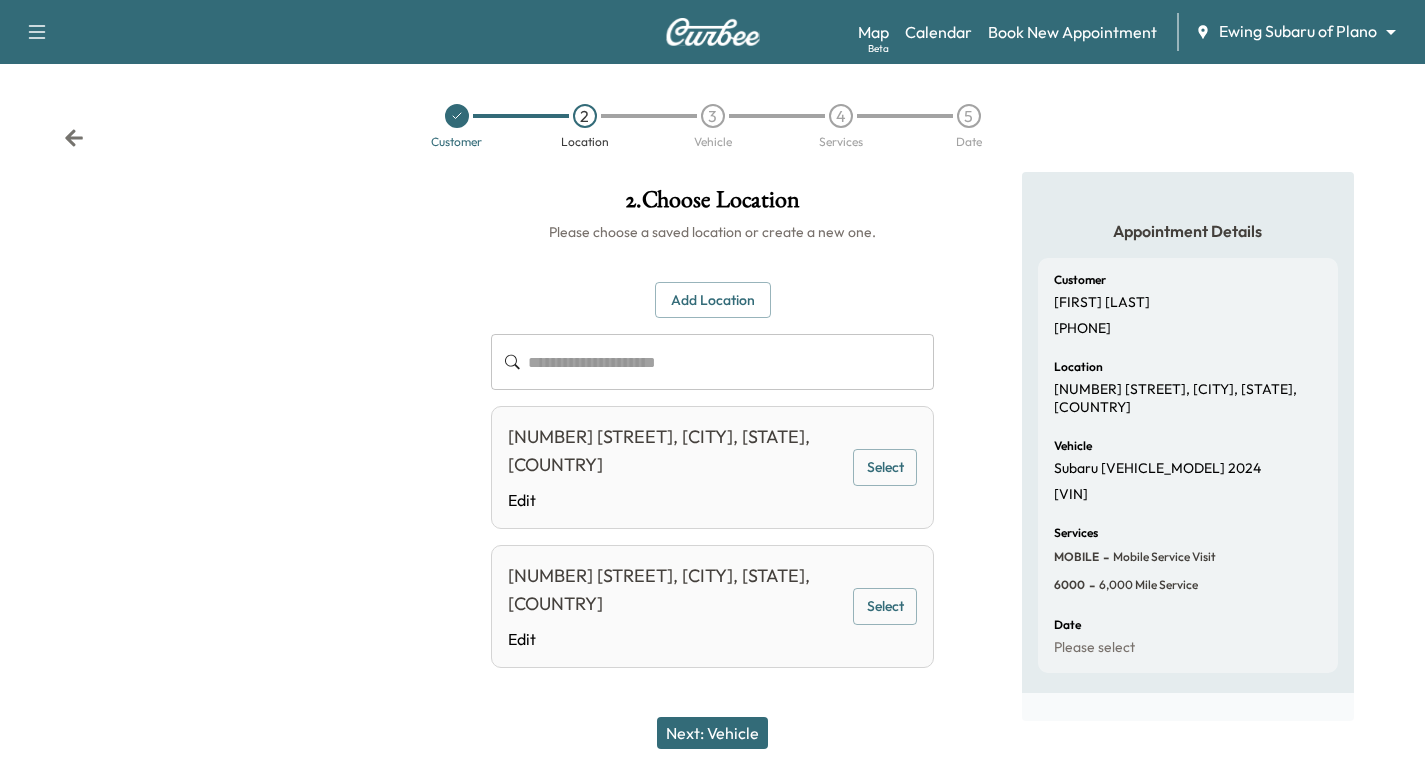 click on "Select" at bounding box center [885, 467] 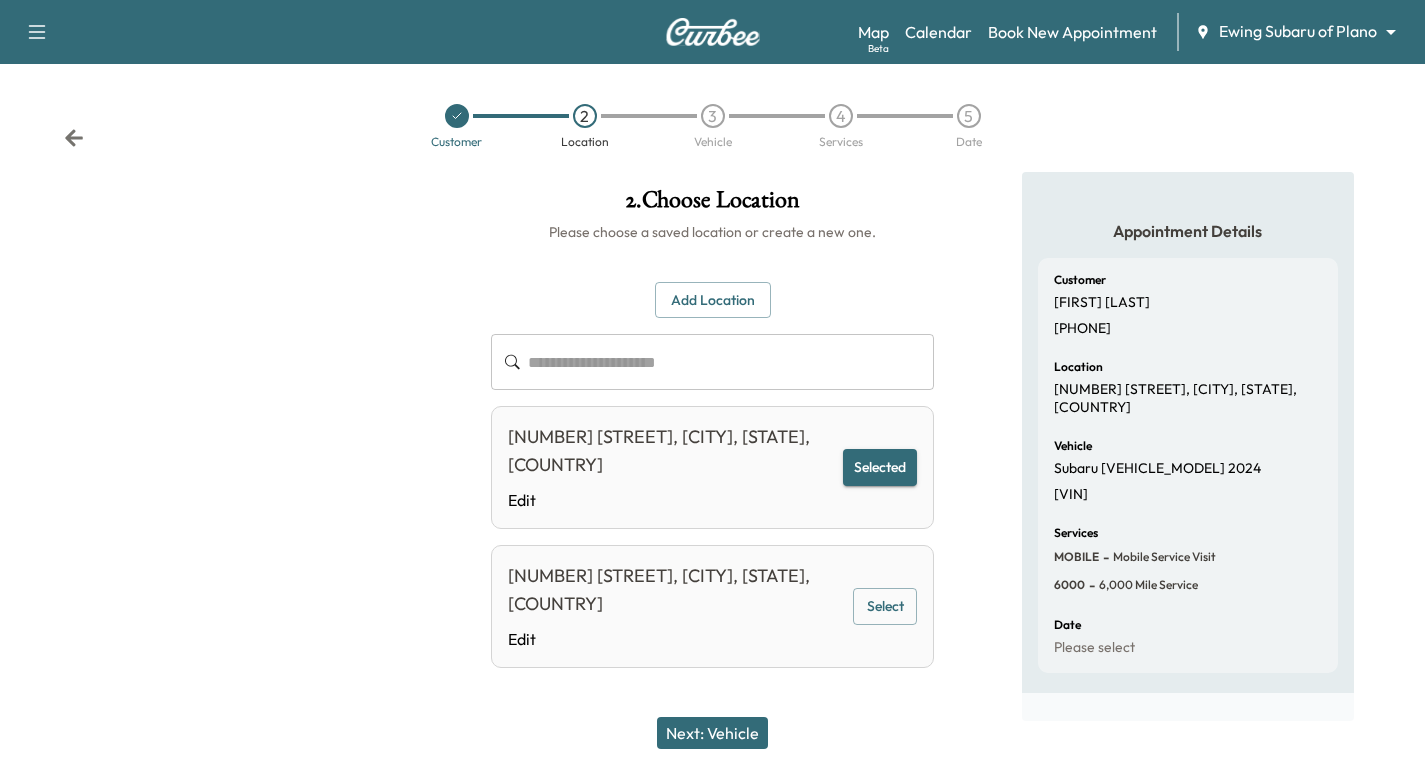 click on "Next: Vehicle" at bounding box center [712, 733] 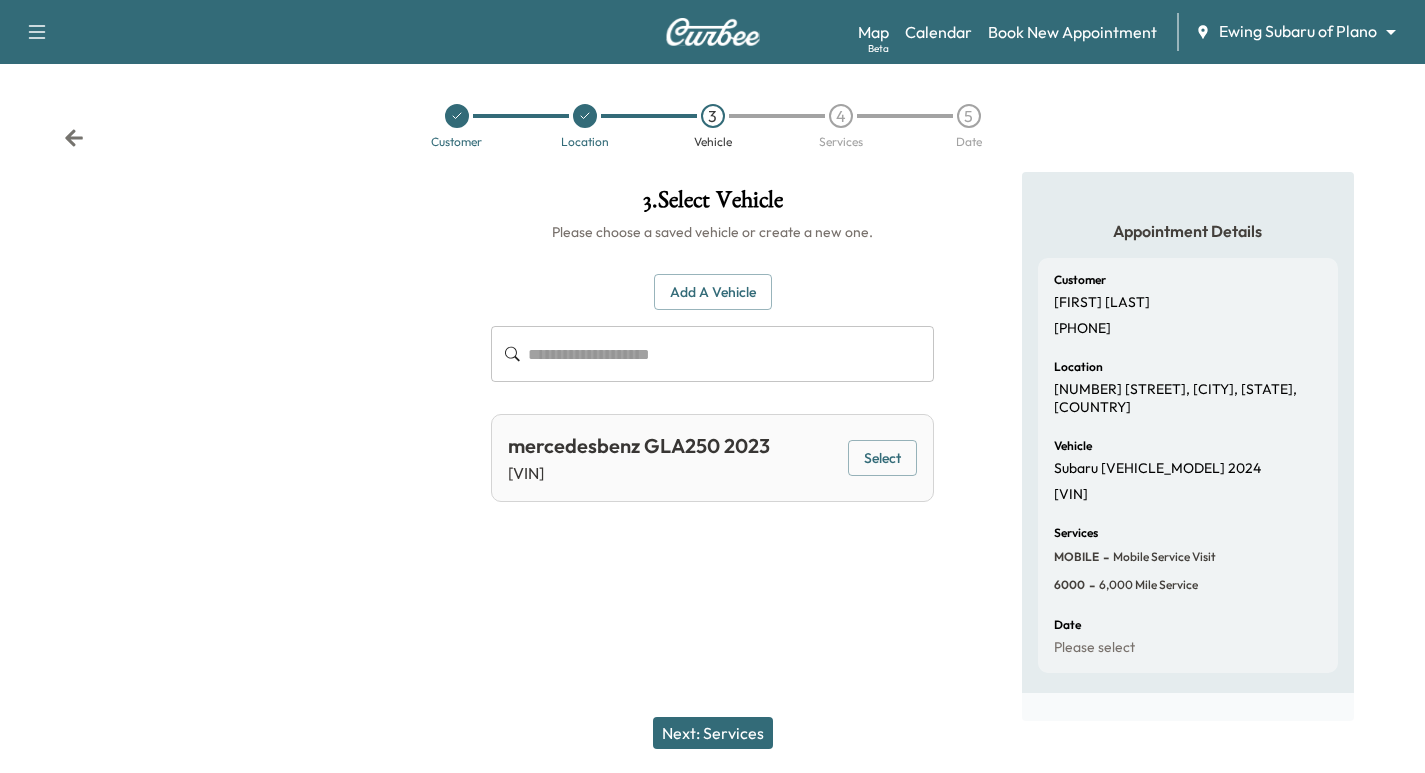 click on "Add a Vehicle" at bounding box center [713, 292] 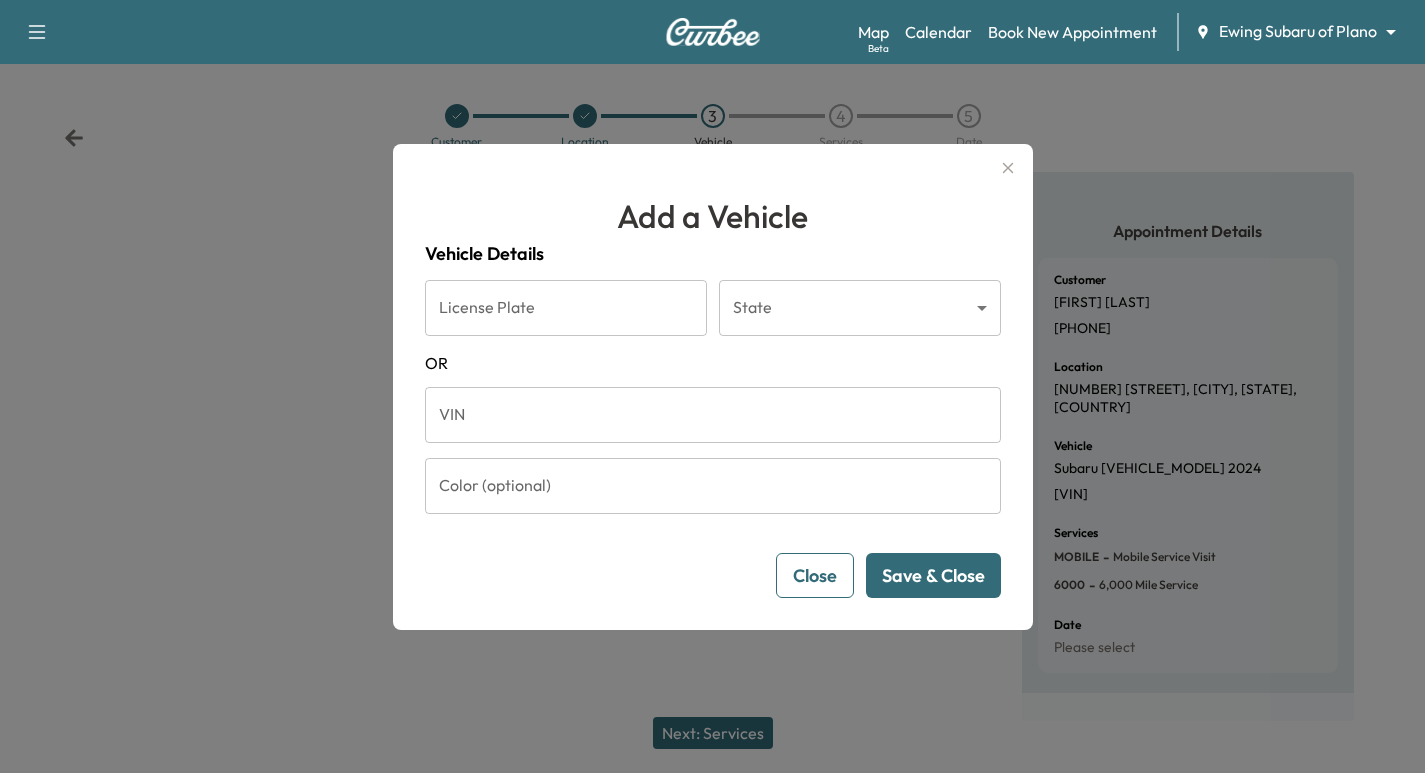 click on "VIN" at bounding box center (713, 415) 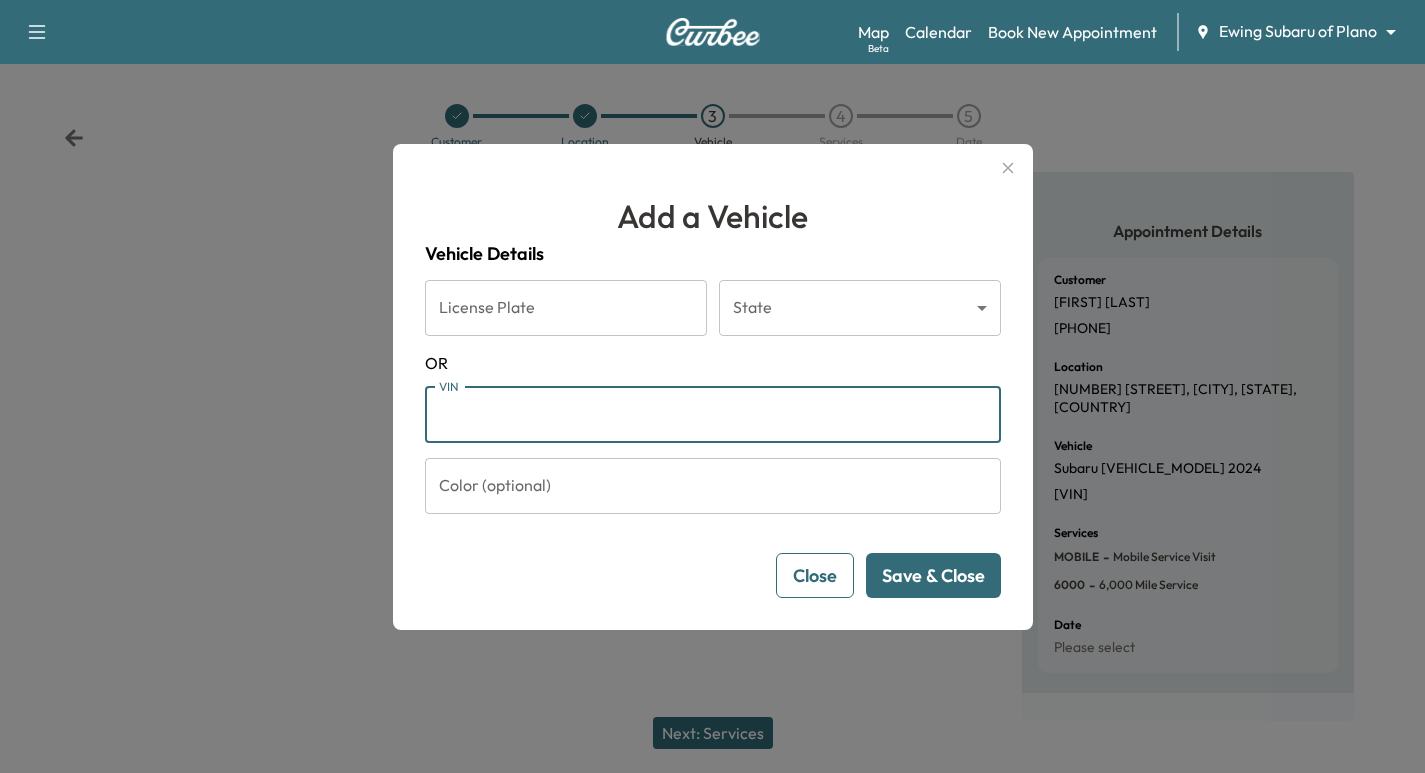 paste on "**********" 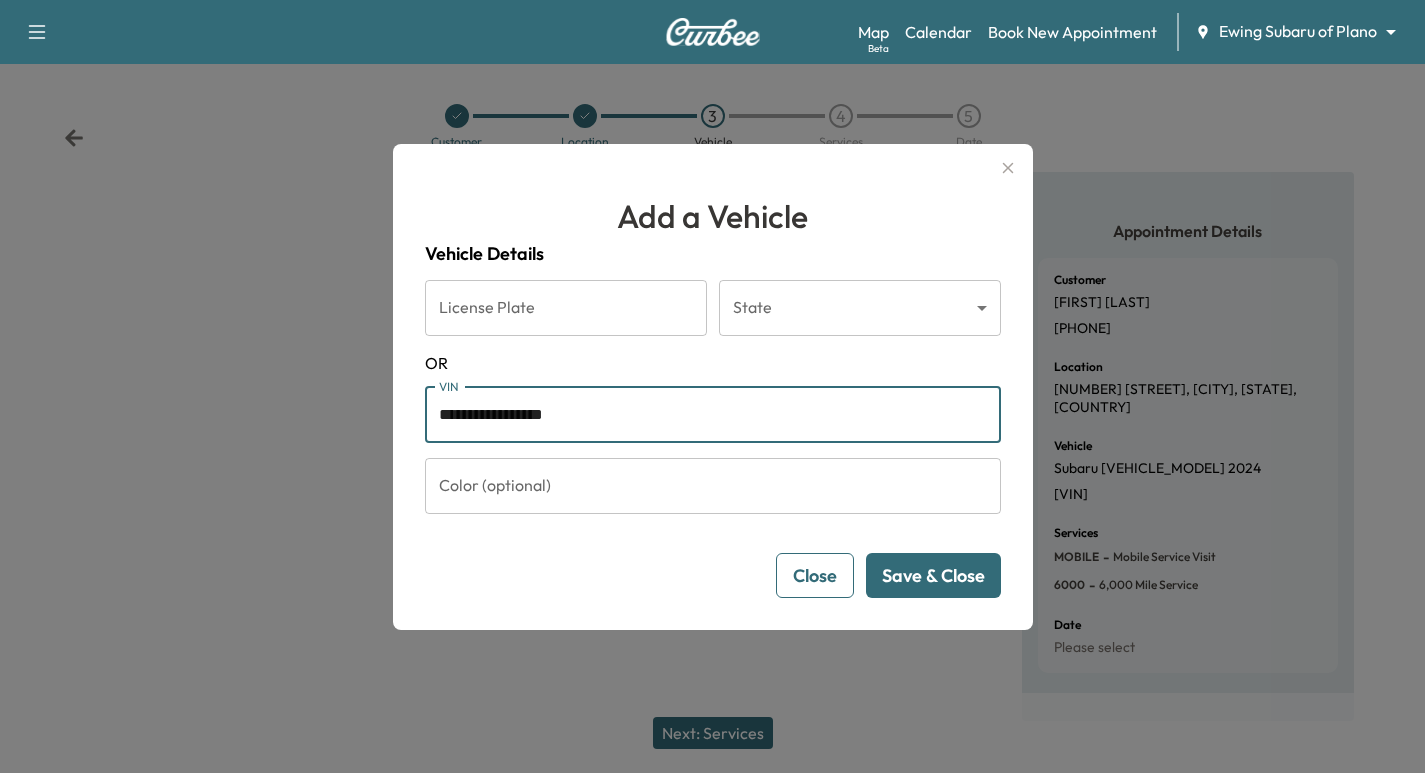 type on "**********" 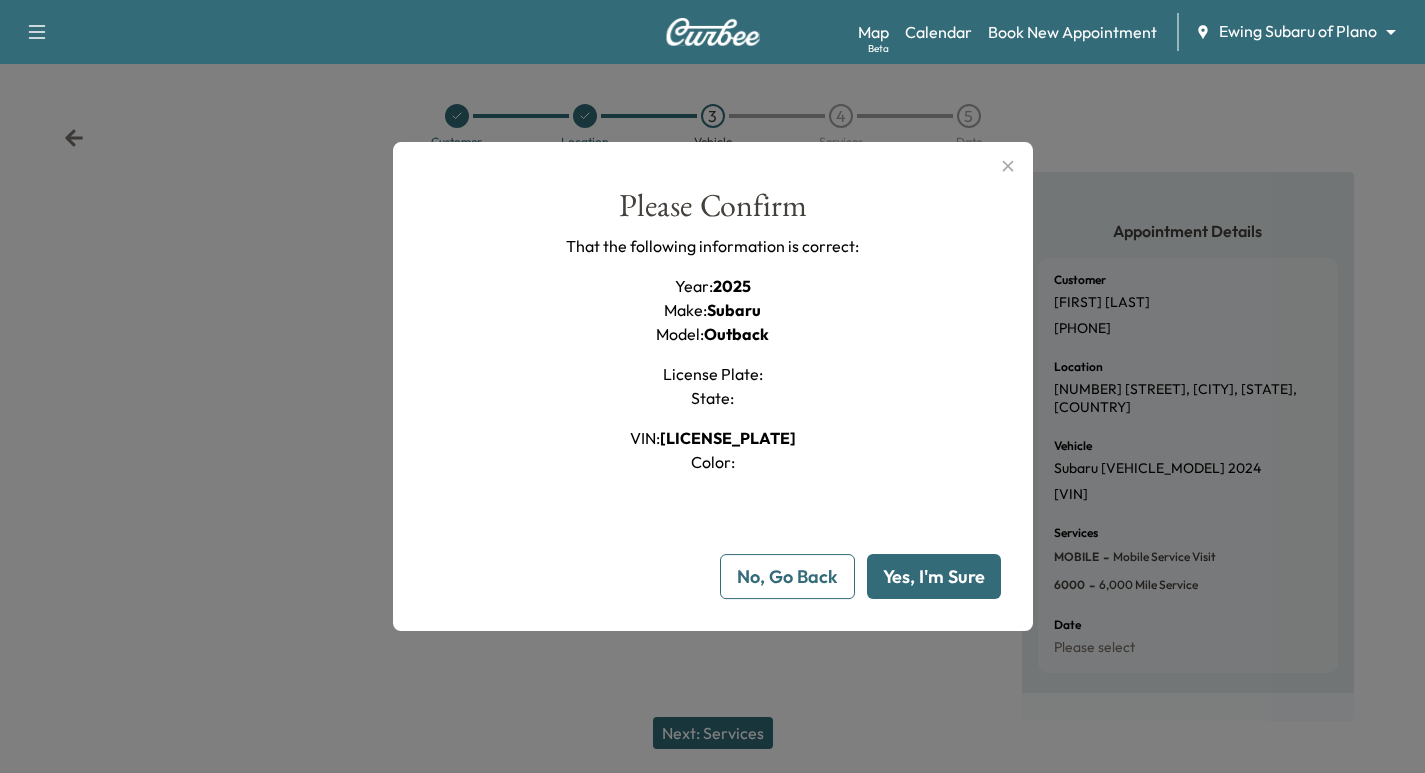 click on "Yes, I'm Sure" at bounding box center (934, 576) 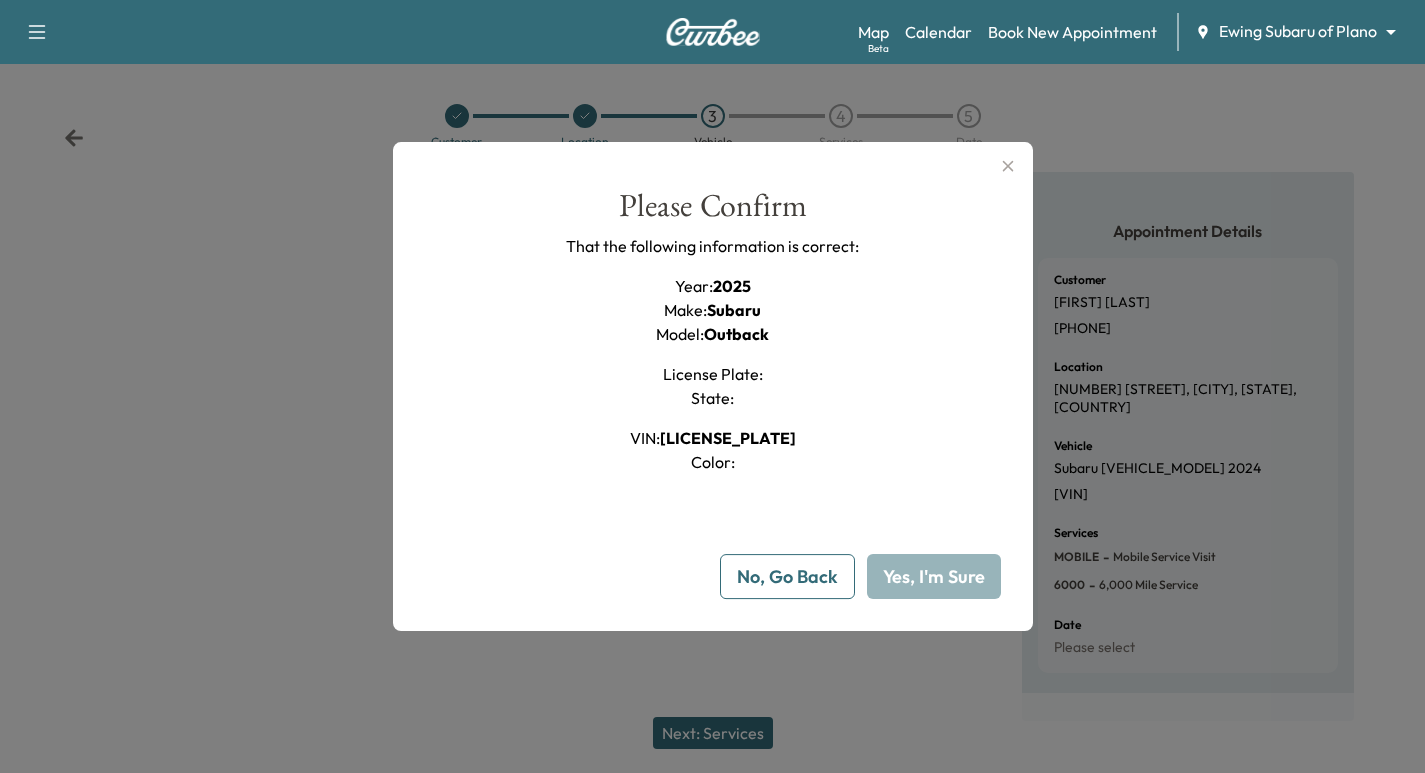type 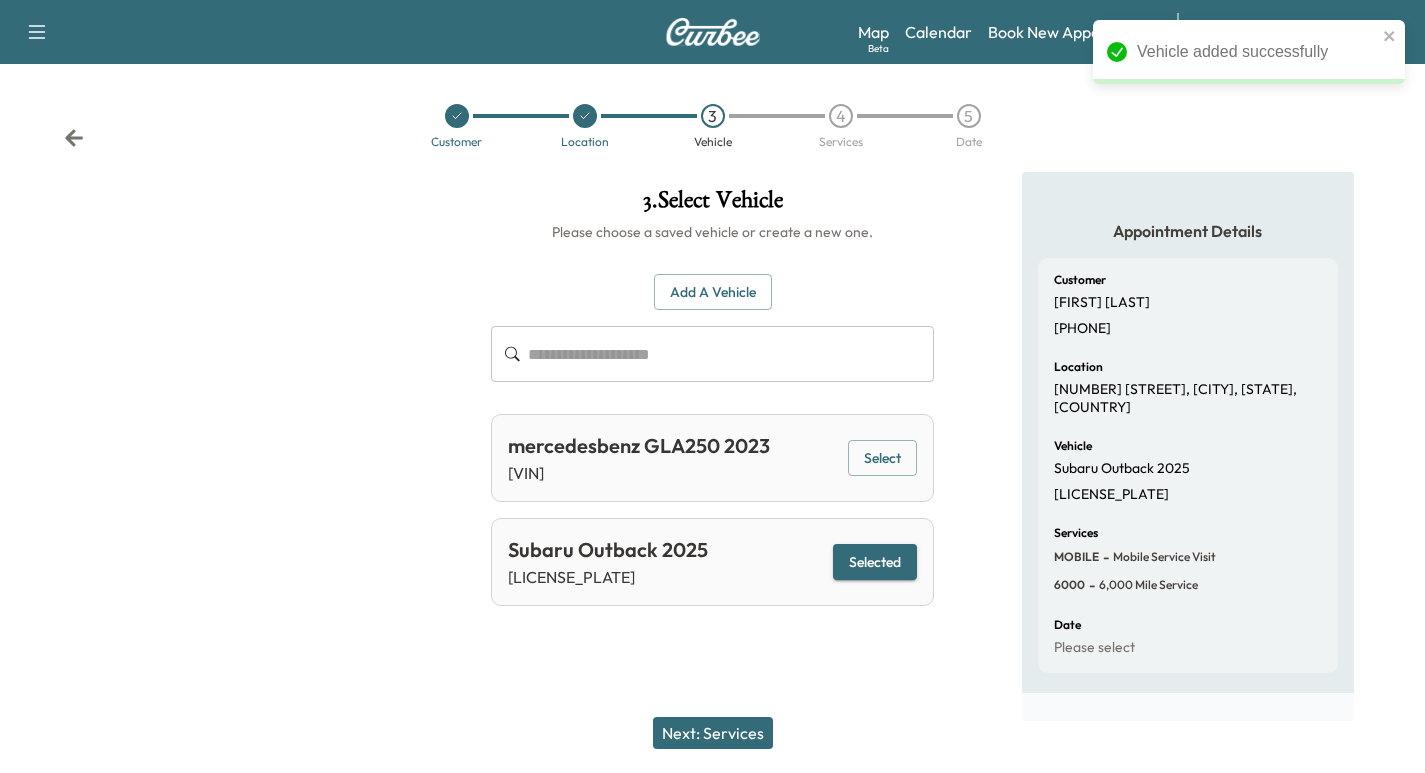 click on "Next: Services" at bounding box center (713, 733) 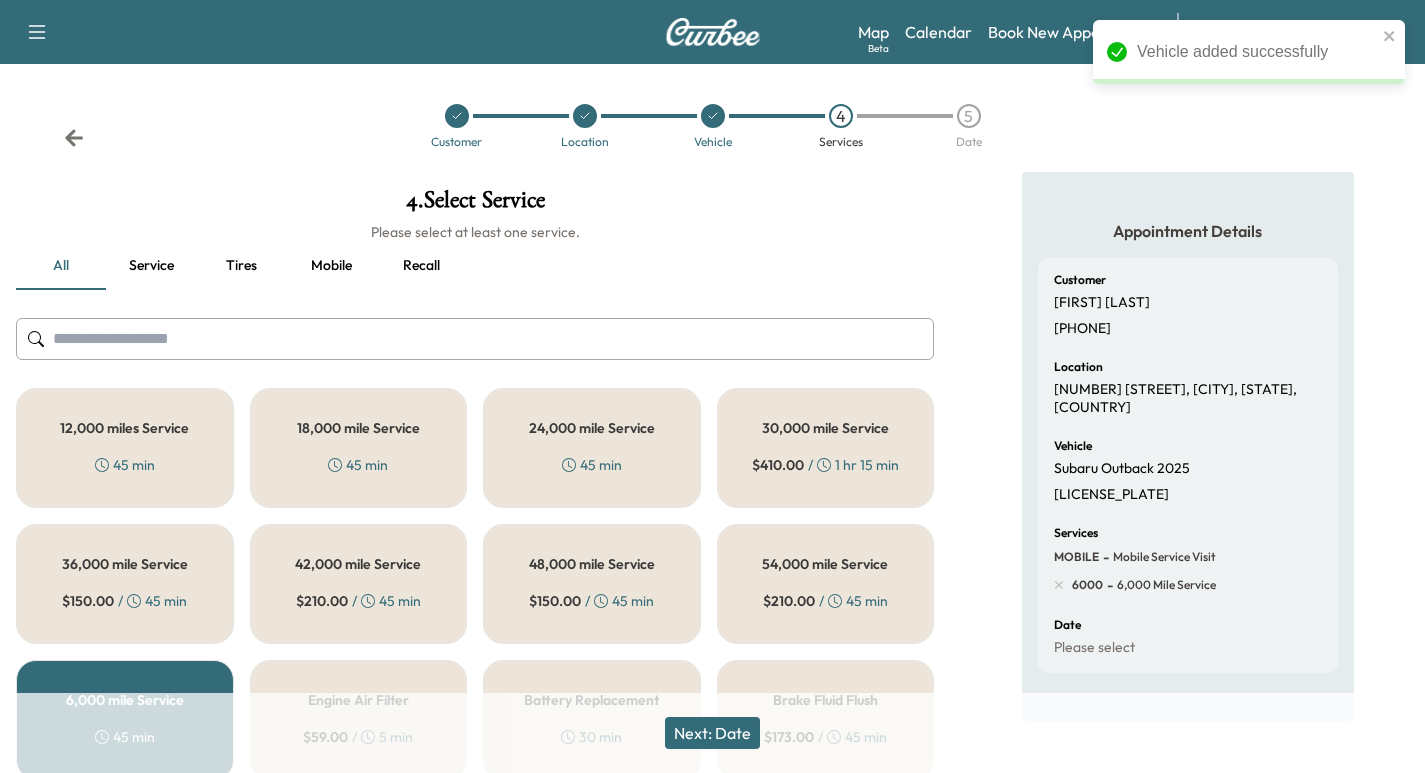 click on "Next: Date" at bounding box center [712, 733] 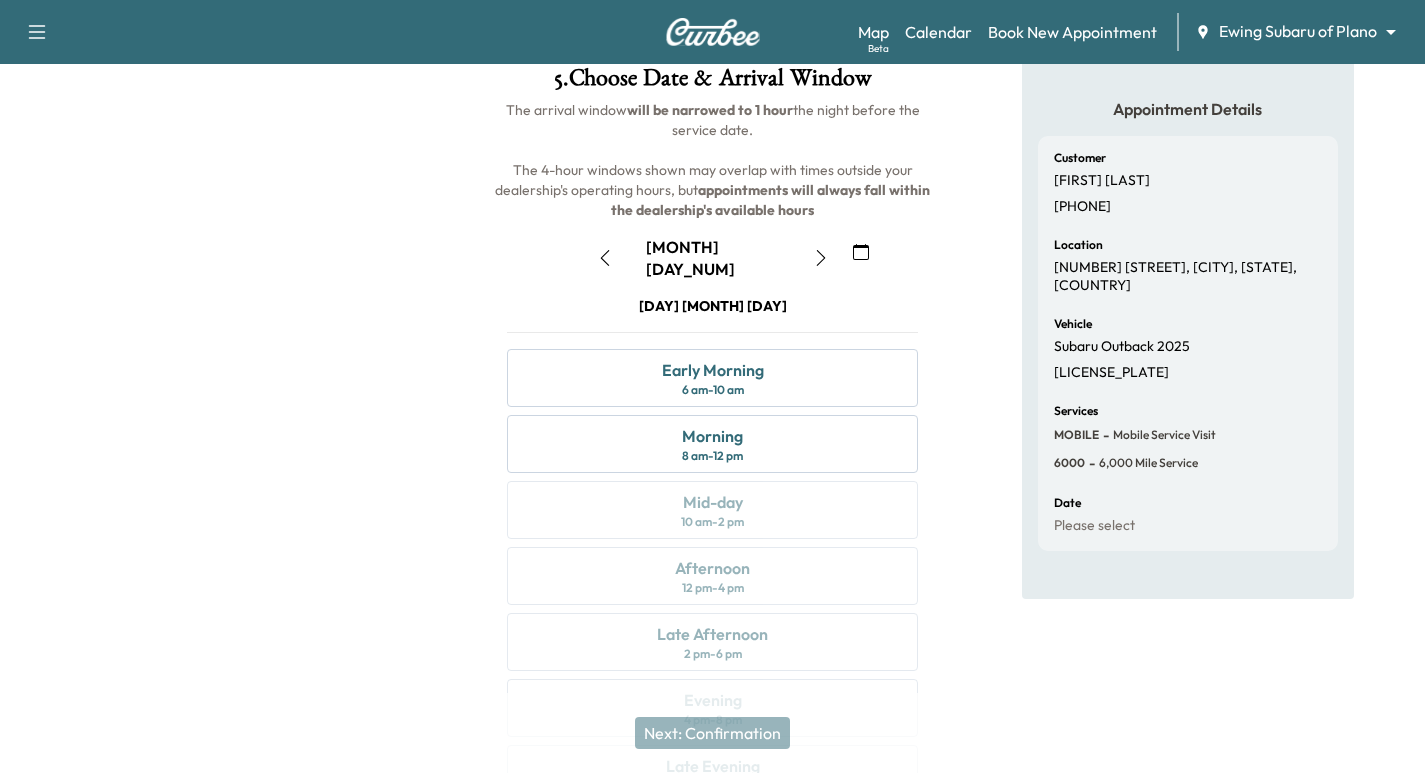 scroll, scrollTop: 28, scrollLeft: 0, axis: vertical 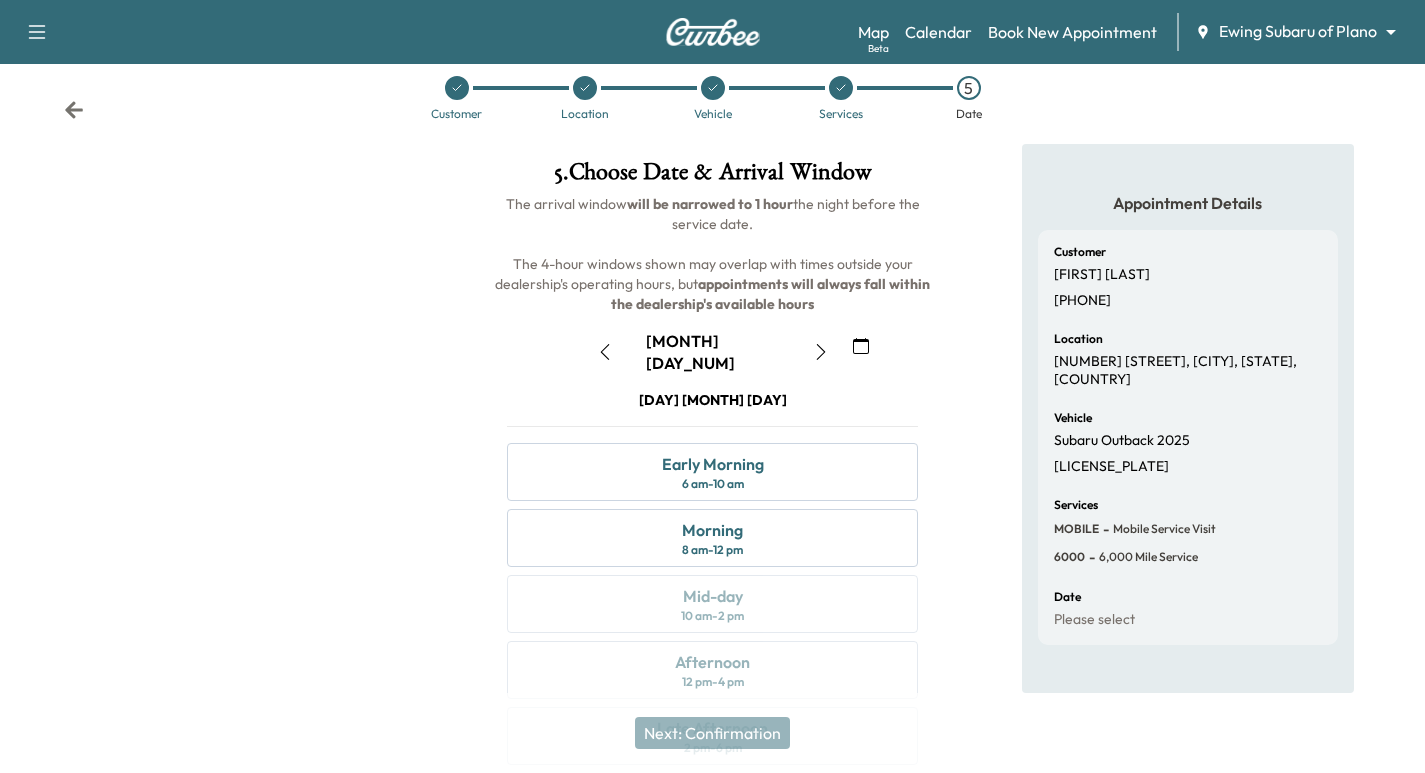 click 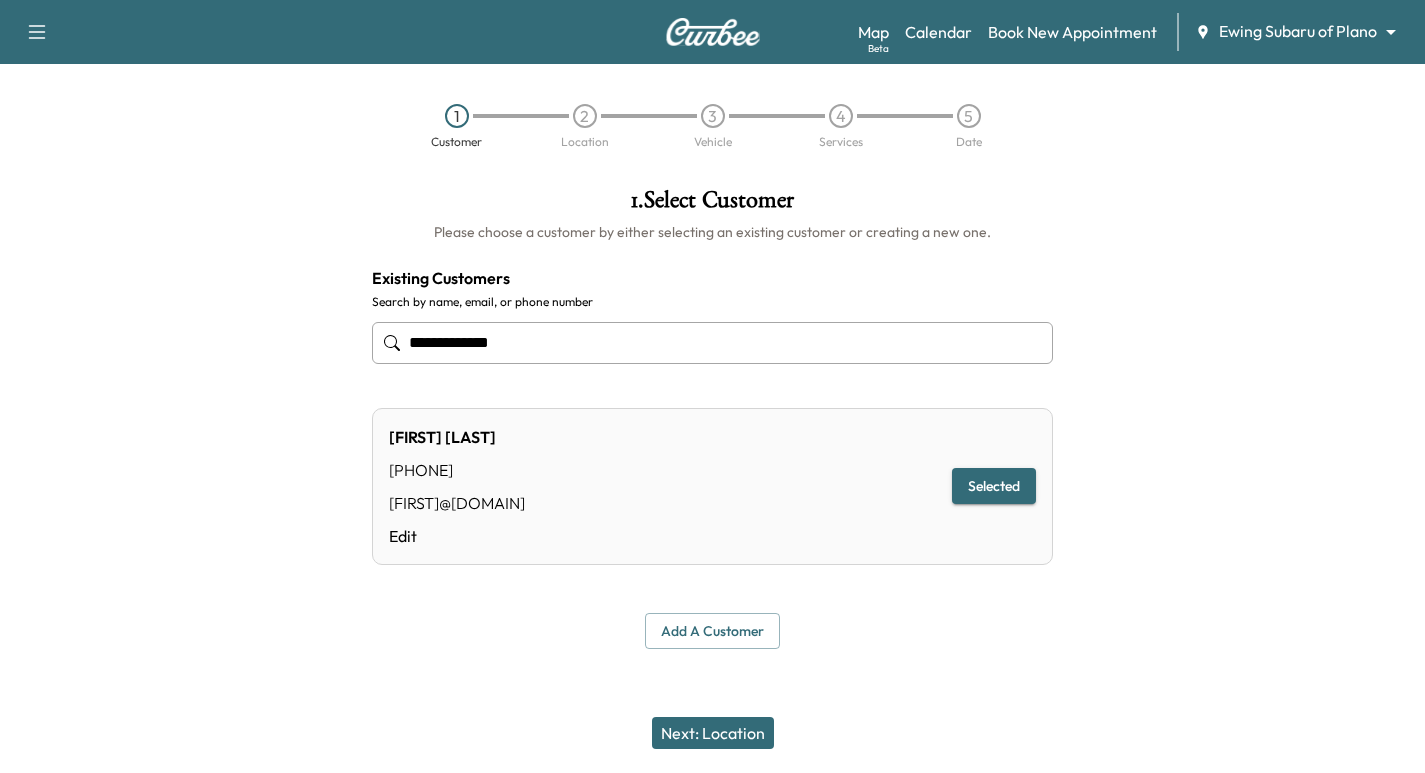 scroll, scrollTop: 0, scrollLeft: 0, axis: both 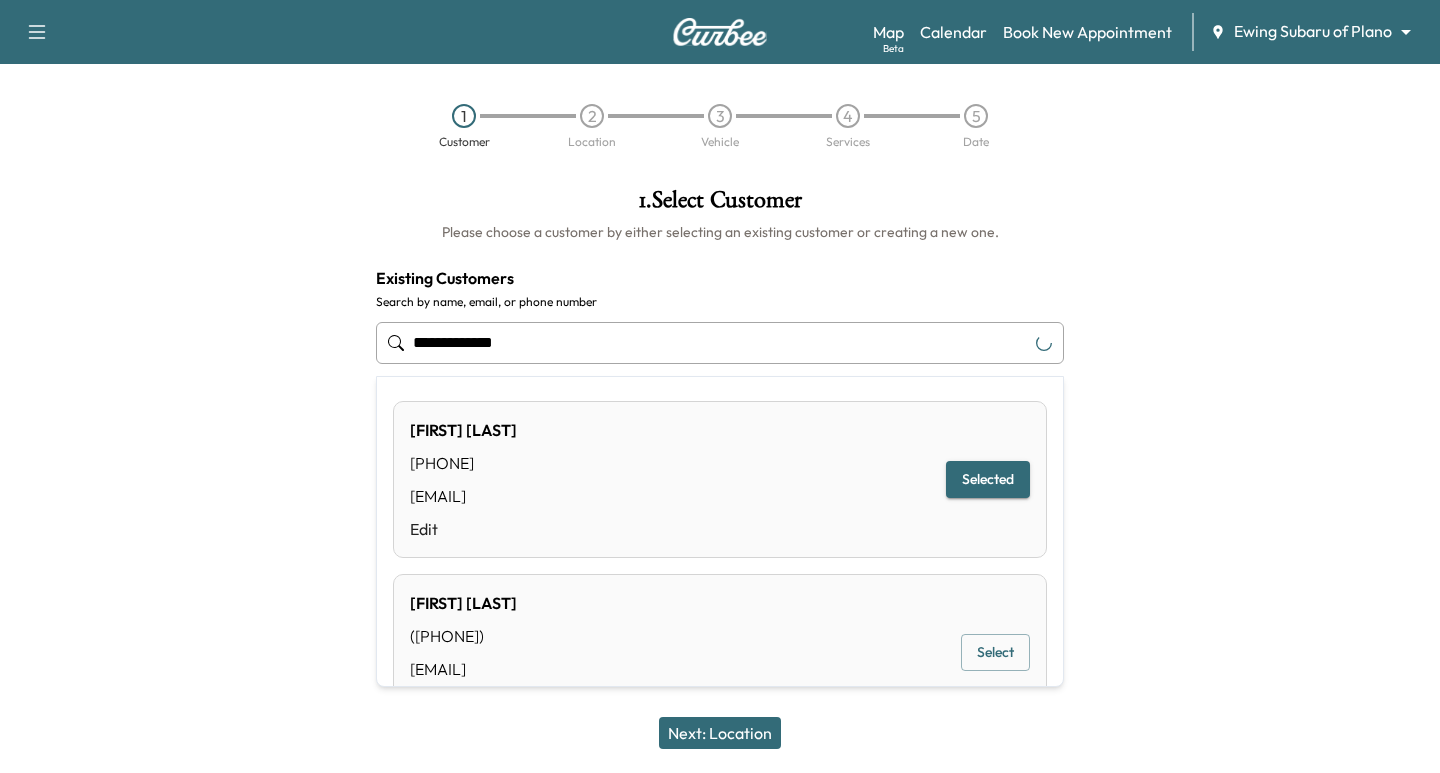 drag, startPoint x: 576, startPoint y: 338, endPoint x: 276, endPoint y: 330, distance: 300.10666 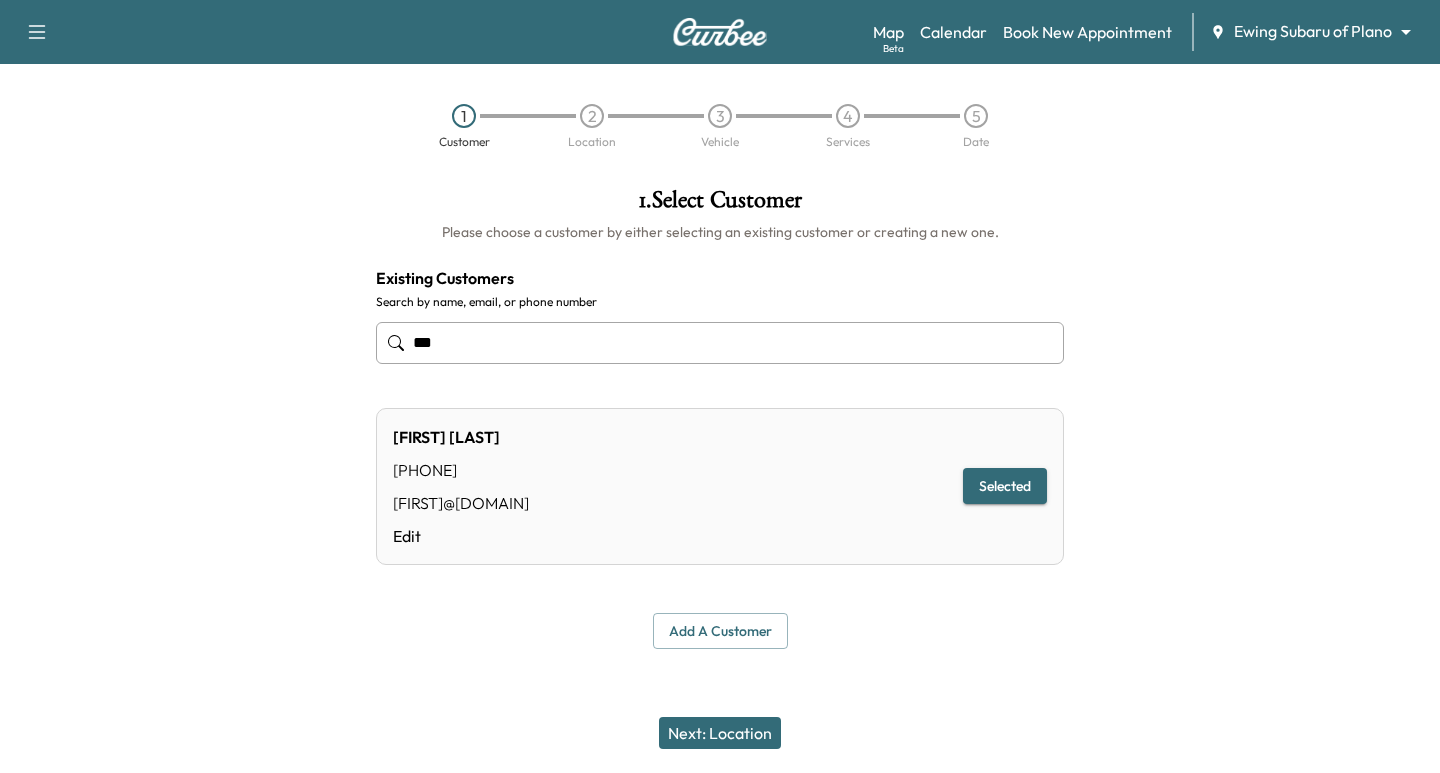 type on "**********" 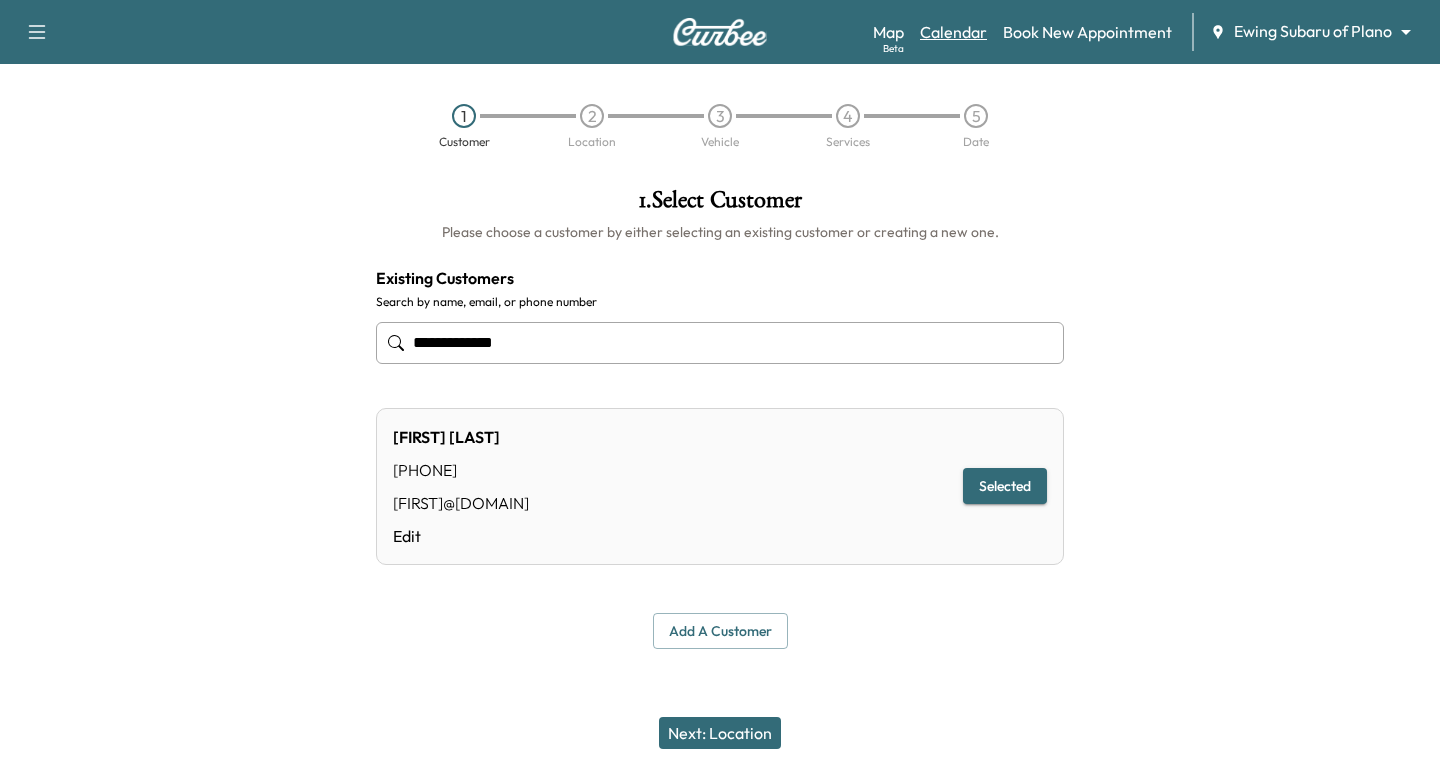 click on "Calendar" at bounding box center [953, 32] 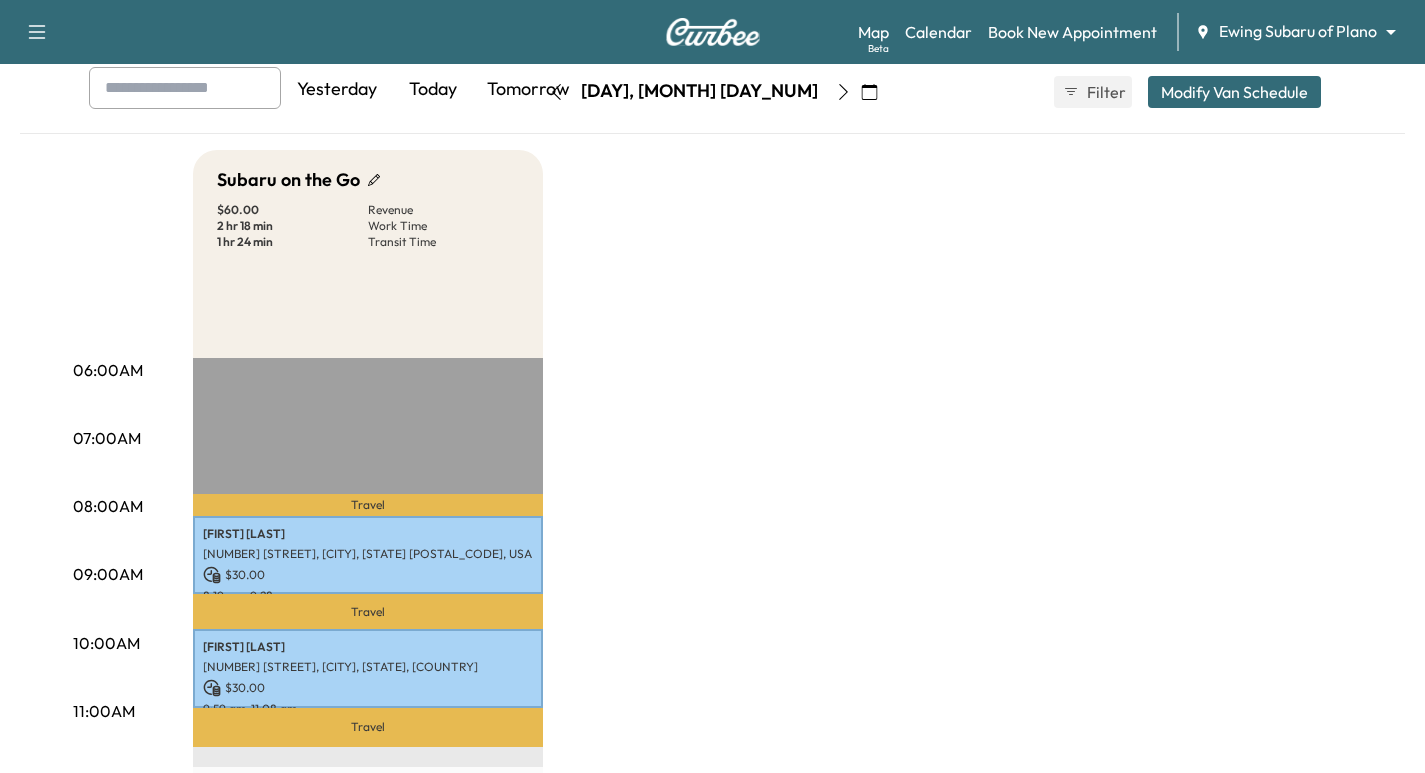 scroll, scrollTop: 50, scrollLeft: 0, axis: vertical 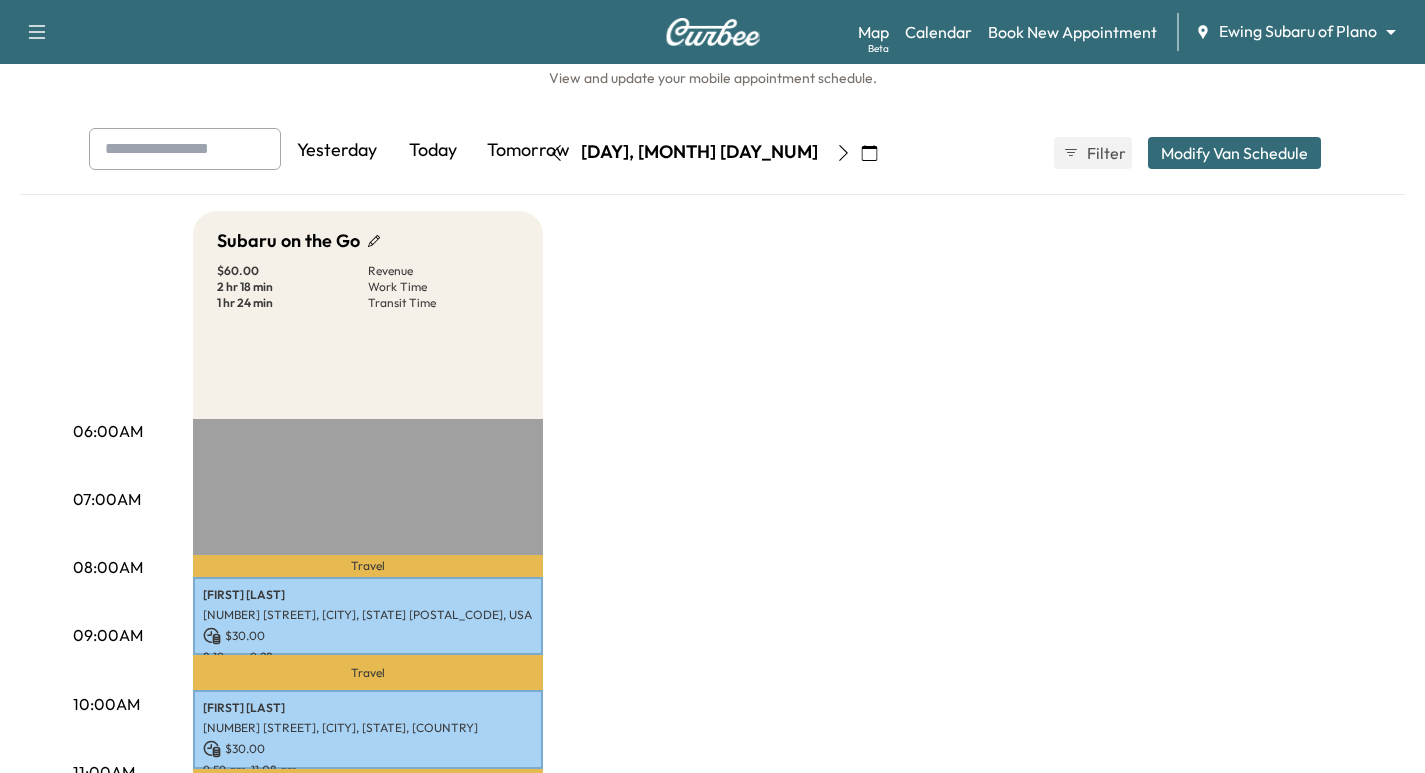 click 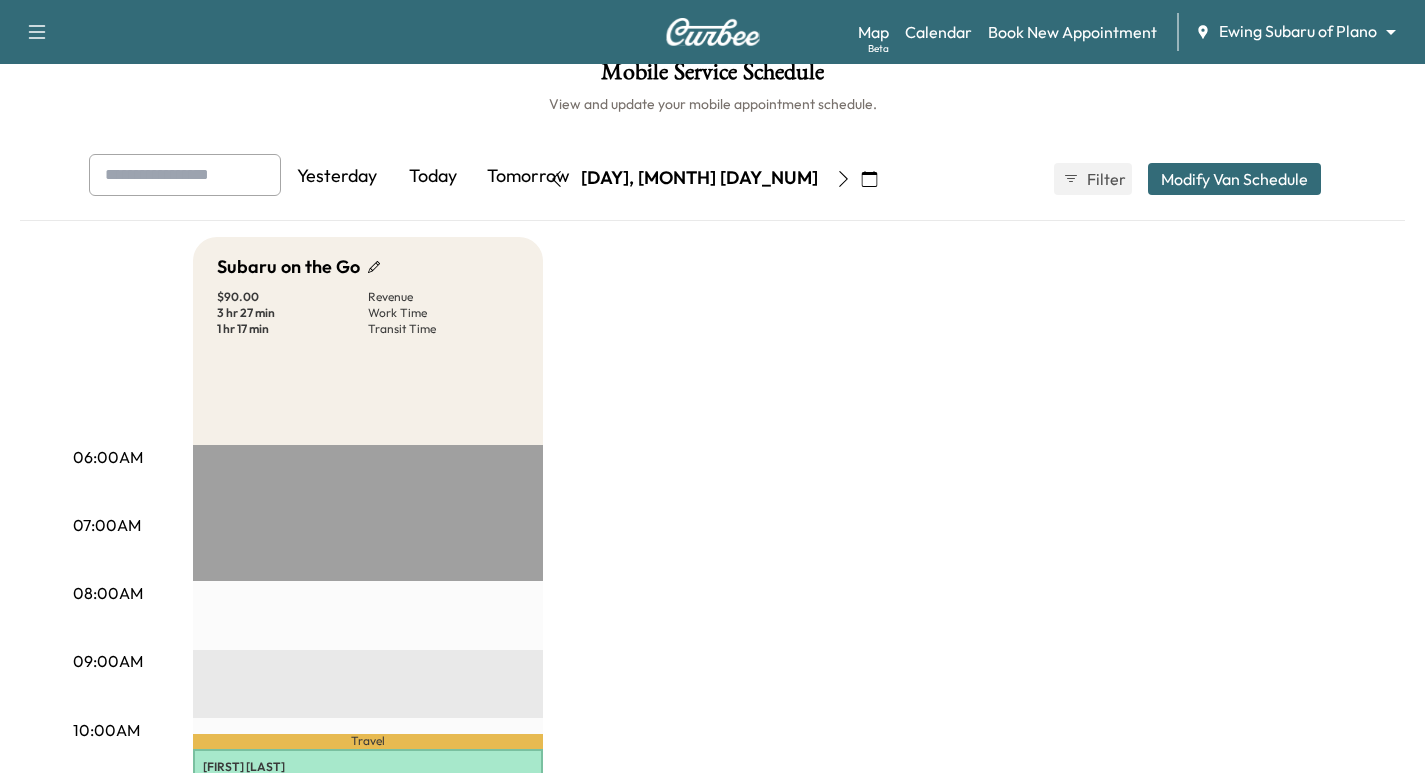 scroll, scrollTop: 0, scrollLeft: 0, axis: both 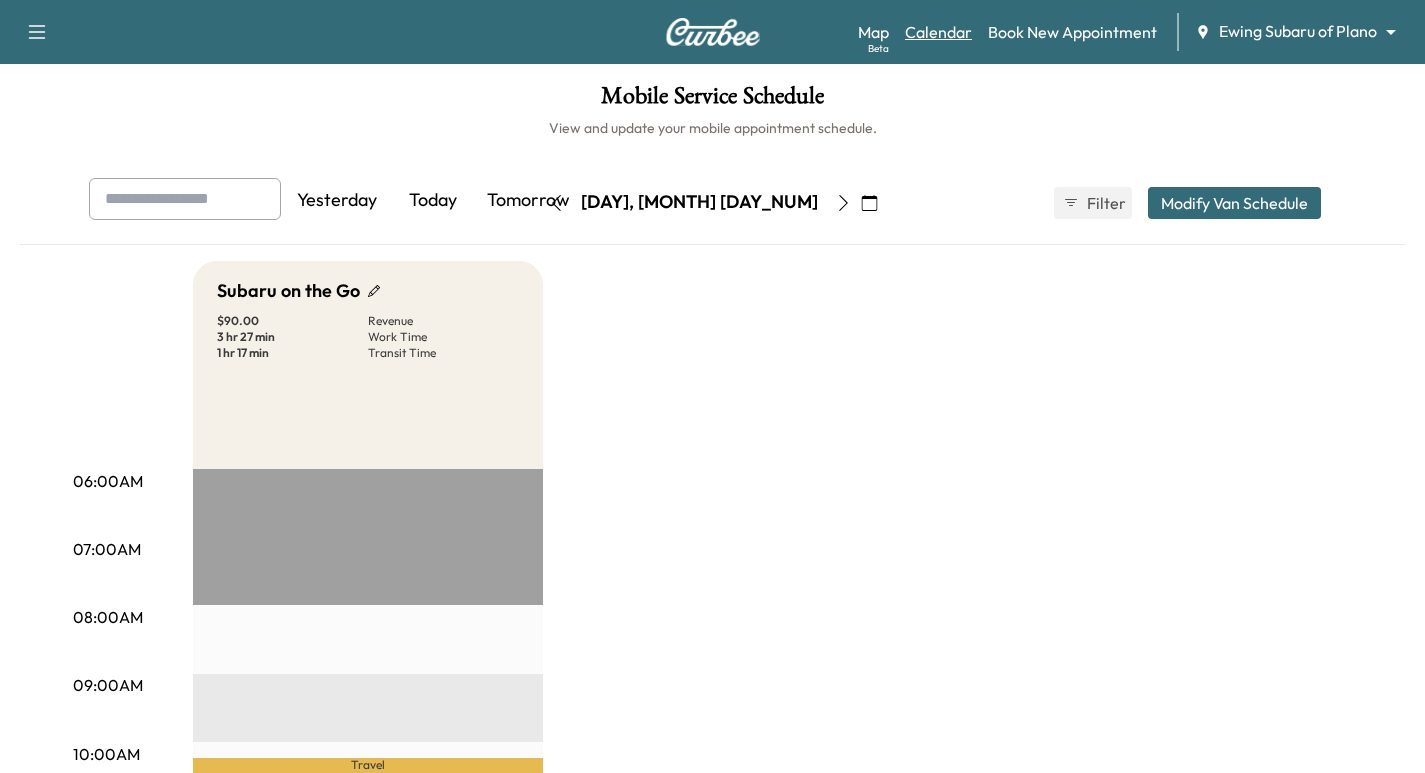 click on "Calendar" at bounding box center [938, 32] 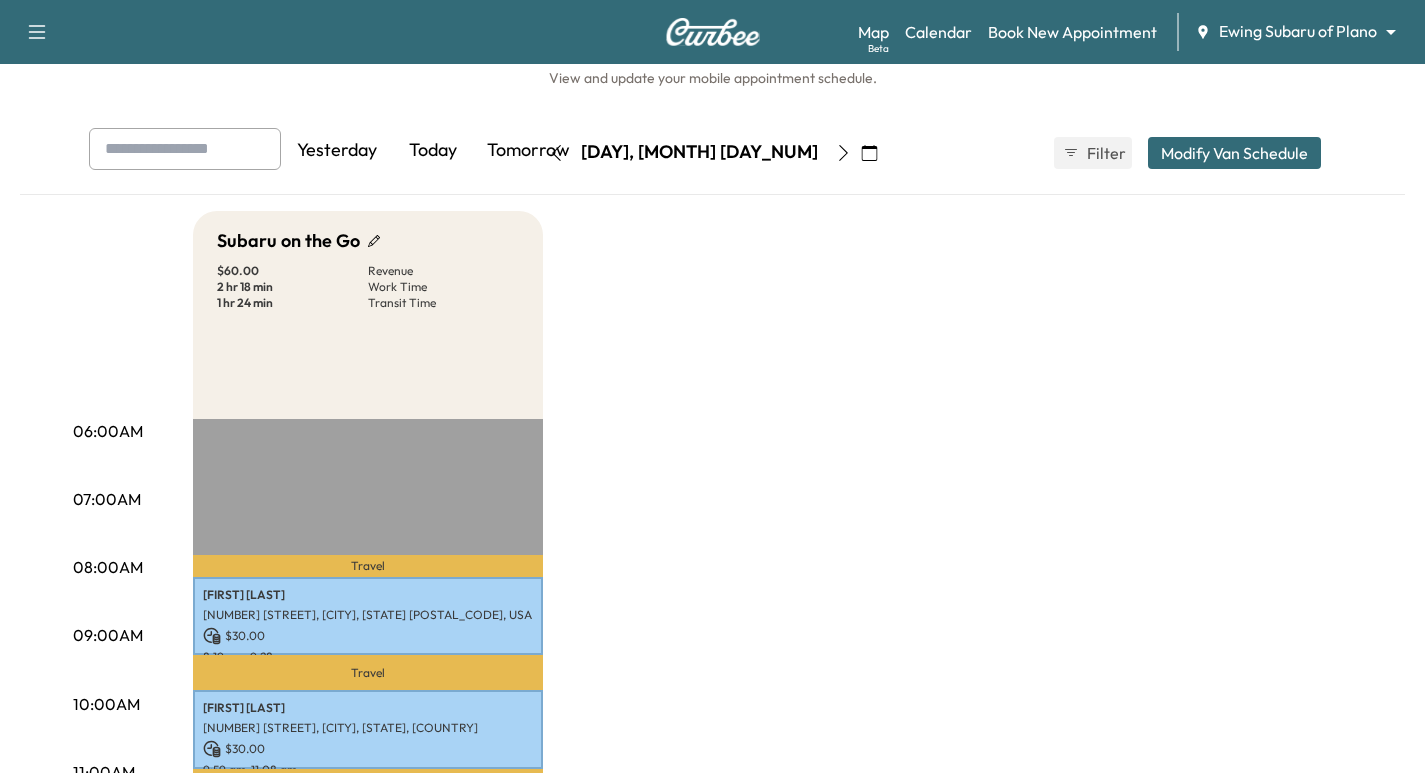 scroll, scrollTop: 25, scrollLeft: 0, axis: vertical 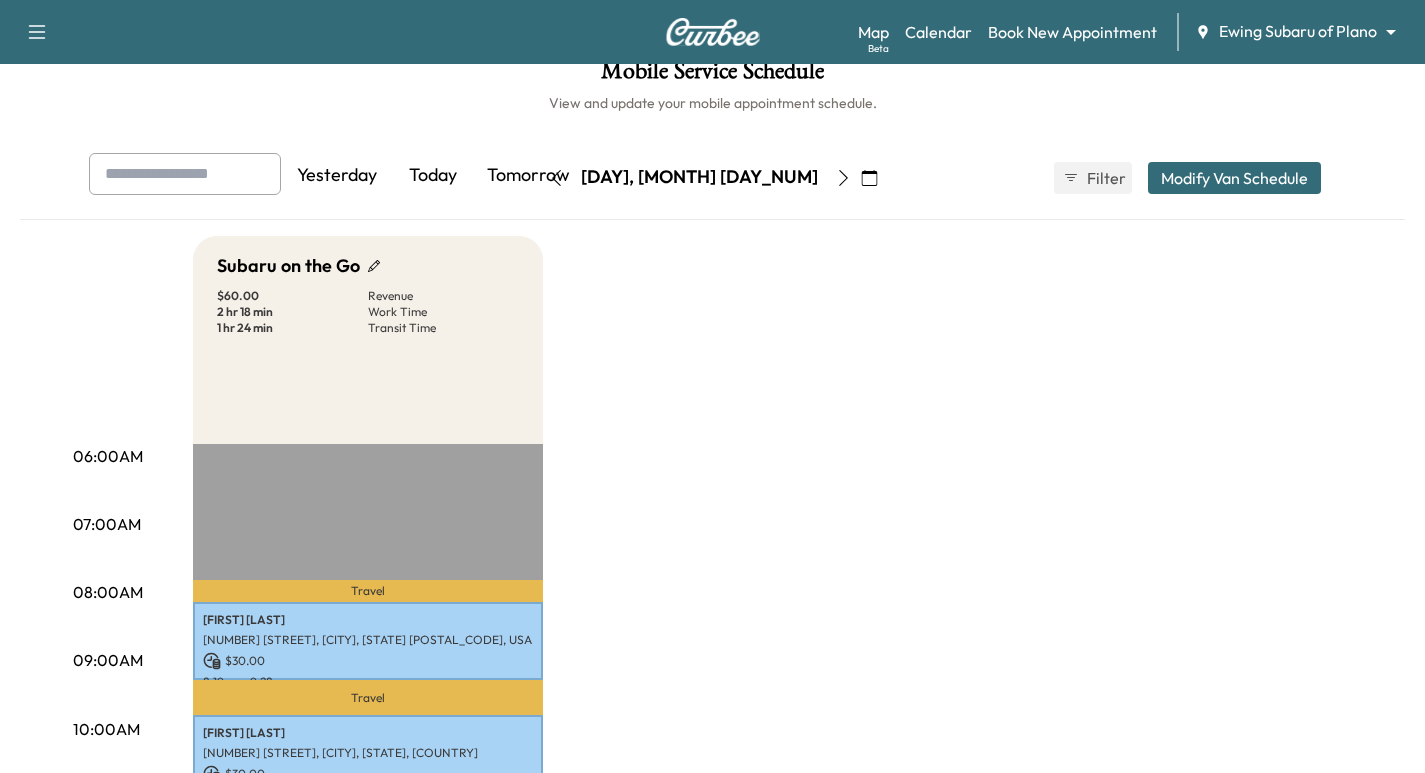 click at bounding box center [185, 174] 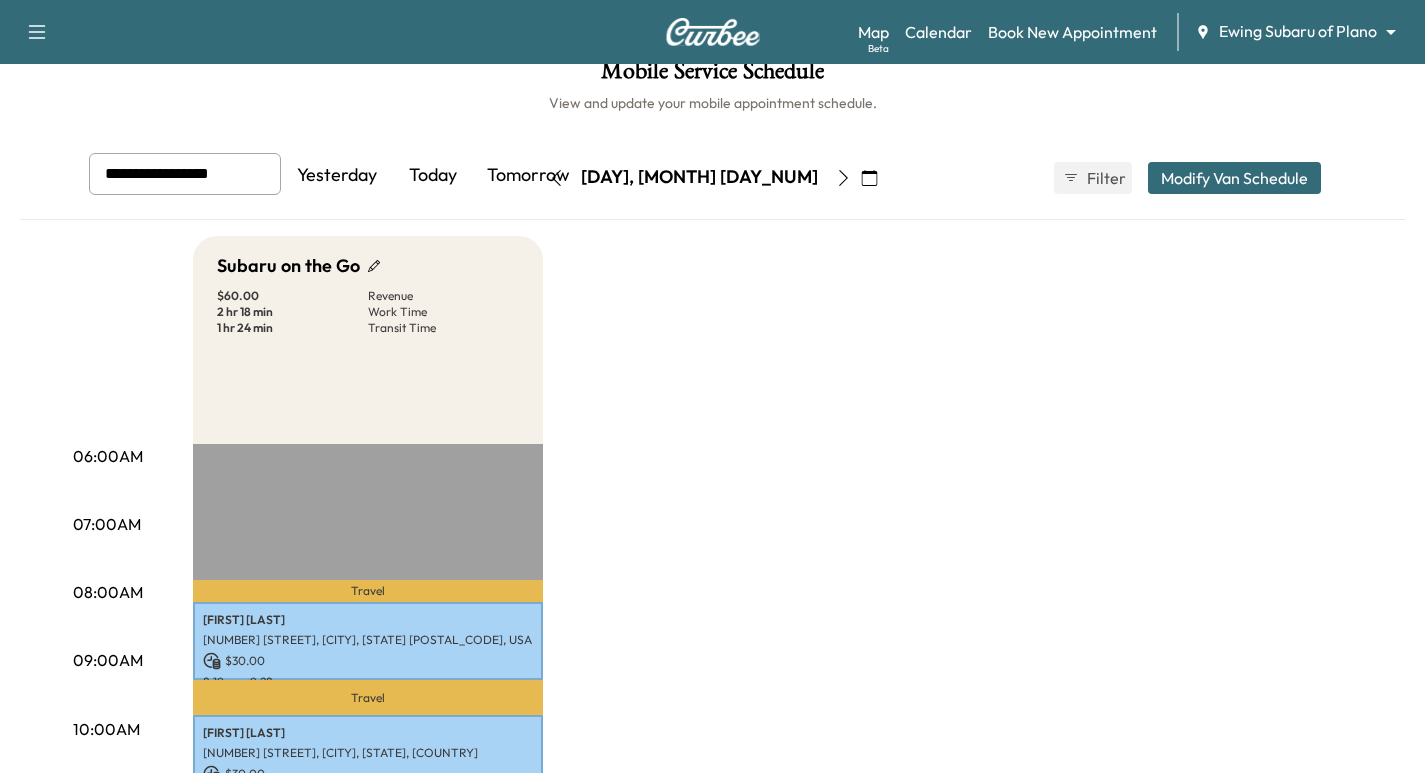 scroll, scrollTop: 0, scrollLeft: 4, axis: horizontal 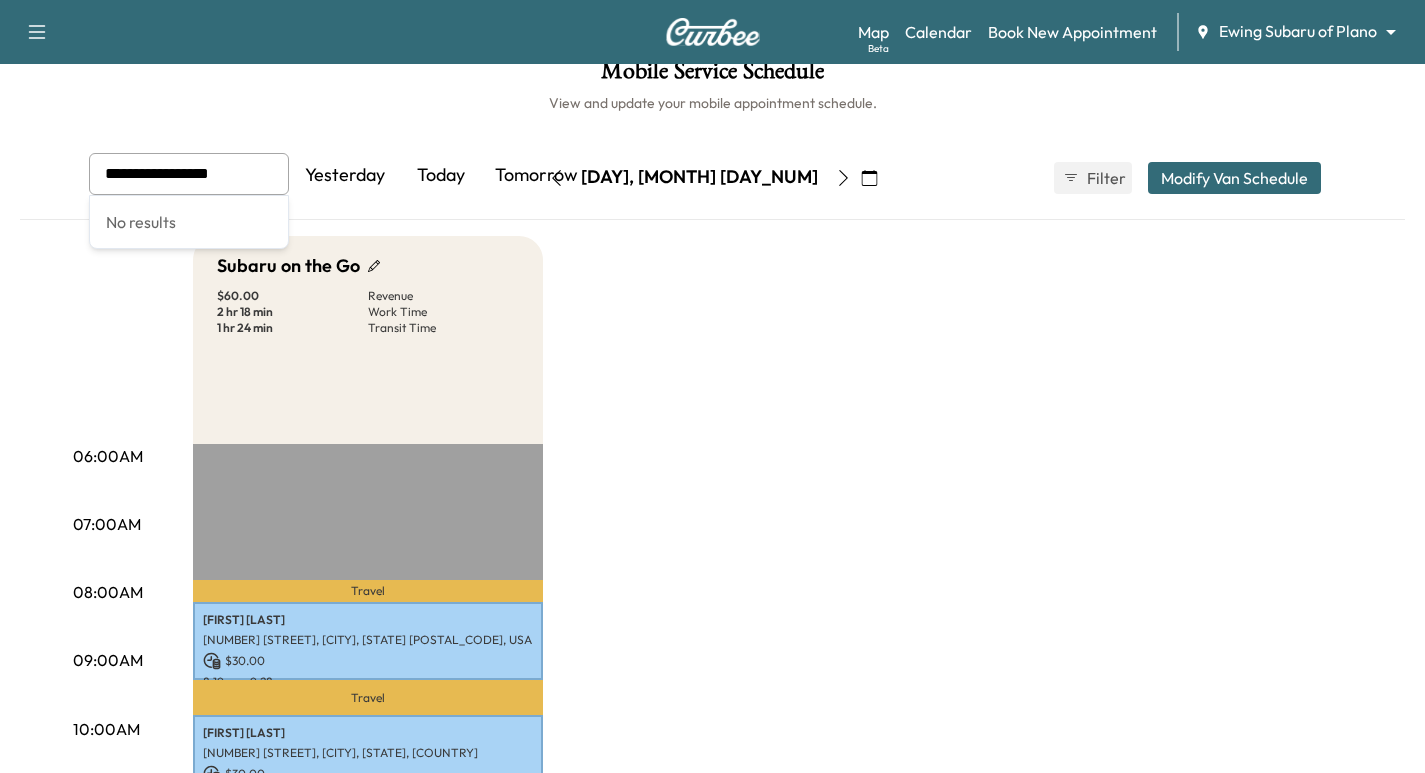 drag, startPoint x: 273, startPoint y: 169, endPoint x: -63, endPoint y: 171, distance: 336.00595 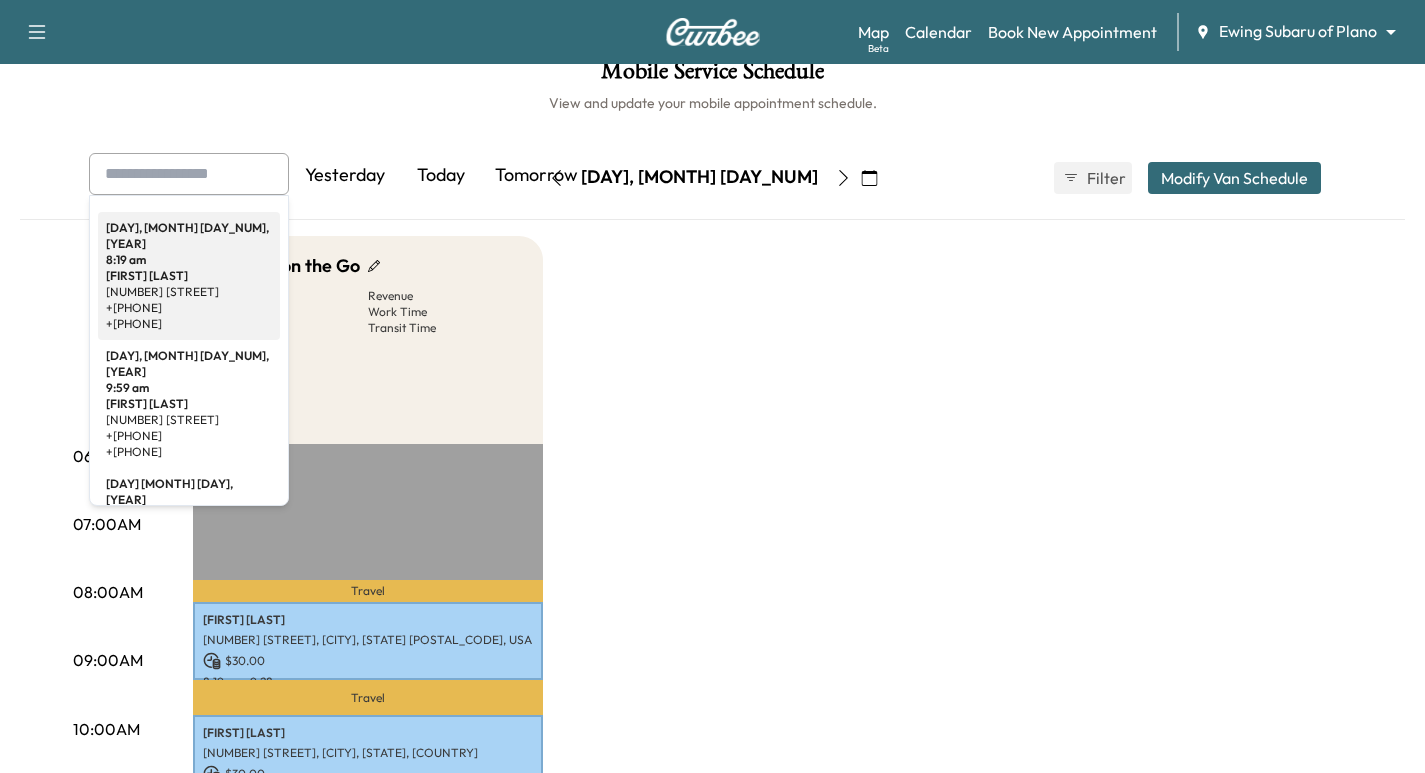 click on "[FIRST]   [LAST]" at bounding box center (189, 276) 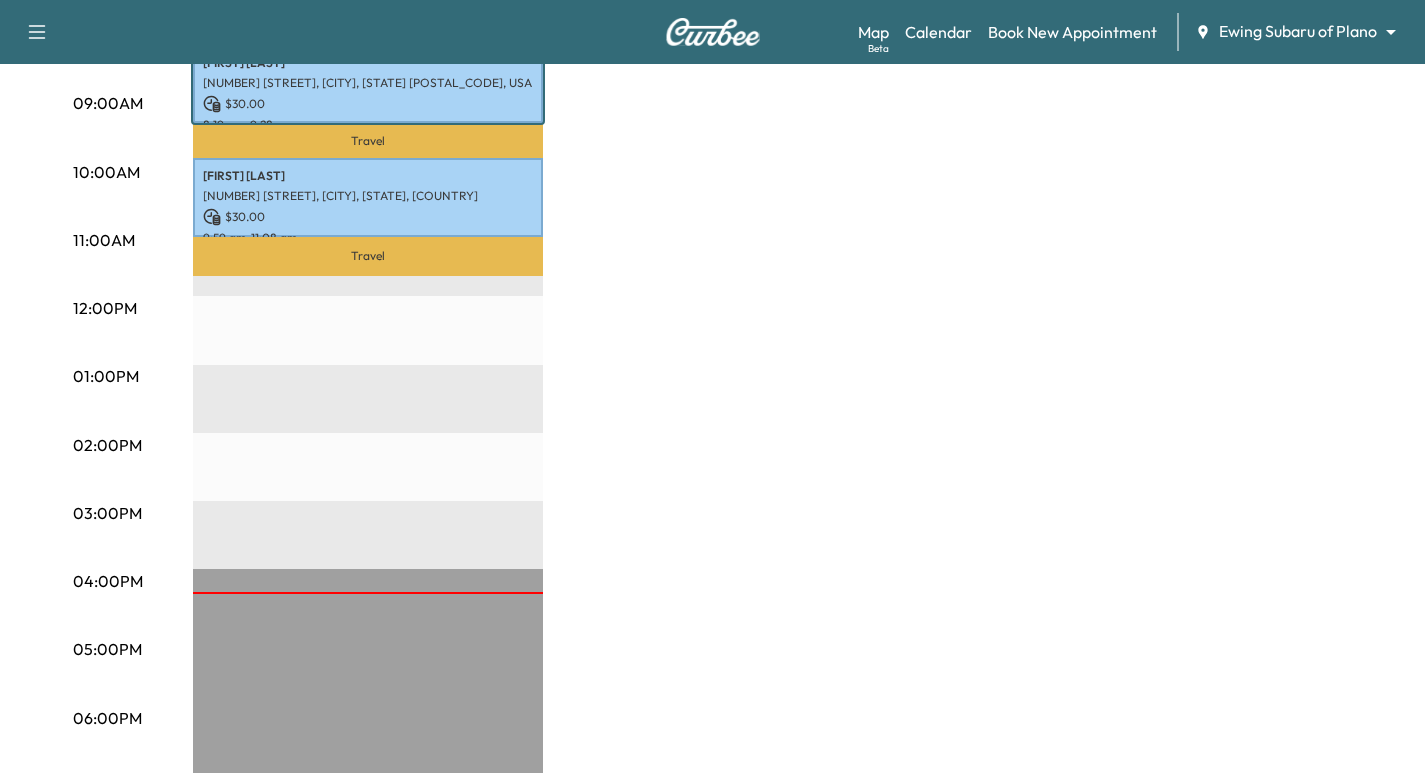 scroll, scrollTop: 452, scrollLeft: 0, axis: vertical 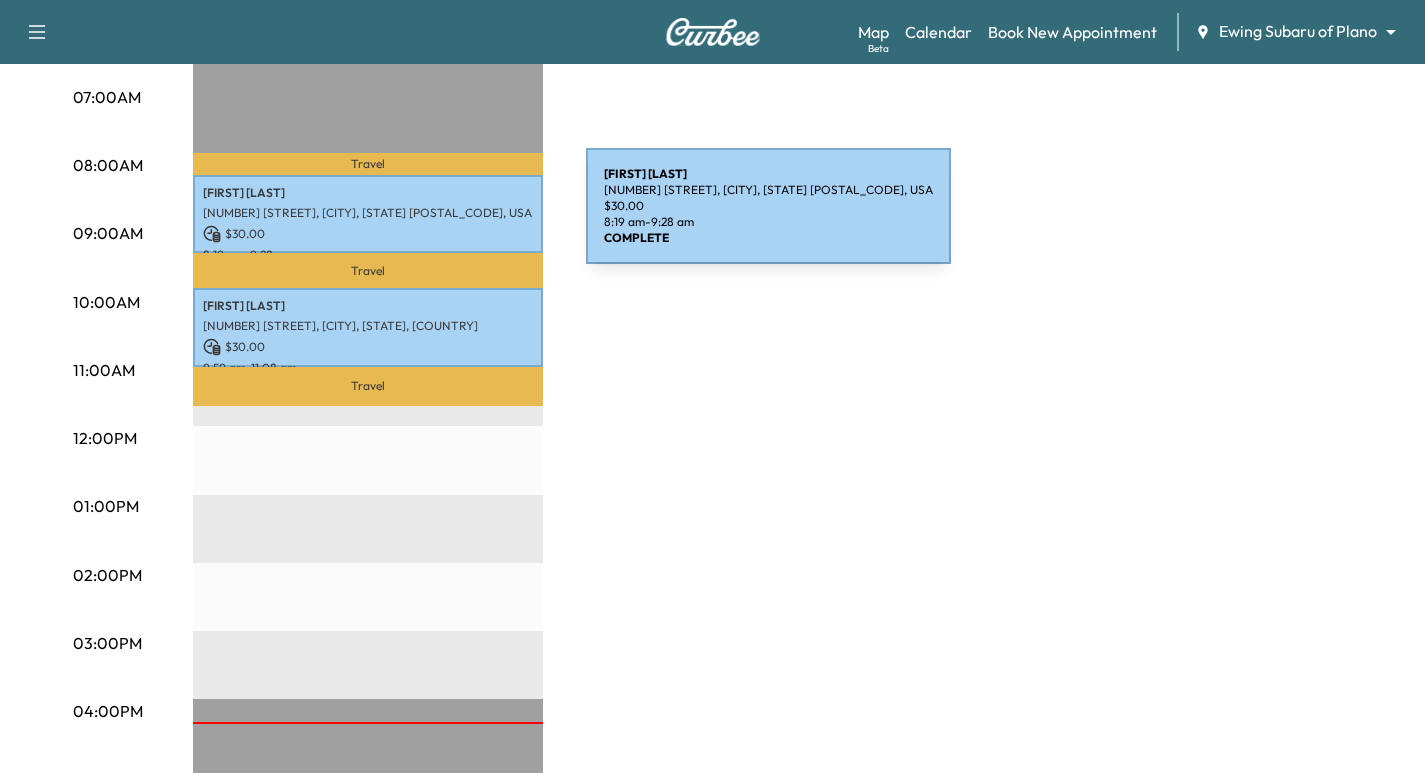 click on "[NUMBER] [STREET], [CITY], [STATE] [POSTAL_CODE], USA" at bounding box center (368, 213) 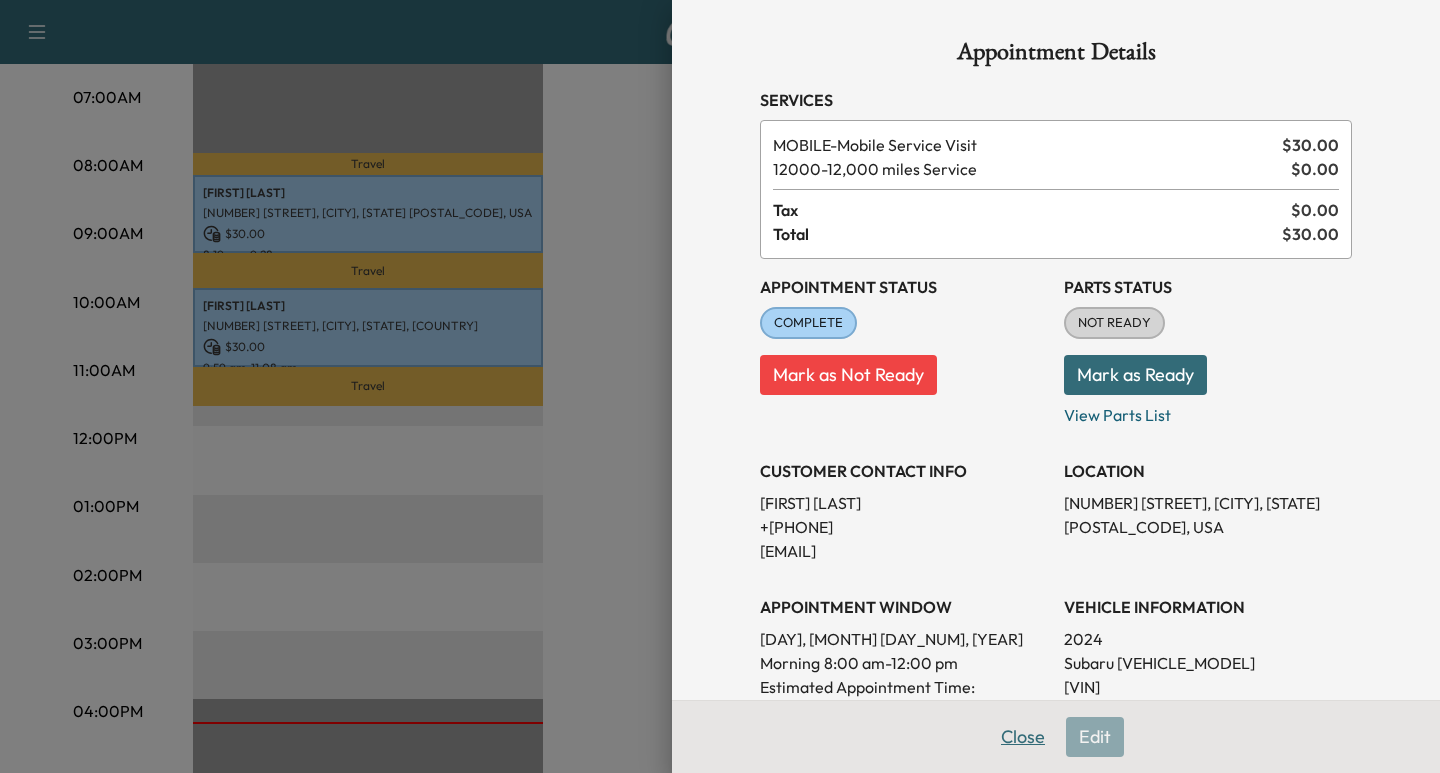 click on "Close" at bounding box center [1023, 737] 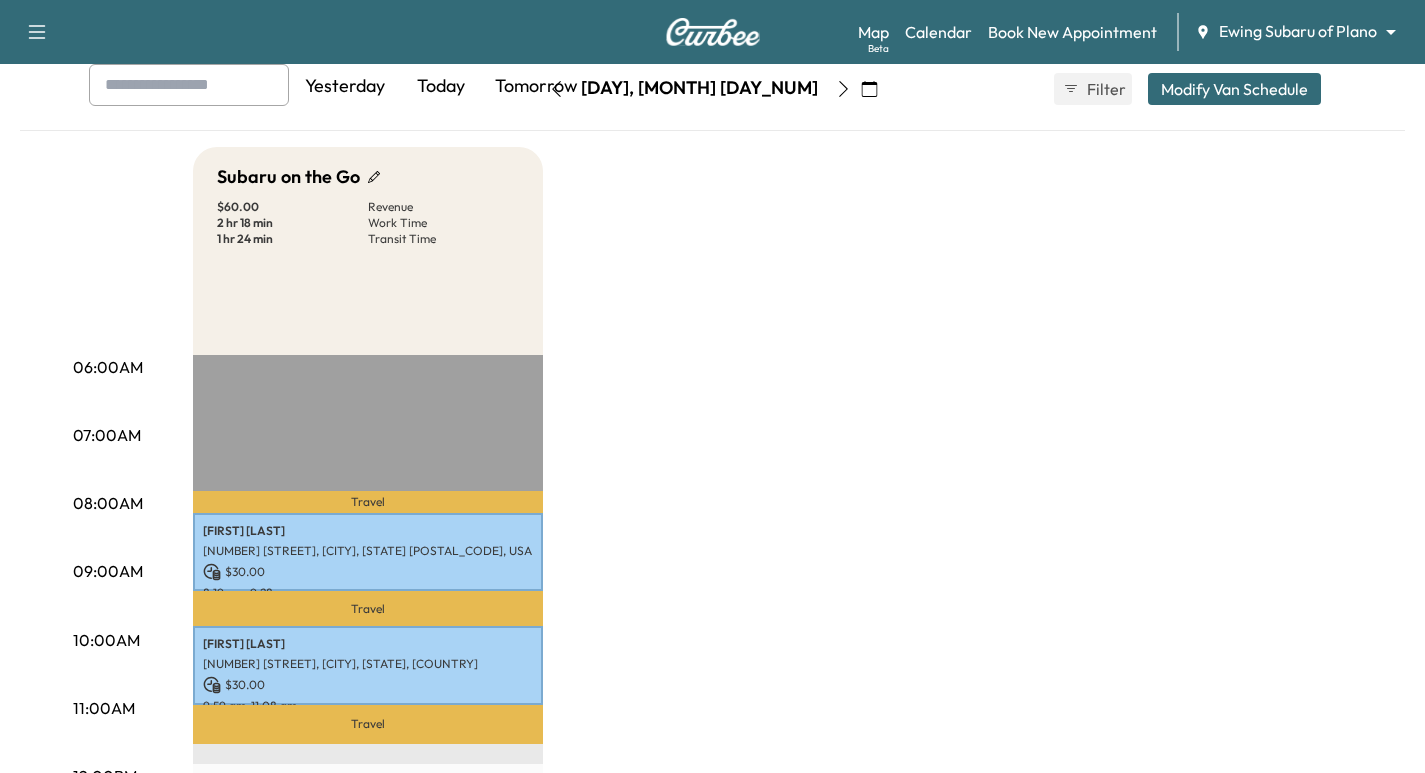 scroll, scrollTop: 2, scrollLeft: 0, axis: vertical 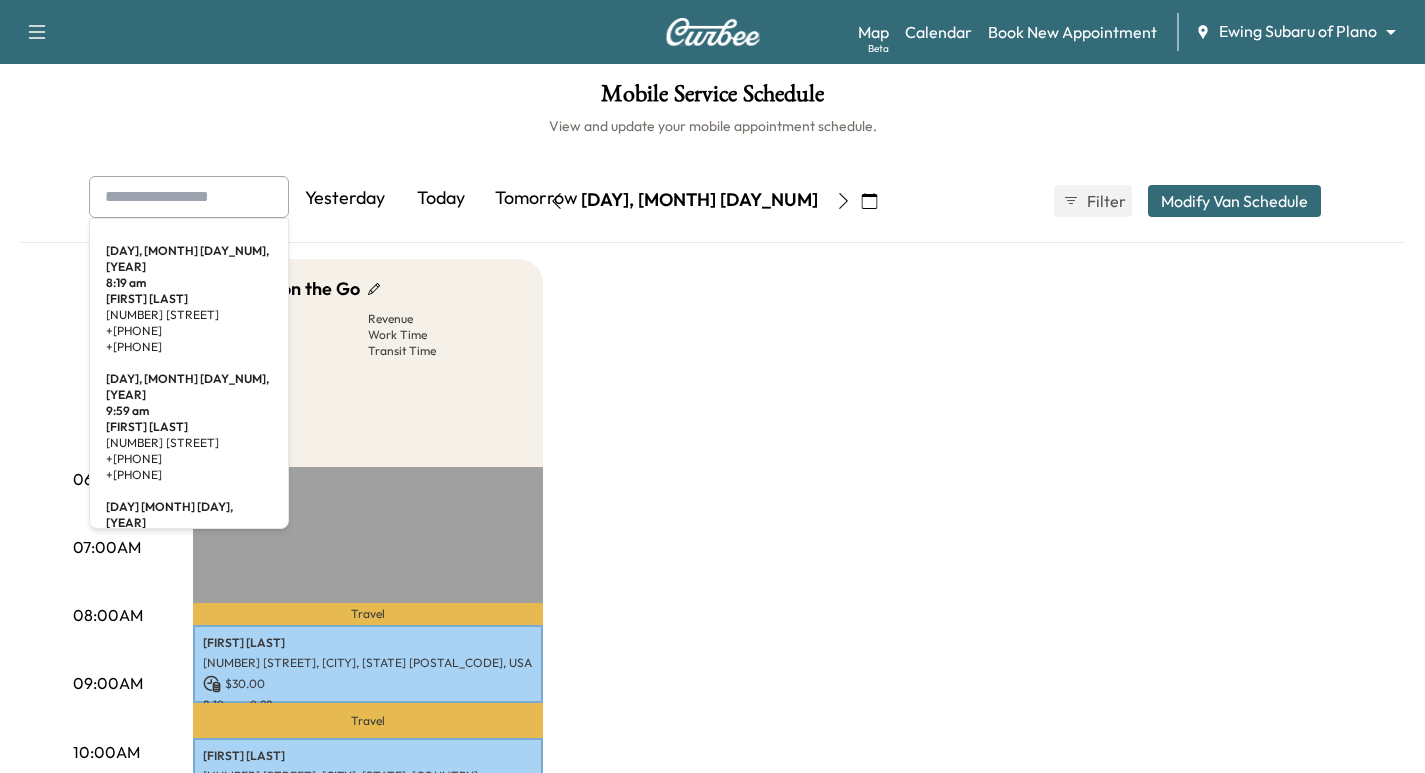 click at bounding box center (189, 197) 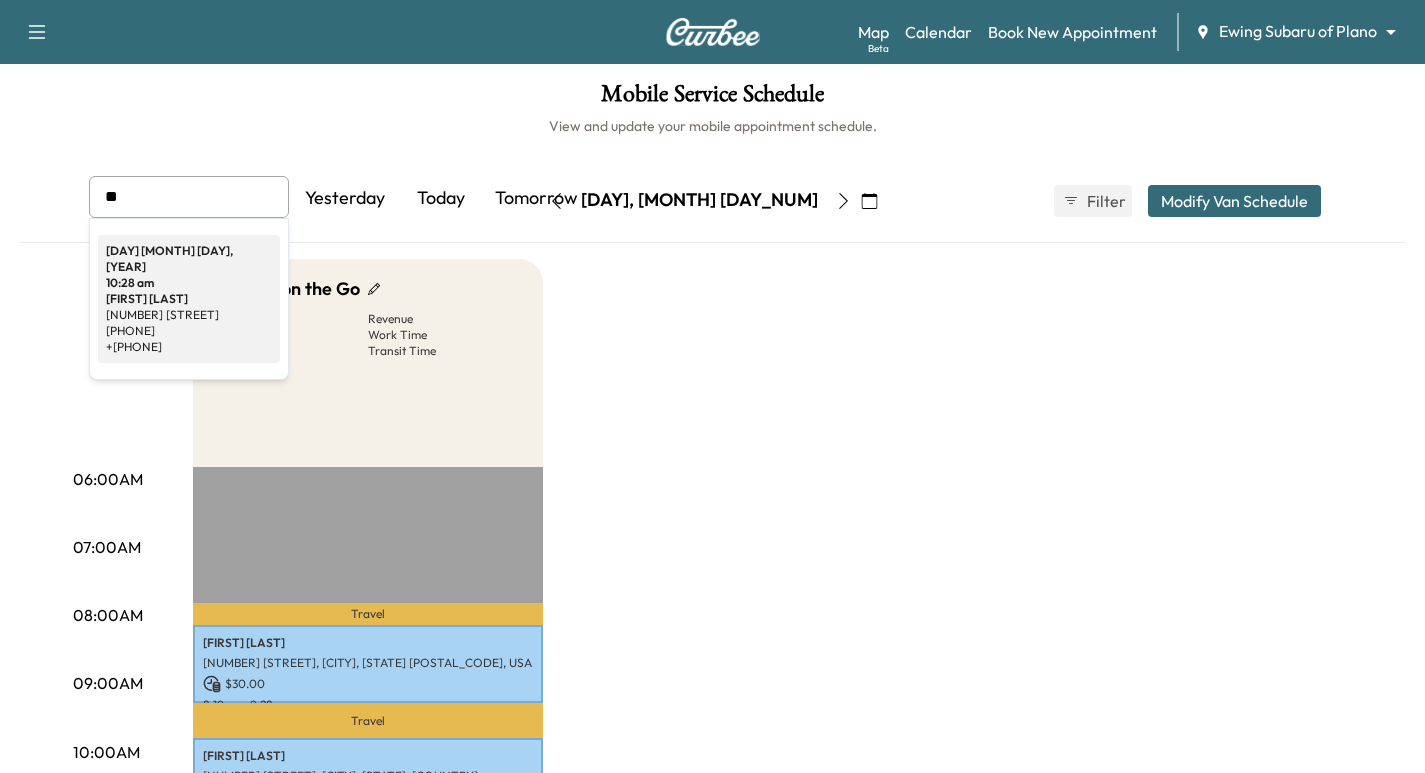click on "[NUMBER] [STREET]" at bounding box center (189, 315) 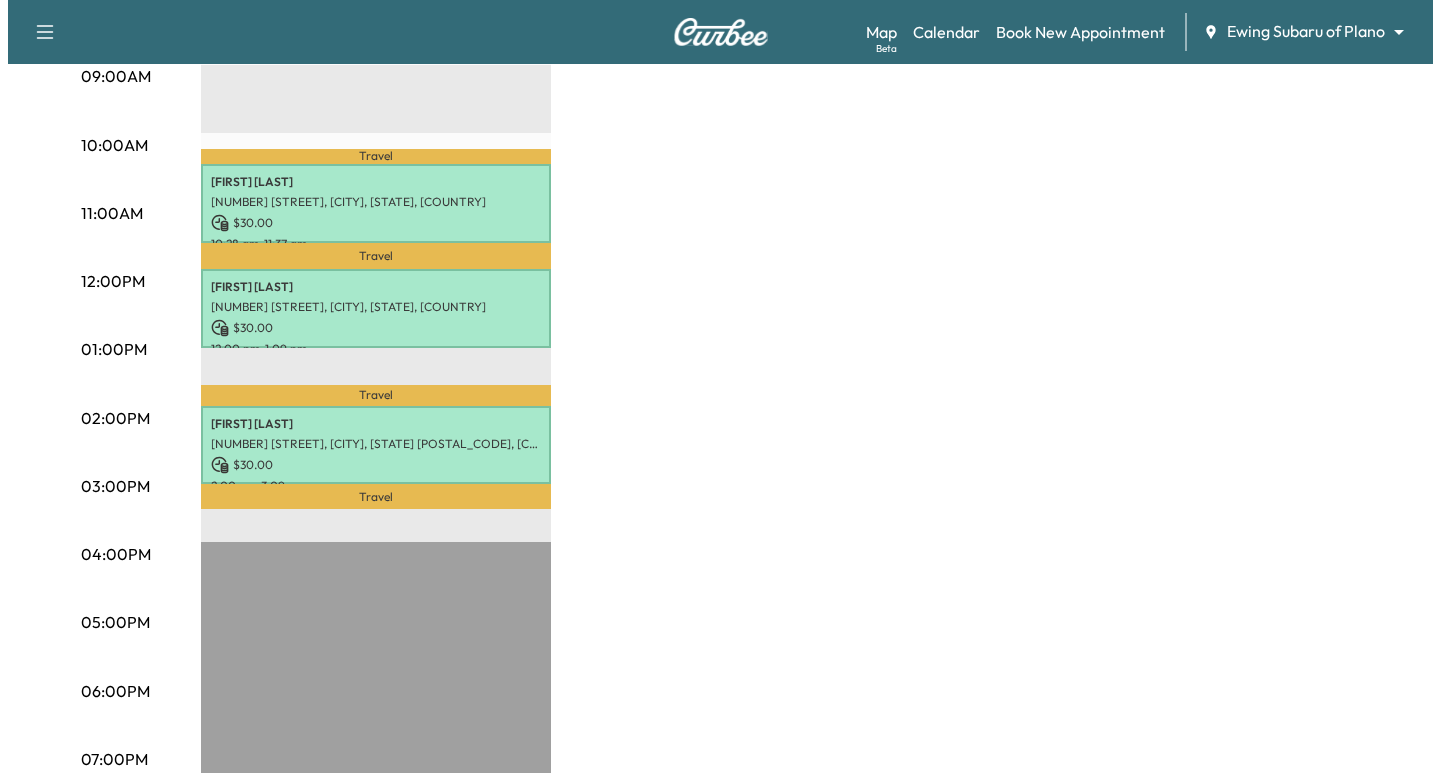 scroll, scrollTop: 573, scrollLeft: 0, axis: vertical 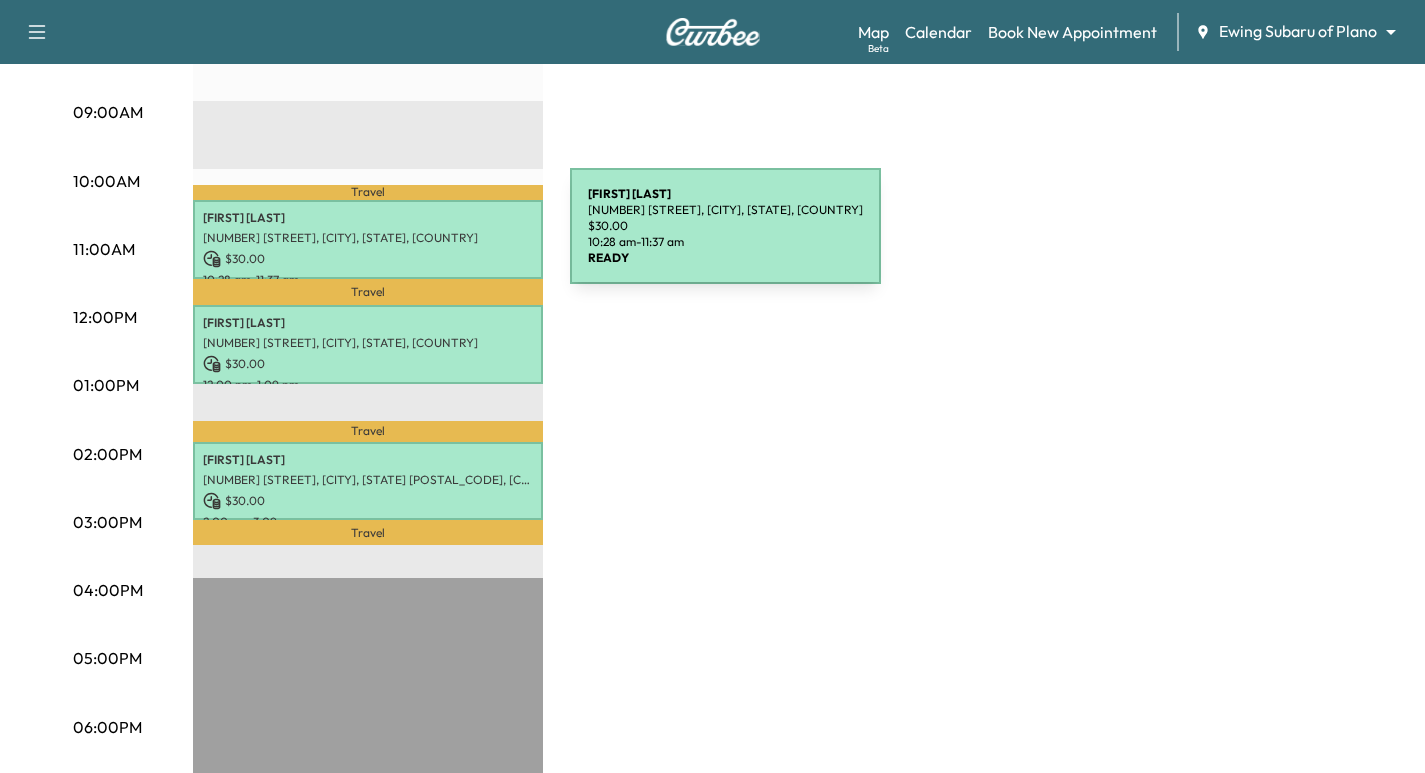 type on "**********" 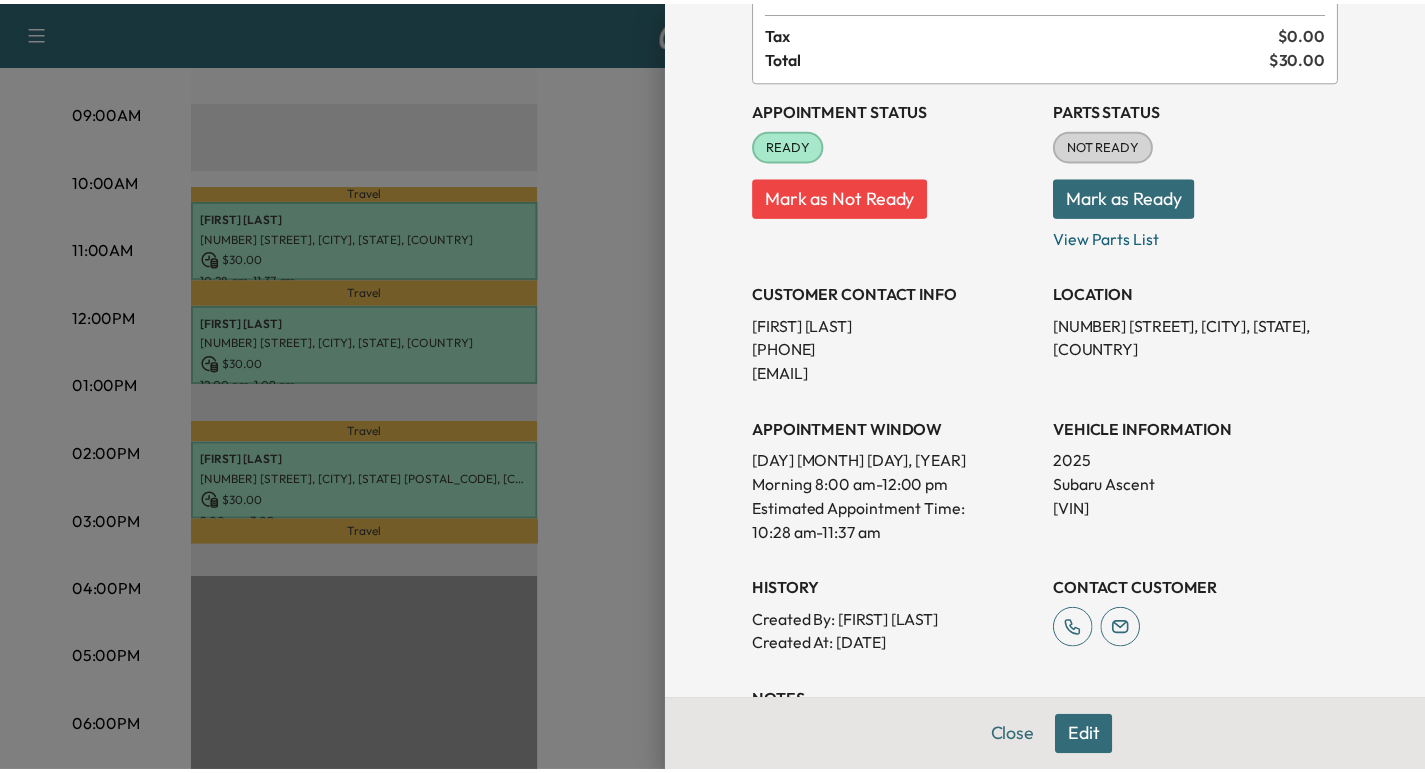 scroll, scrollTop: 200, scrollLeft: 0, axis: vertical 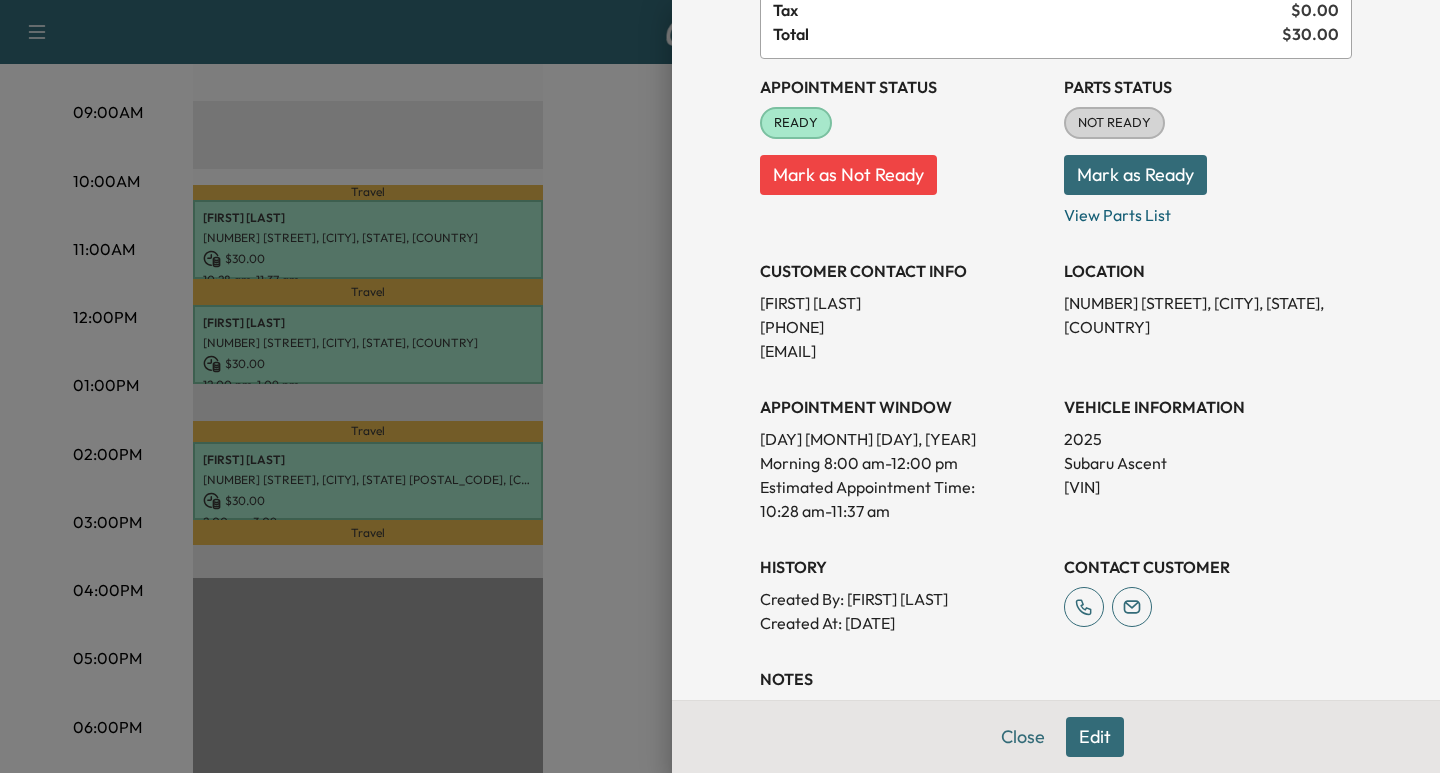 drag, startPoint x: 1229, startPoint y: 489, endPoint x: 1053, endPoint y: 490, distance: 176.00284 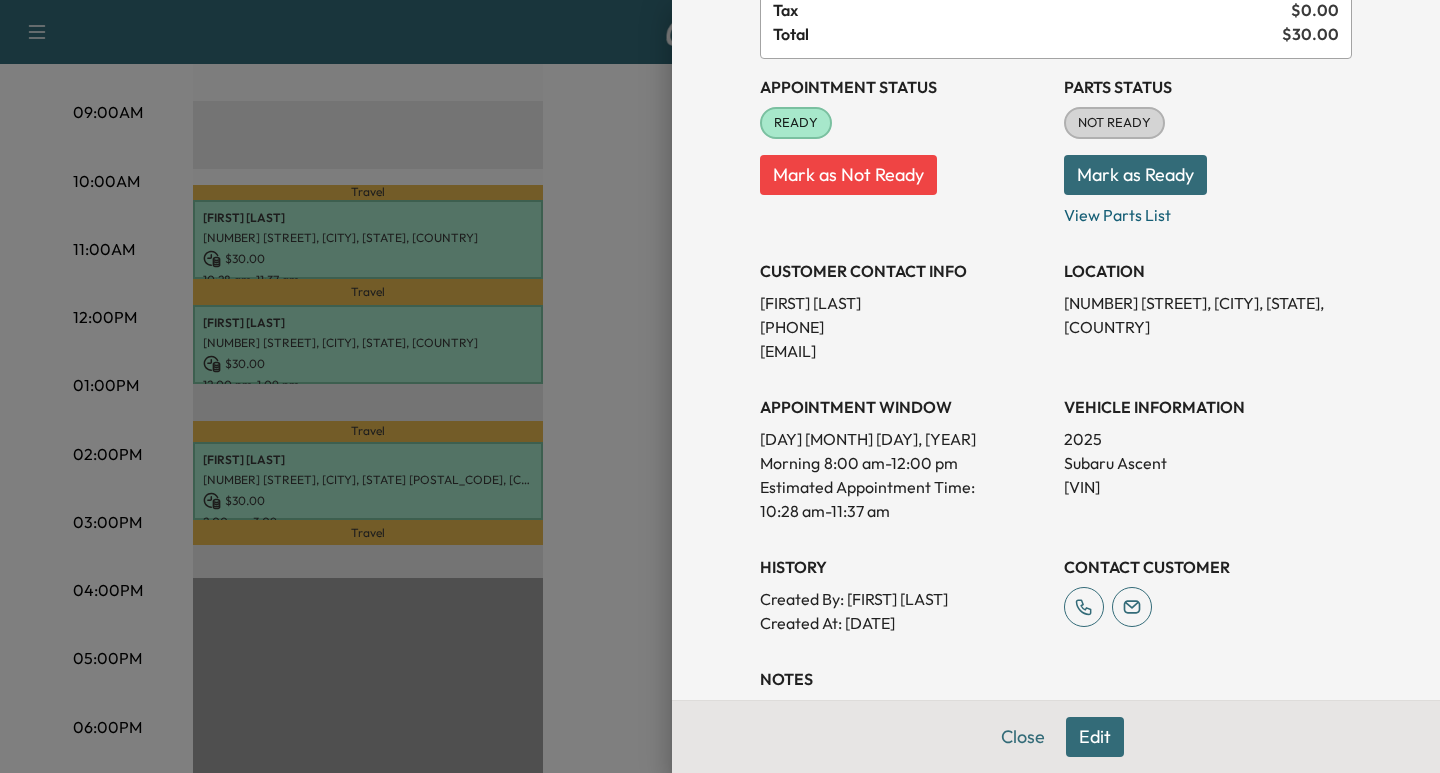 drag, startPoint x: 1007, startPoint y: 750, endPoint x: 991, endPoint y: 742, distance: 17.888544 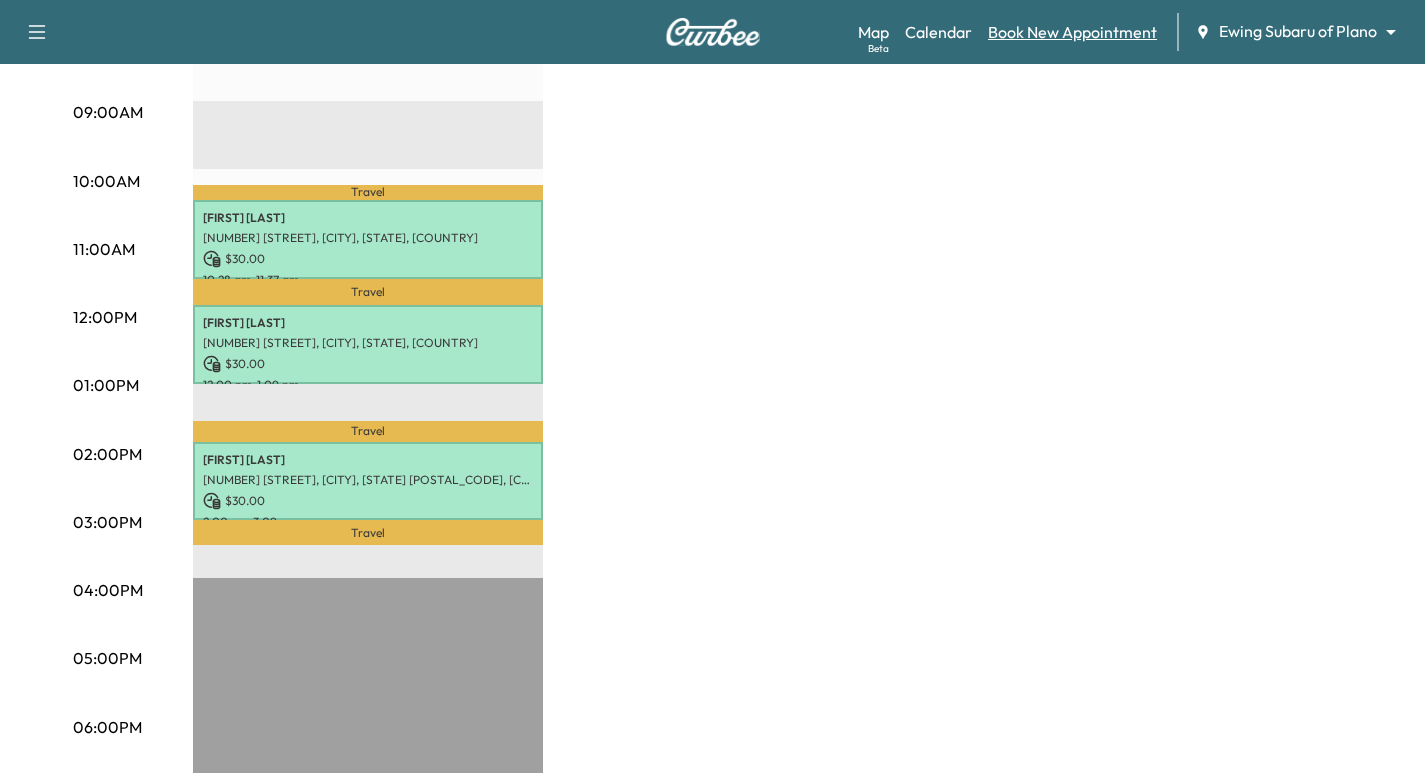 click on "Book New Appointment" at bounding box center (1072, 32) 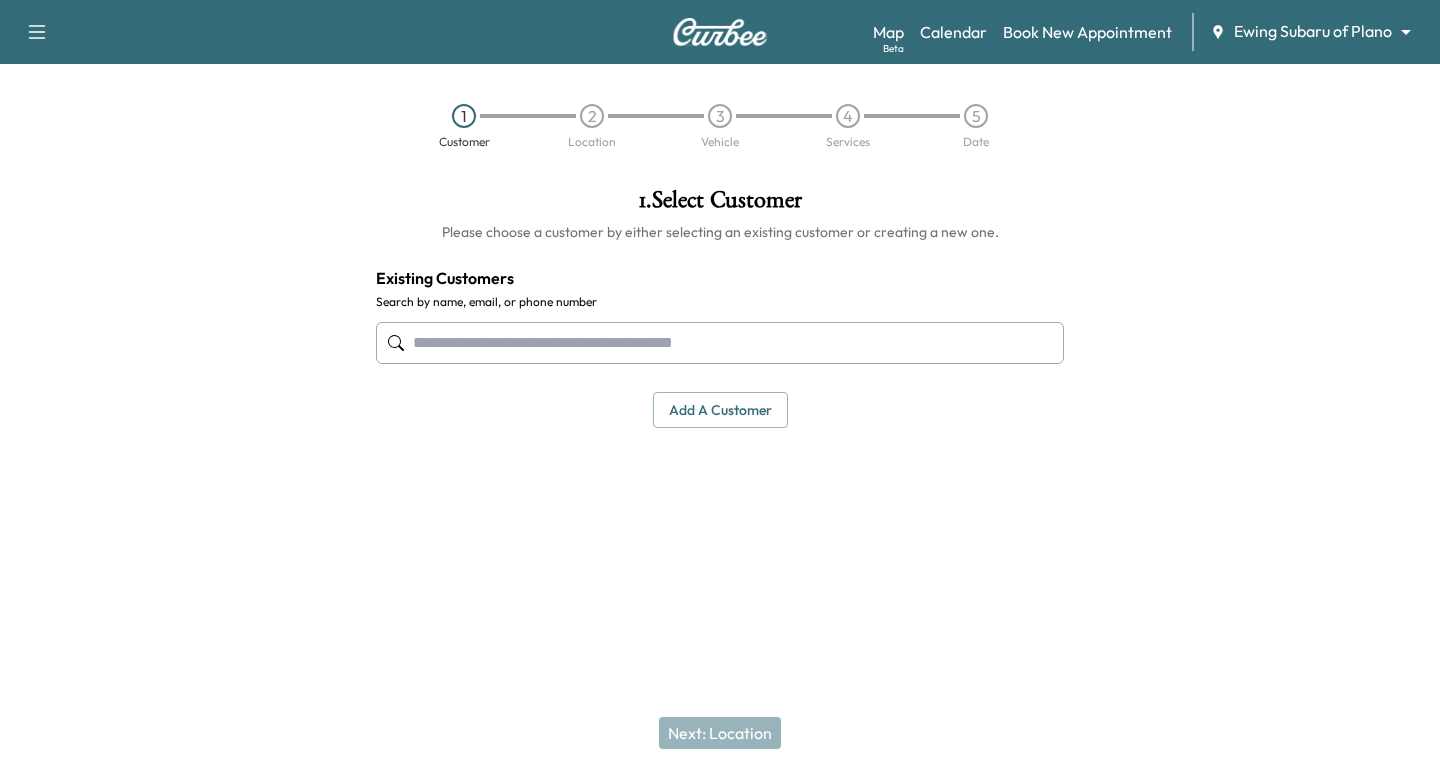 click at bounding box center (720, 343) 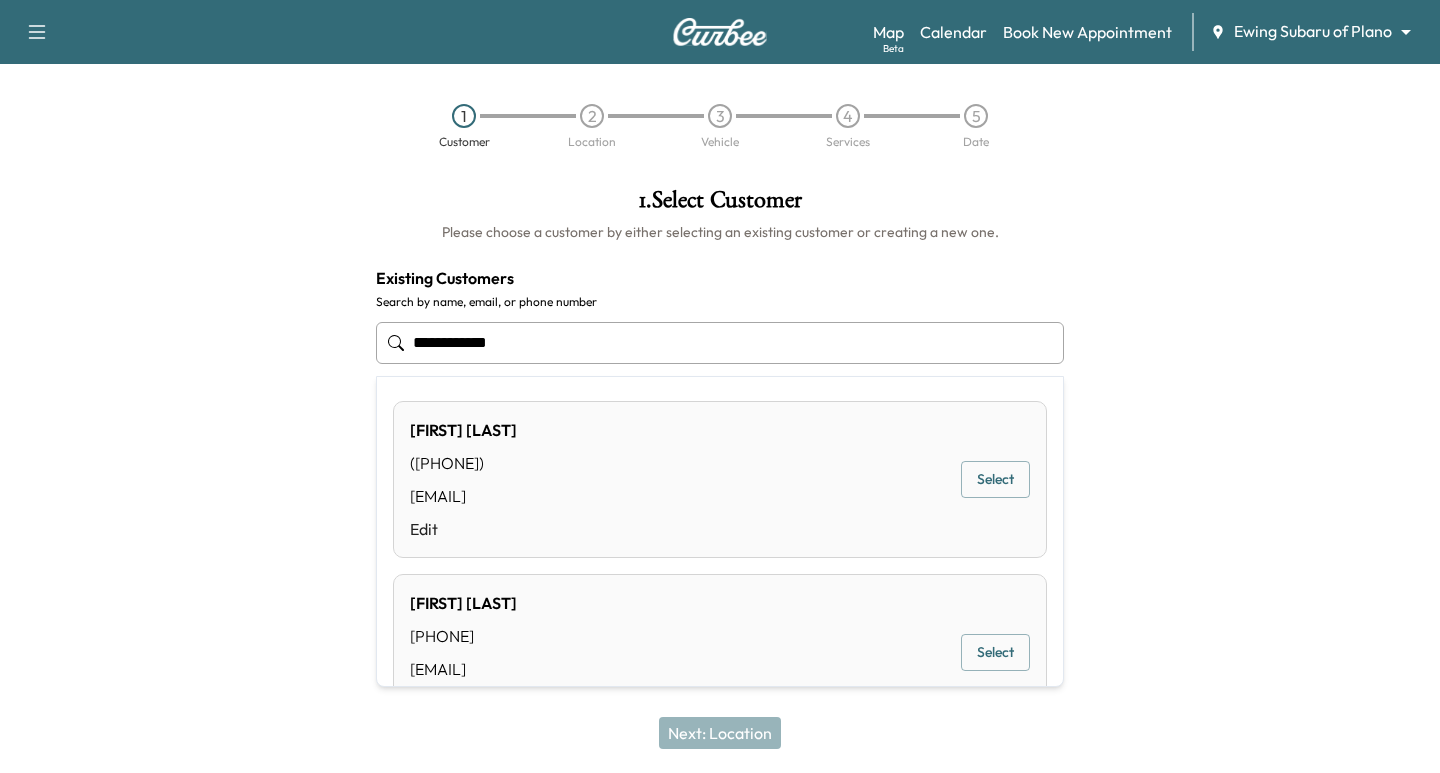 click on "Select" at bounding box center (995, 479) 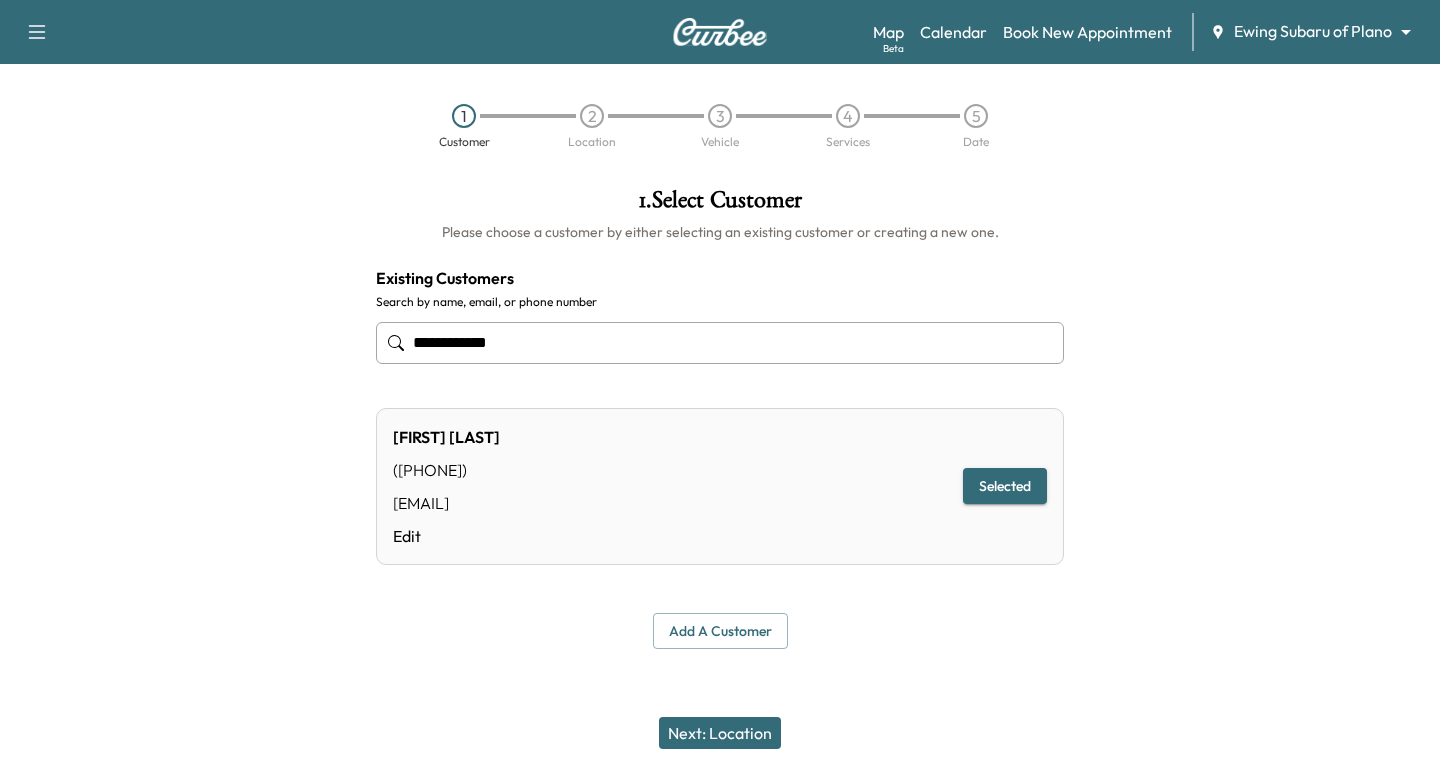 type on "**********" 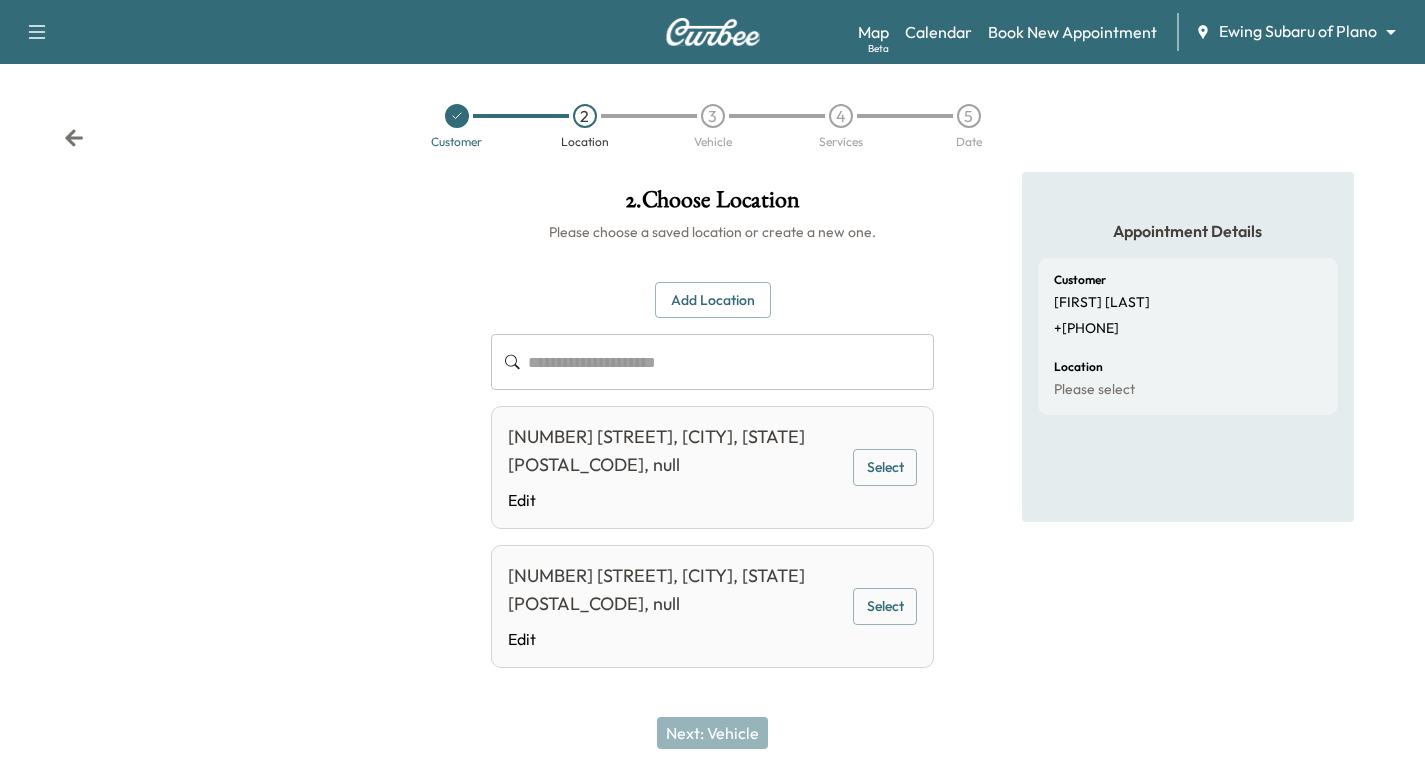 click on "Select" at bounding box center (885, 467) 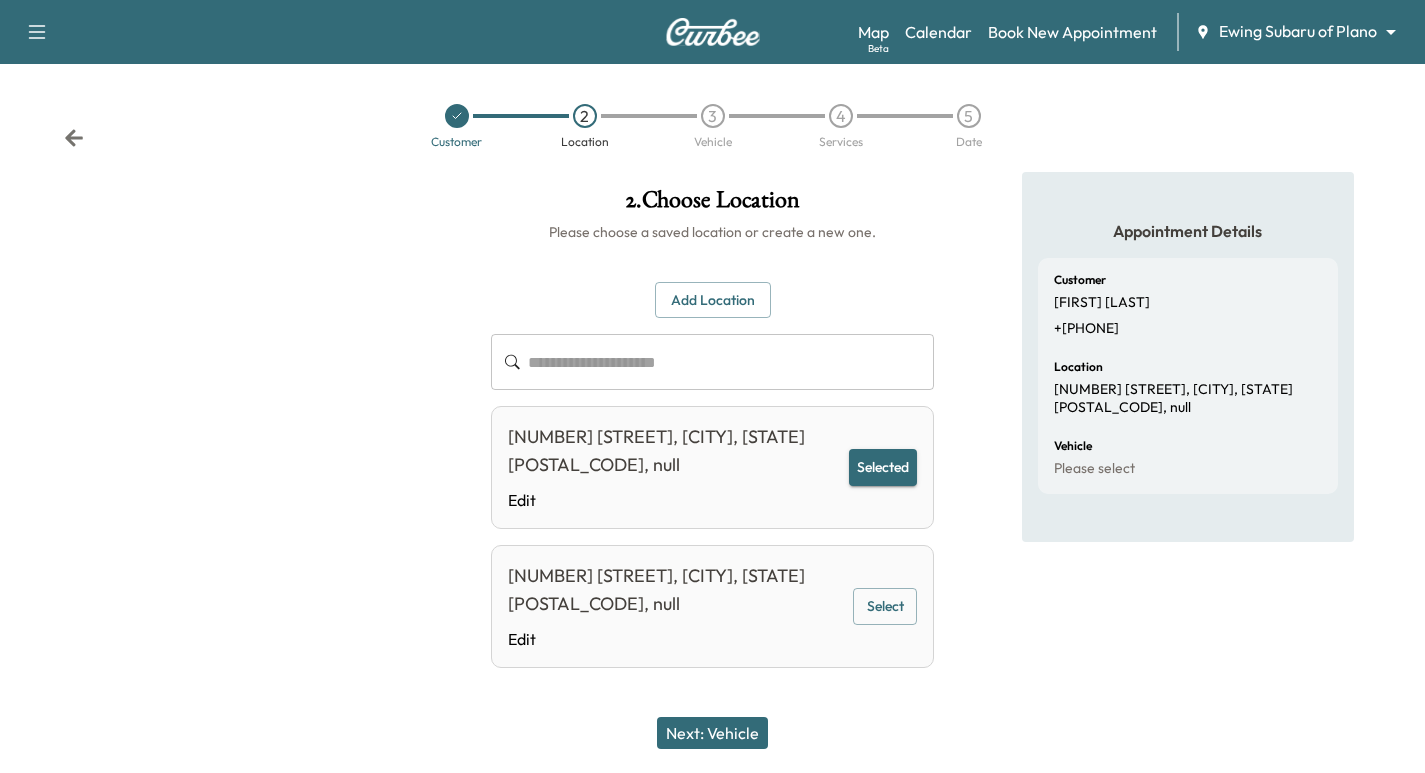 click on "Next: Vehicle" at bounding box center (712, 733) 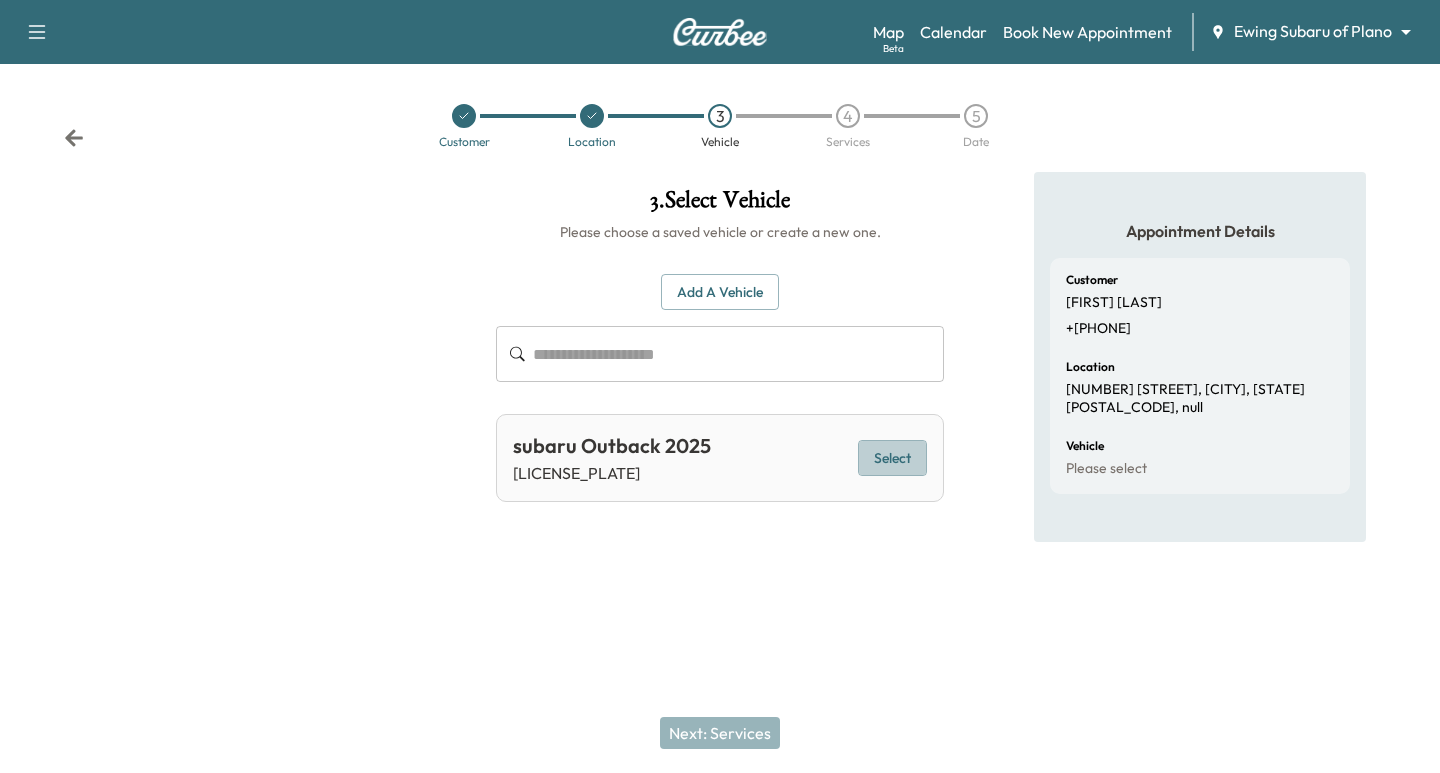 click on "Select" at bounding box center (892, 458) 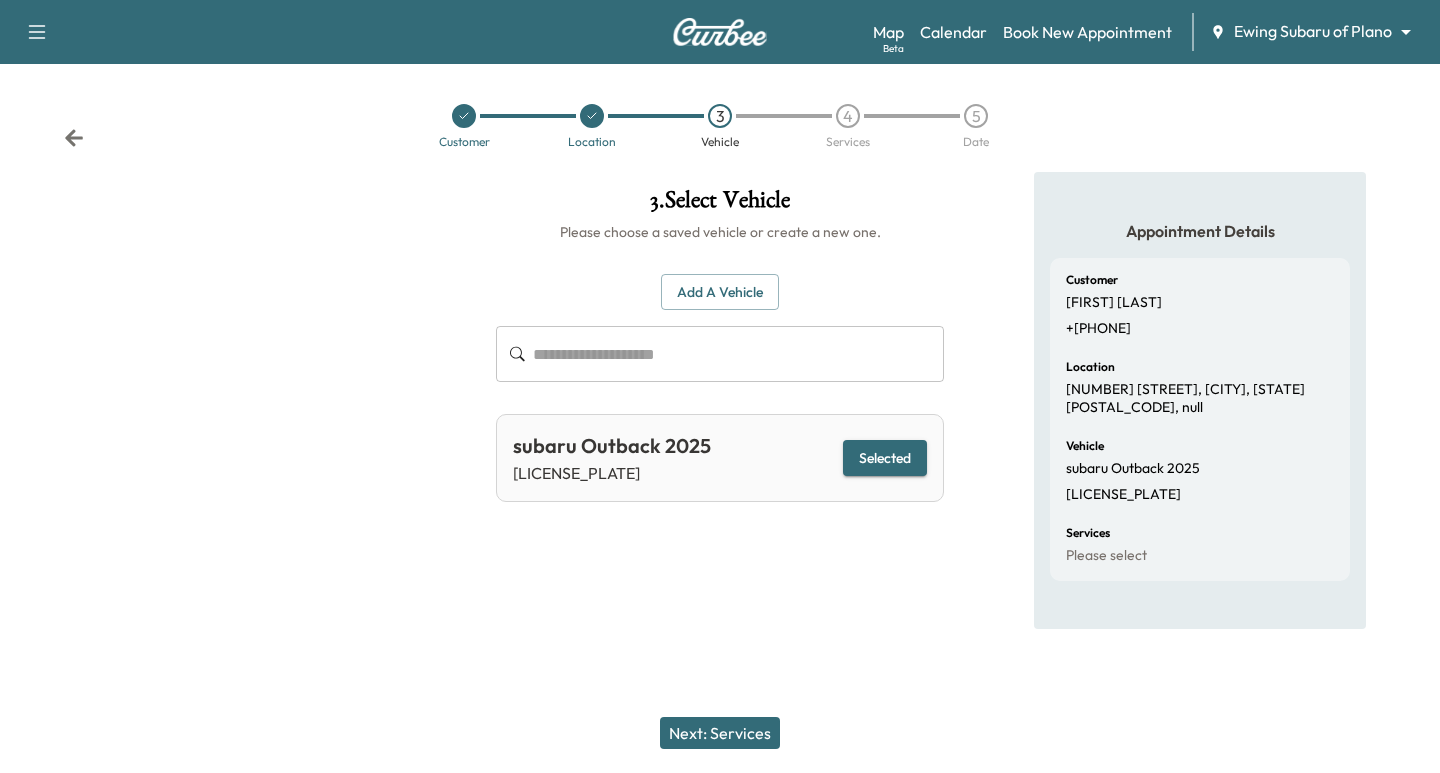 click on "Next: Services" at bounding box center (720, 733) 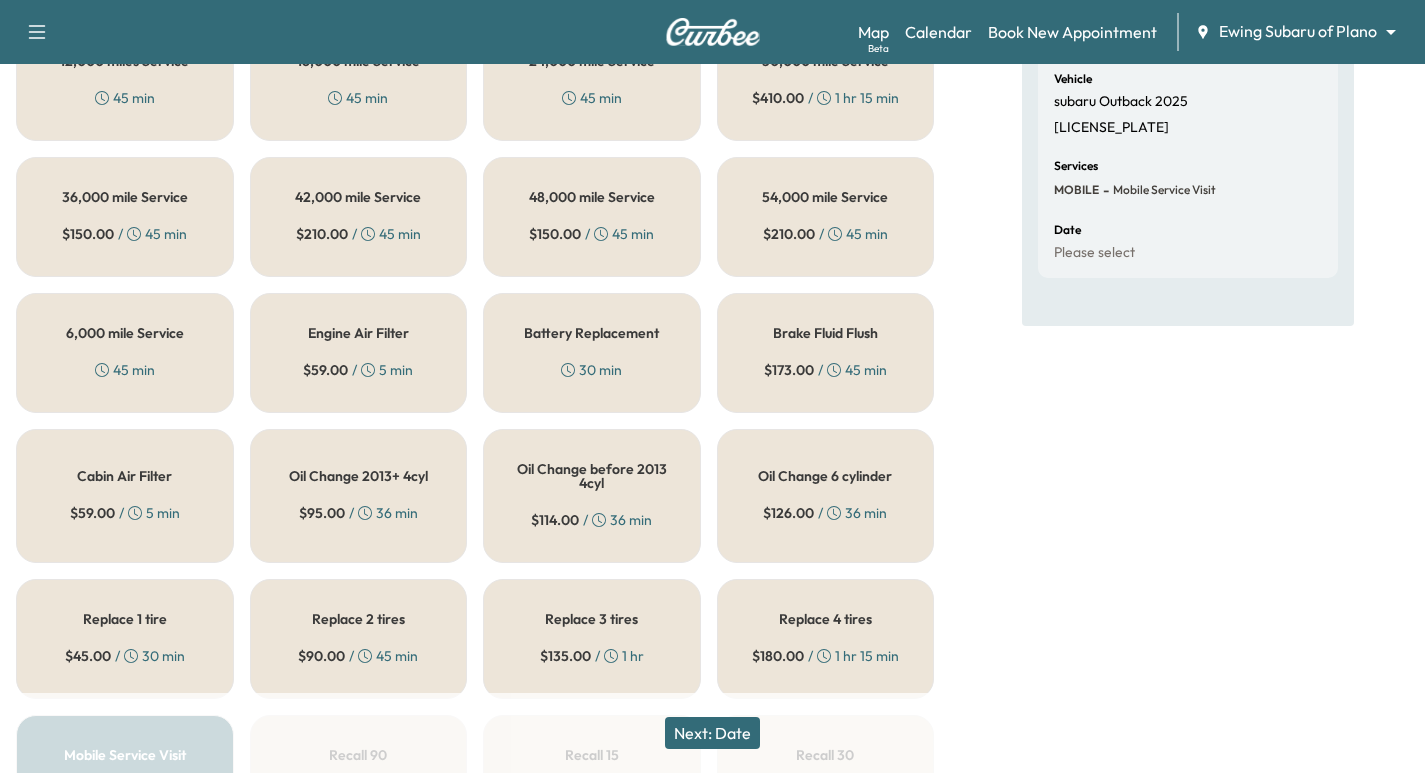 scroll, scrollTop: 475, scrollLeft: 0, axis: vertical 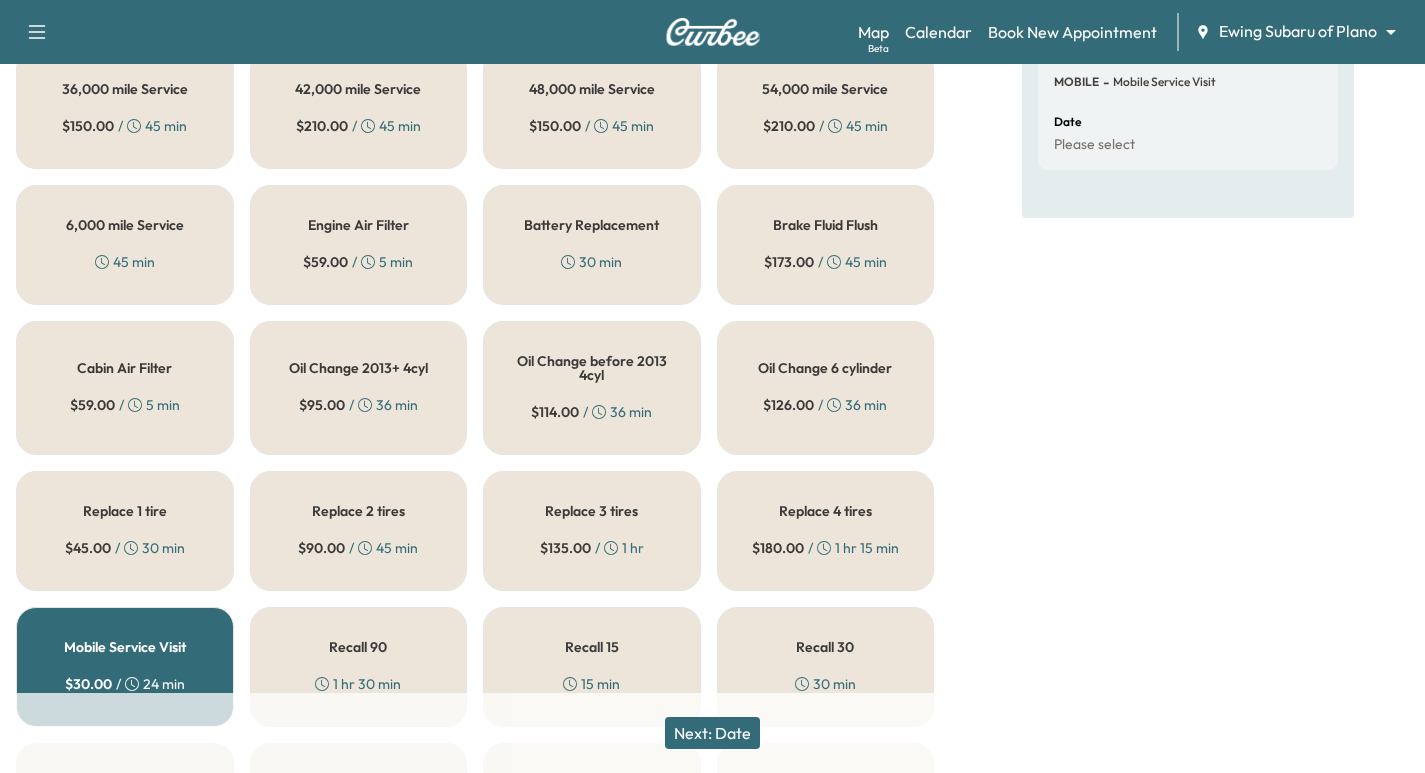 drag, startPoint x: 133, startPoint y: 257, endPoint x: 147, endPoint y: 294, distance: 39.56008 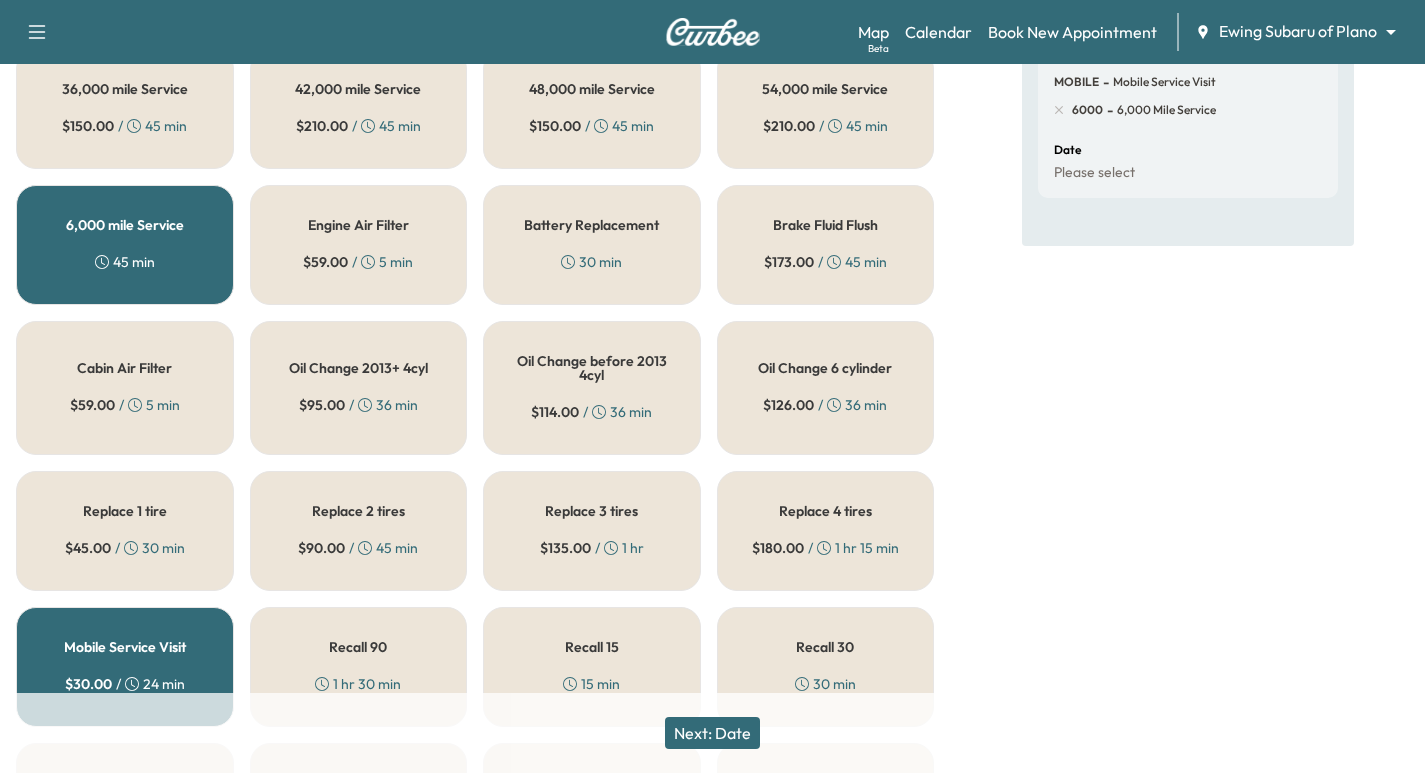 click on "Next: Date" at bounding box center (712, 733) 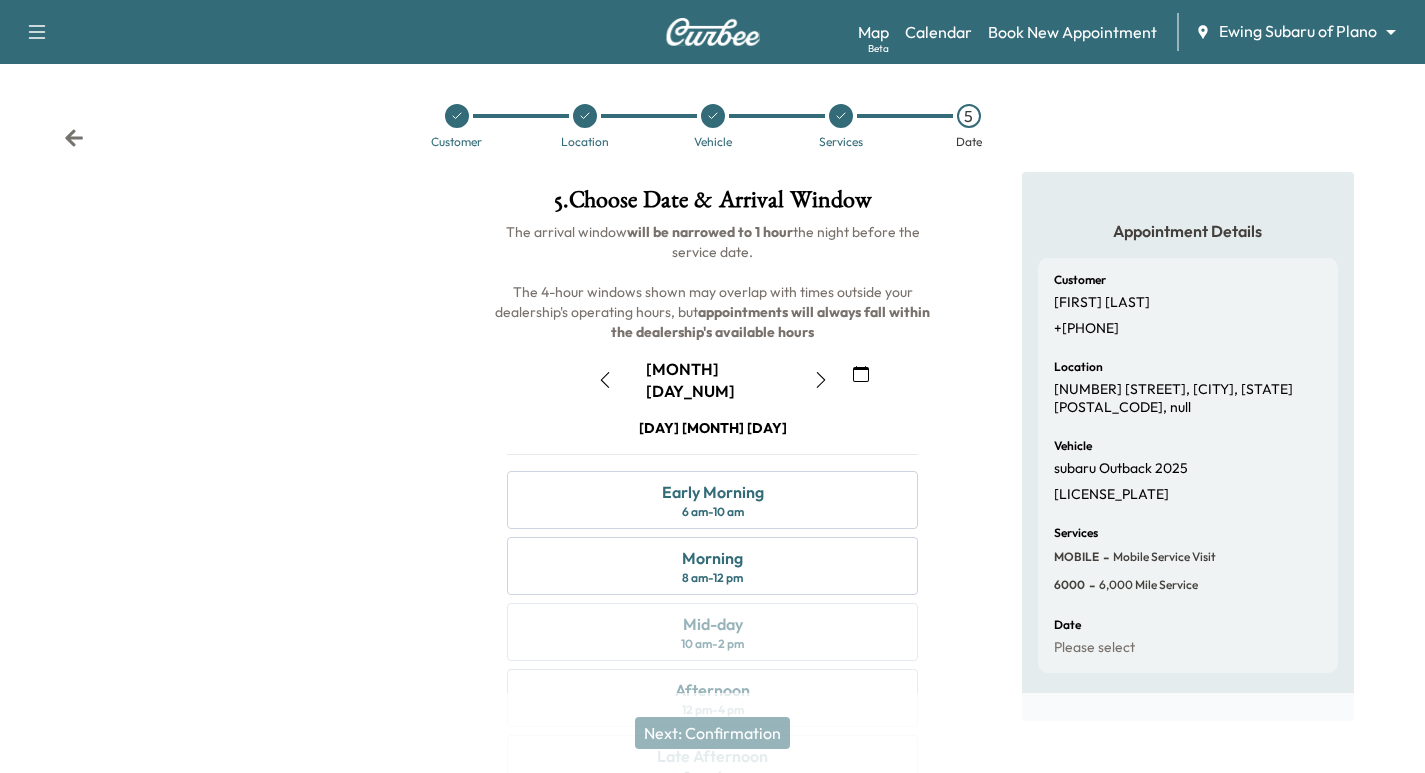 click at bounding box center (457, 116) 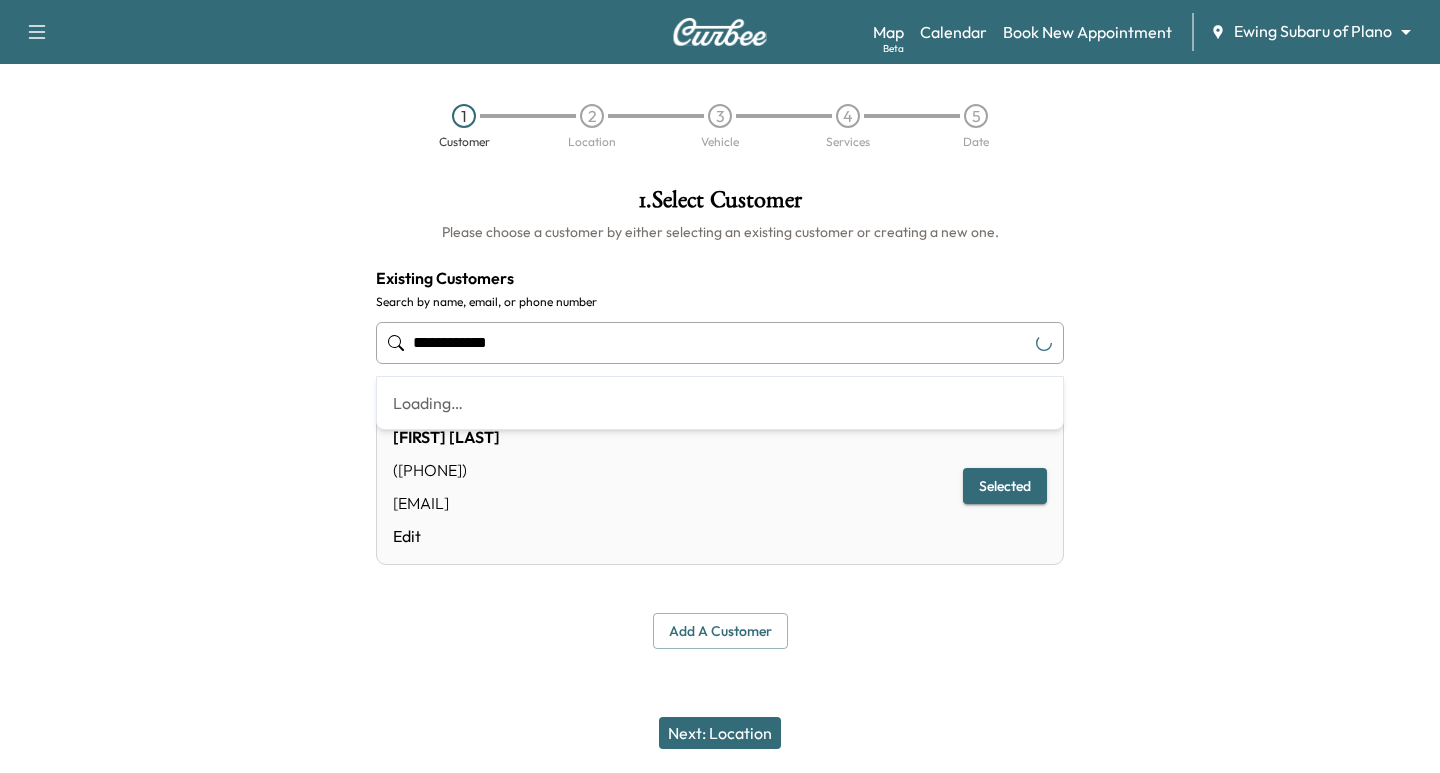 drag, startPoint x: 489, startPoint y: 327, endPoint x: 224, endPoint y: 298, distance: 266.58206 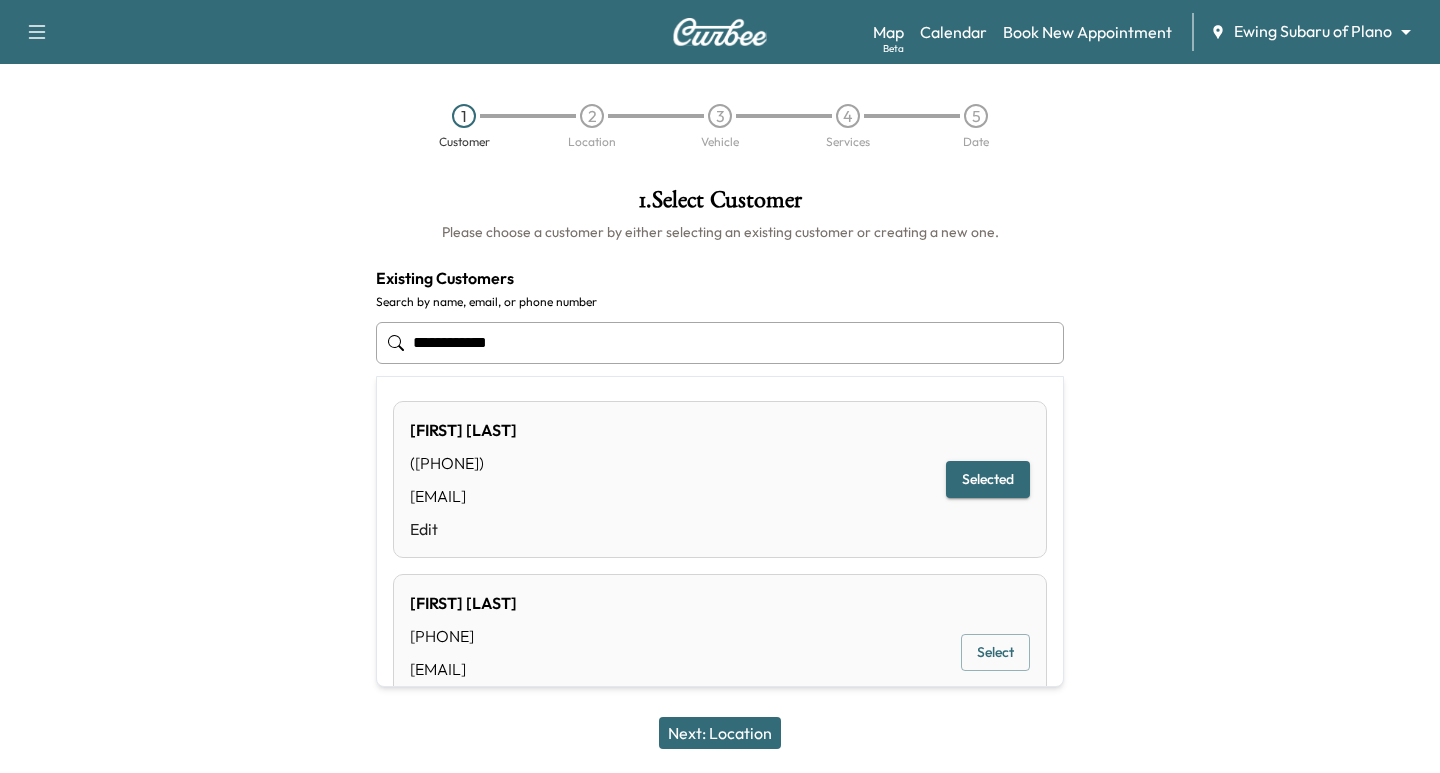 paste on "****" 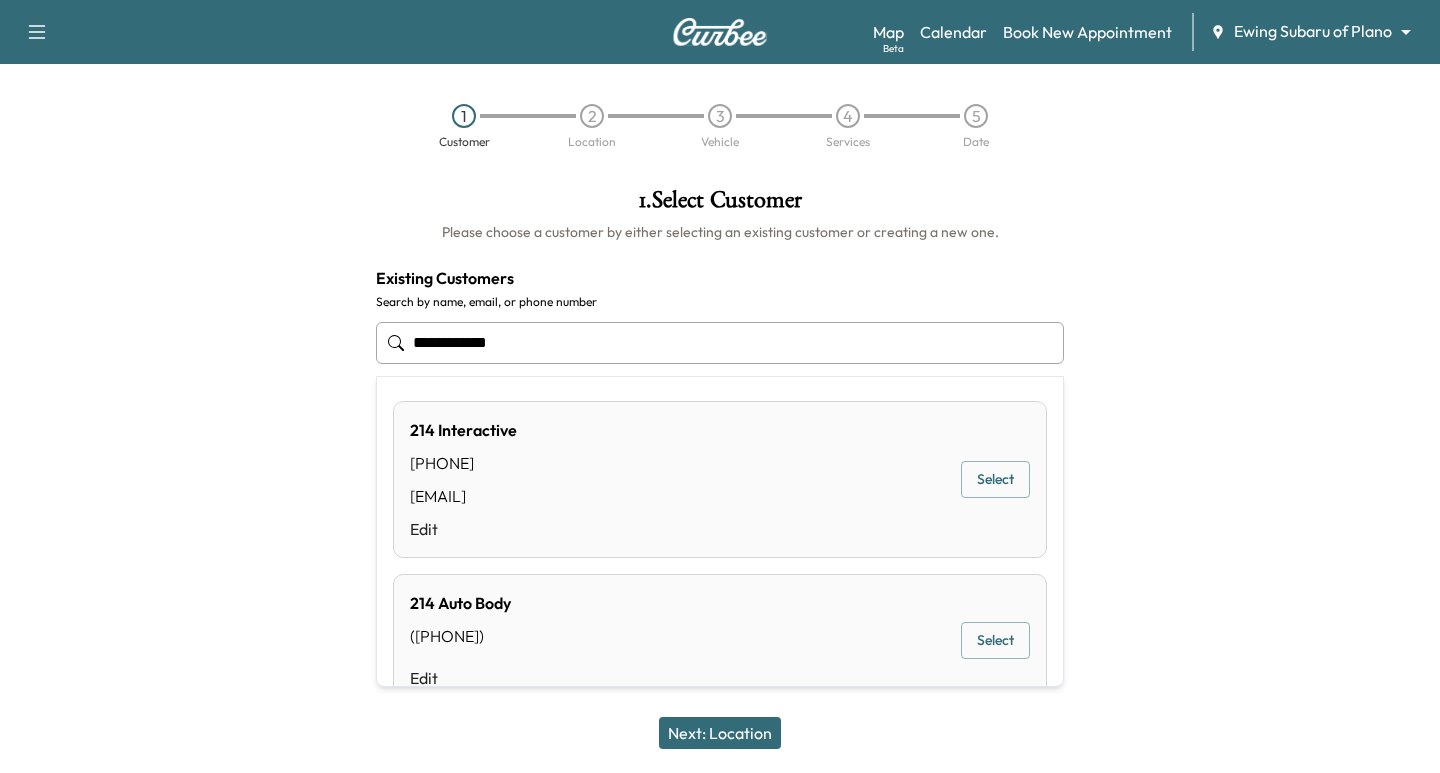 drag, startPoint x: 663, startPoint y: 349, endPoint x: -339, endPoint y: 328, distance: 1002.22003 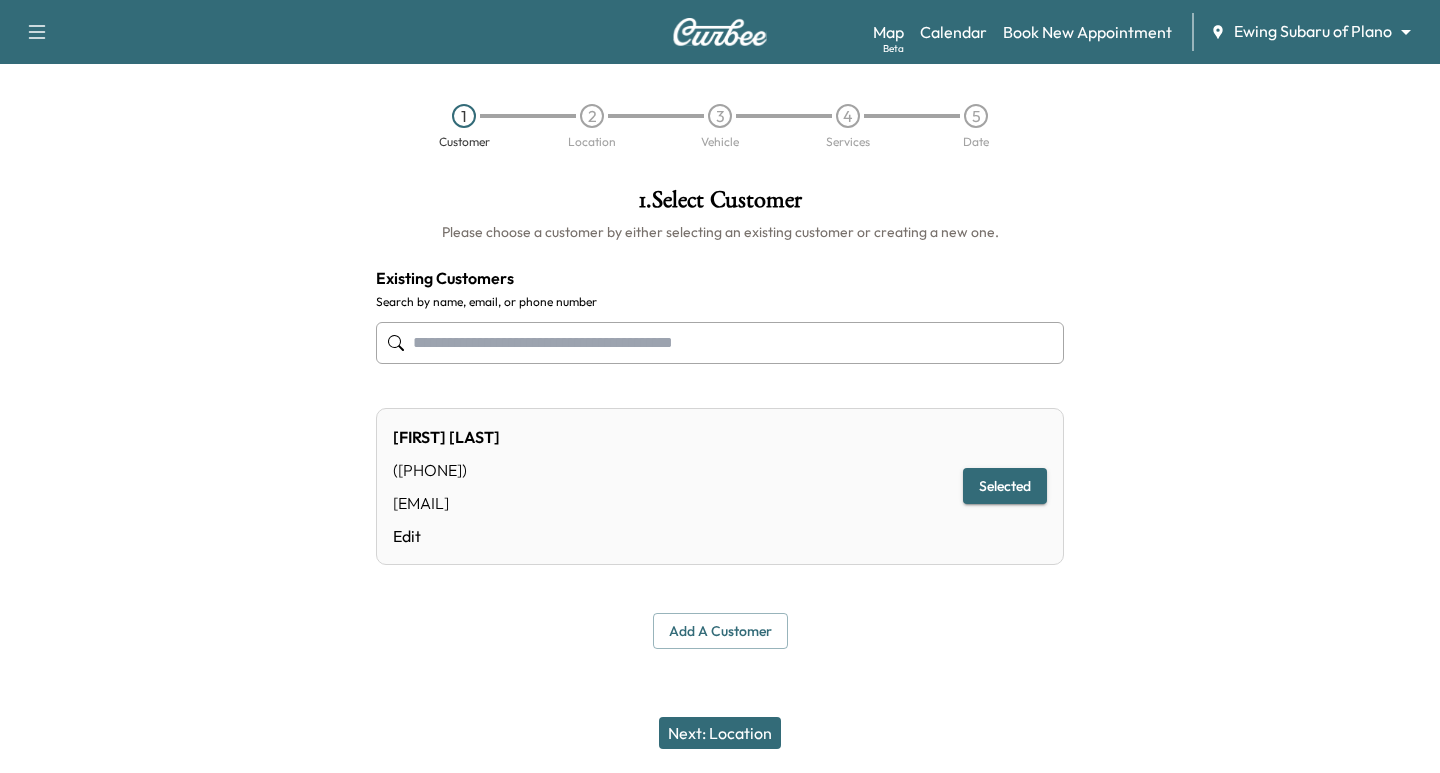 type on "**********" 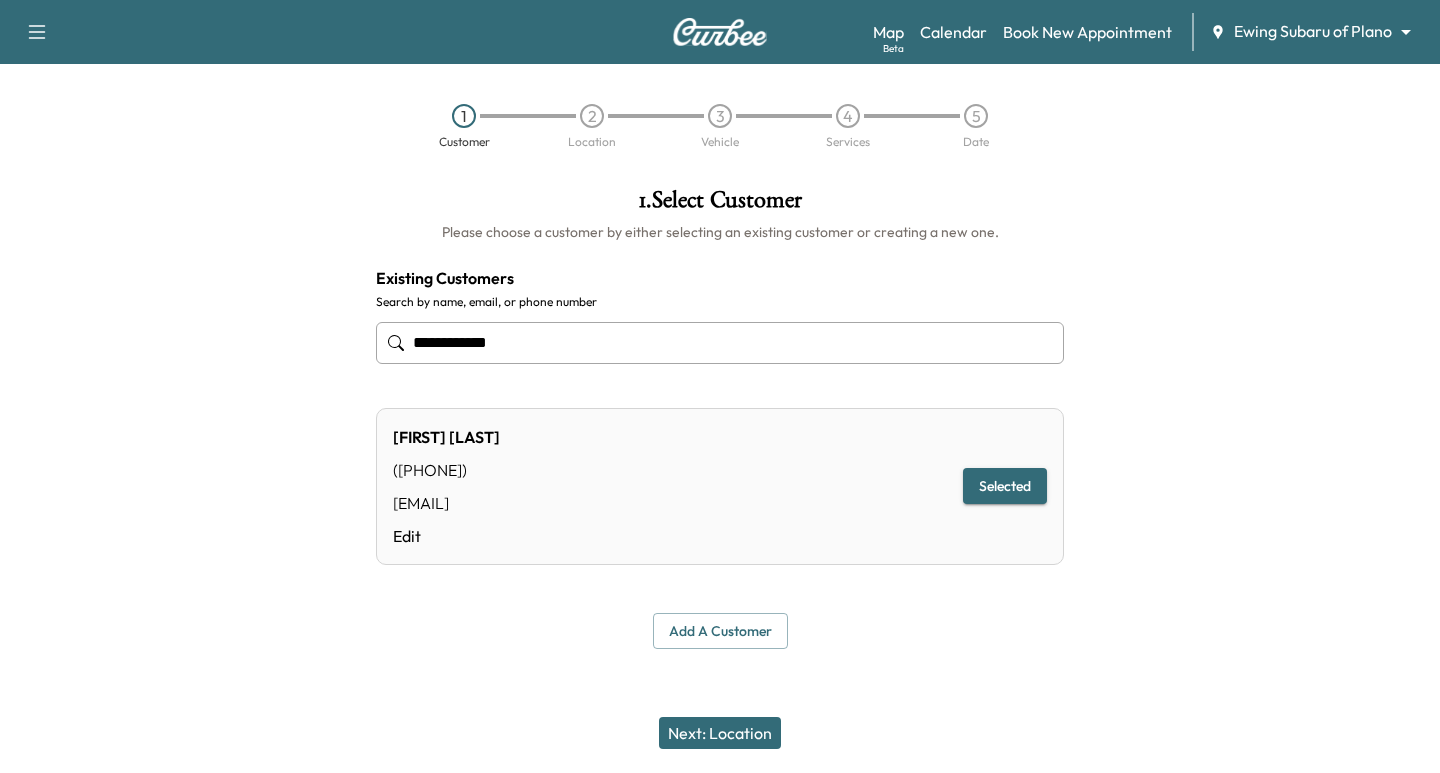 click on "Add a customer" at bounding box center (720, 631) 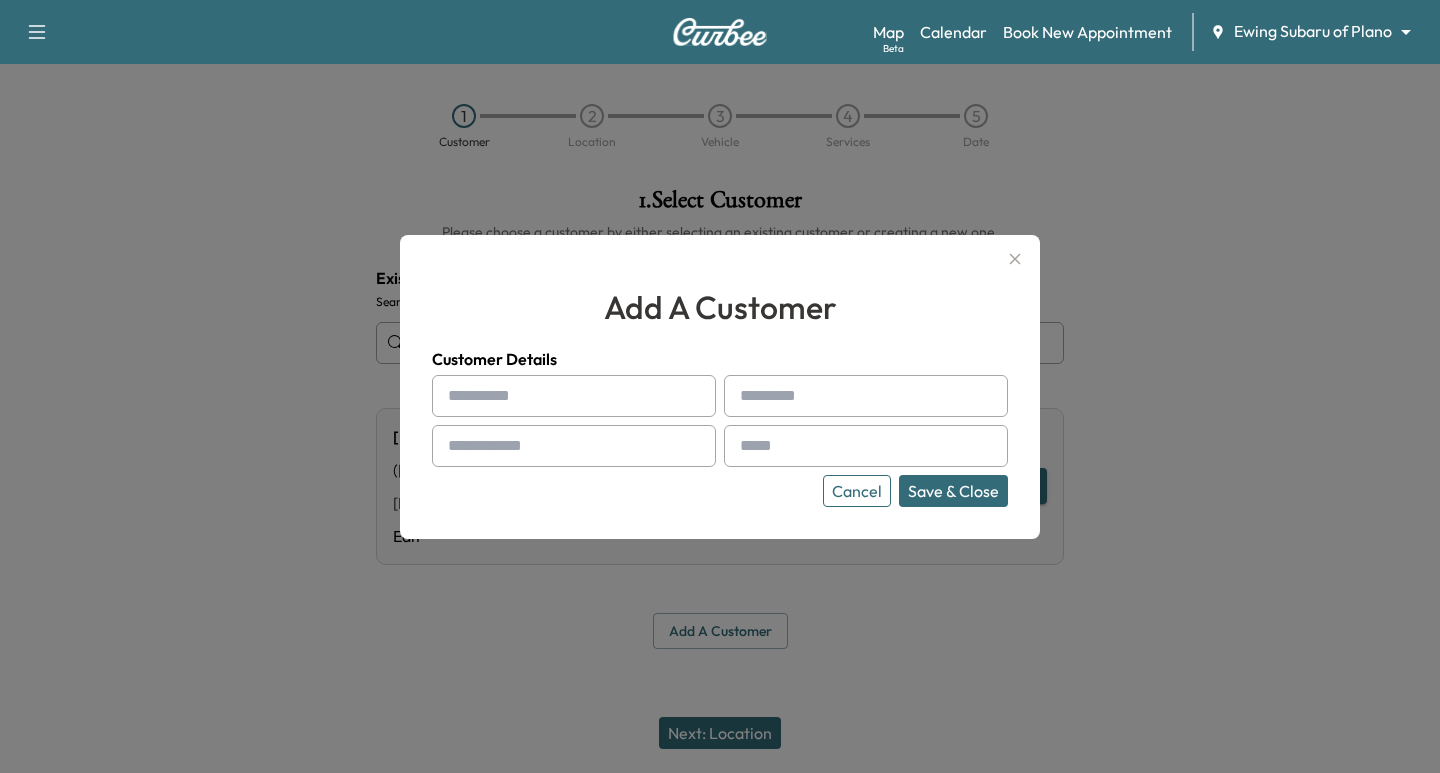 drag, startPoint x: 572, startPoint y: 410, endPoint x: 581, endPoint y: 398, distance: 15 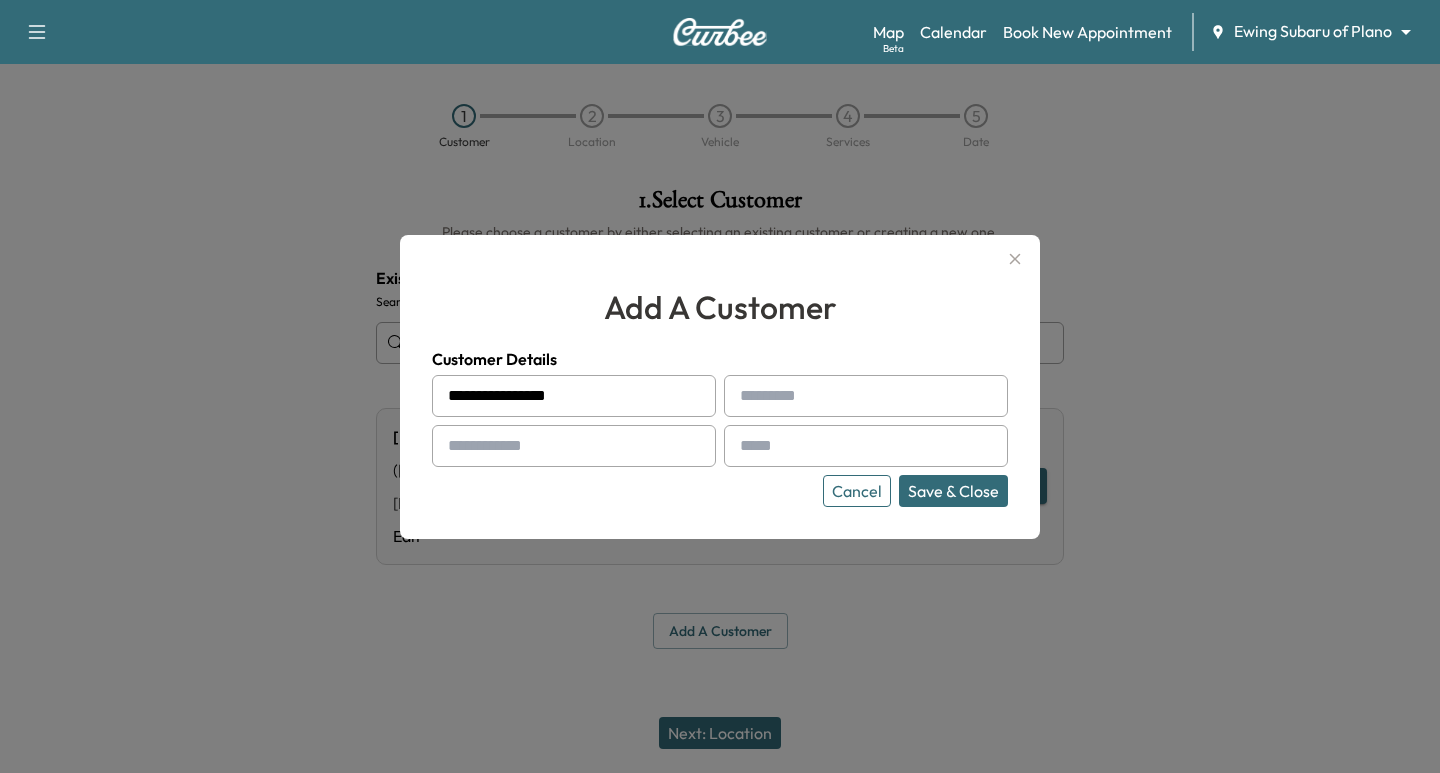 drag, startPoint x: 579, startPoint y: 391, endPoint x: 531, endPoint y: 398, distance: 48.507732 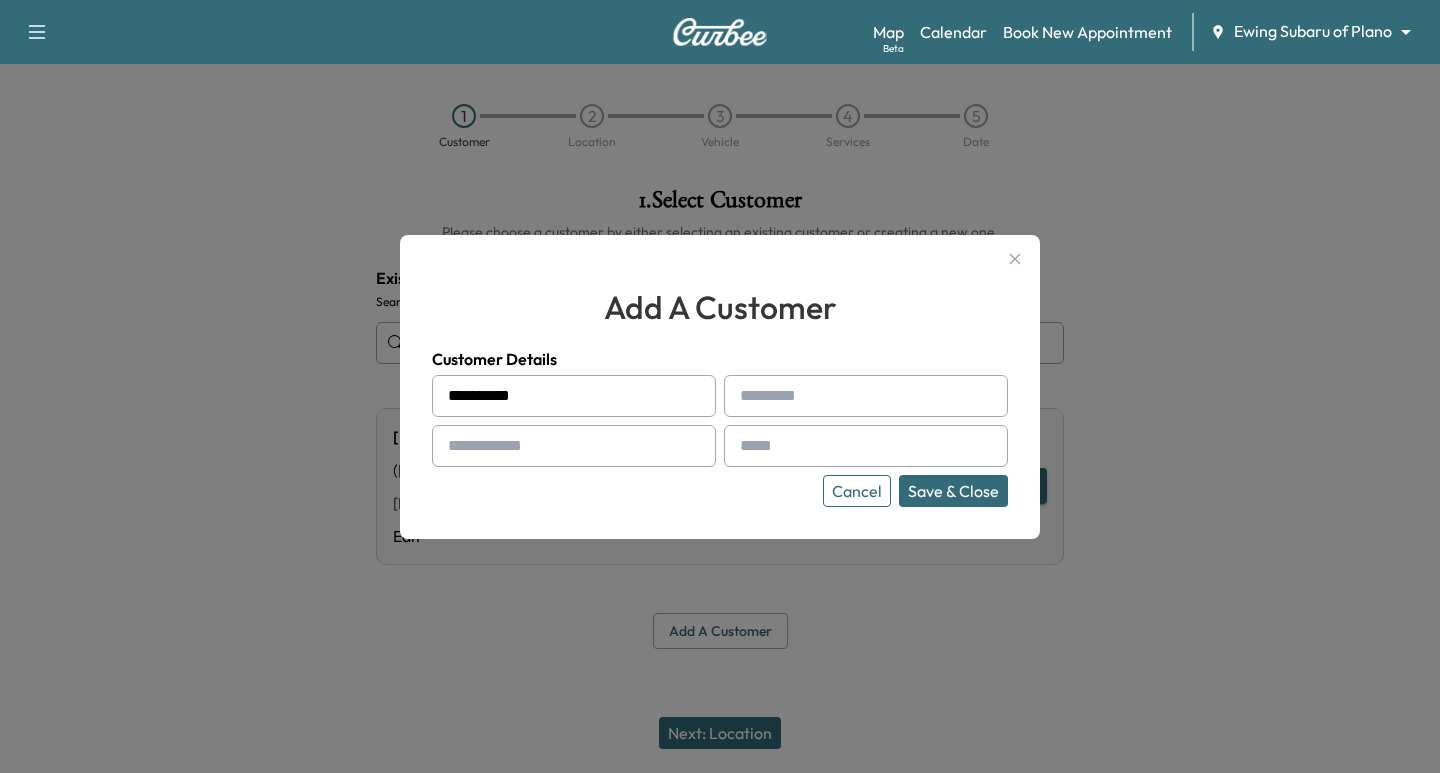 type on "*********" 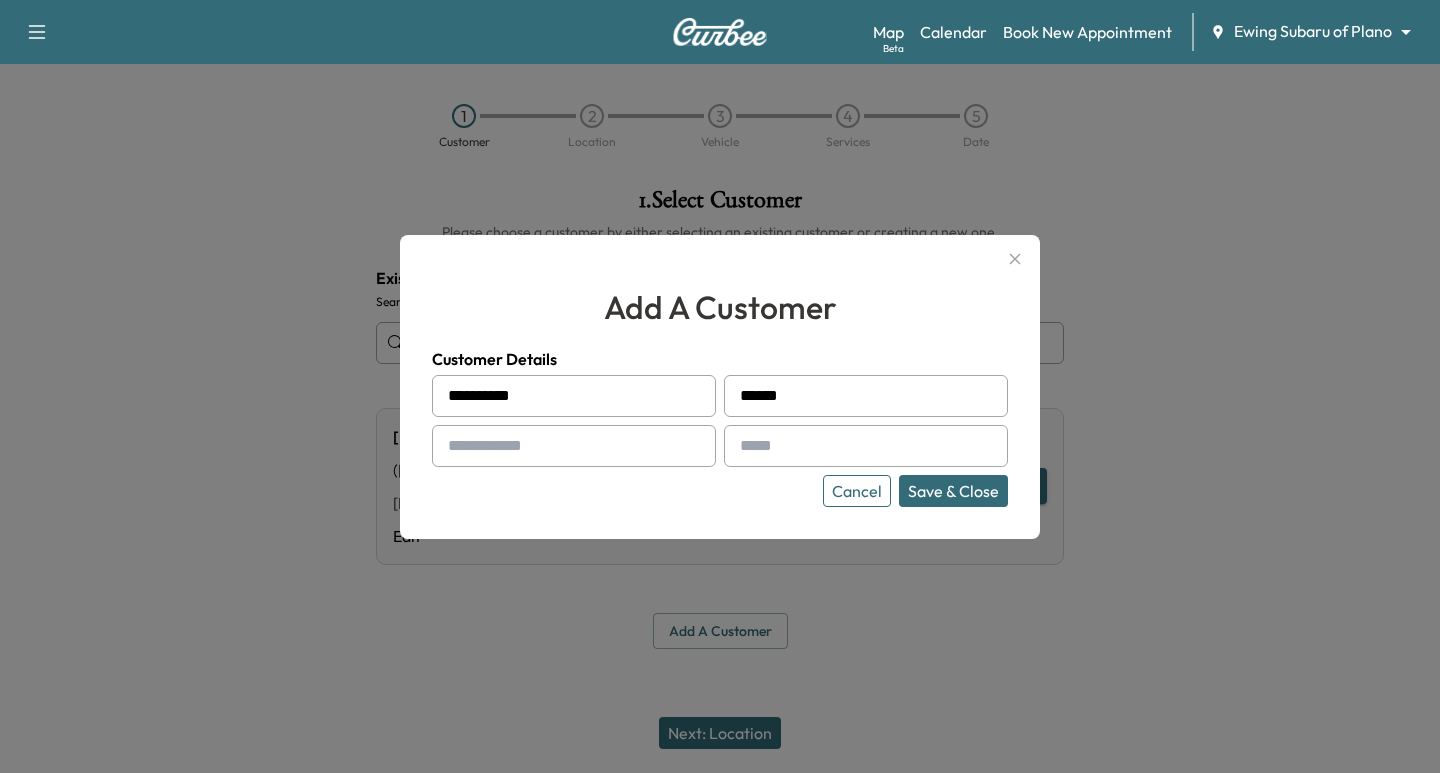 type on "******" 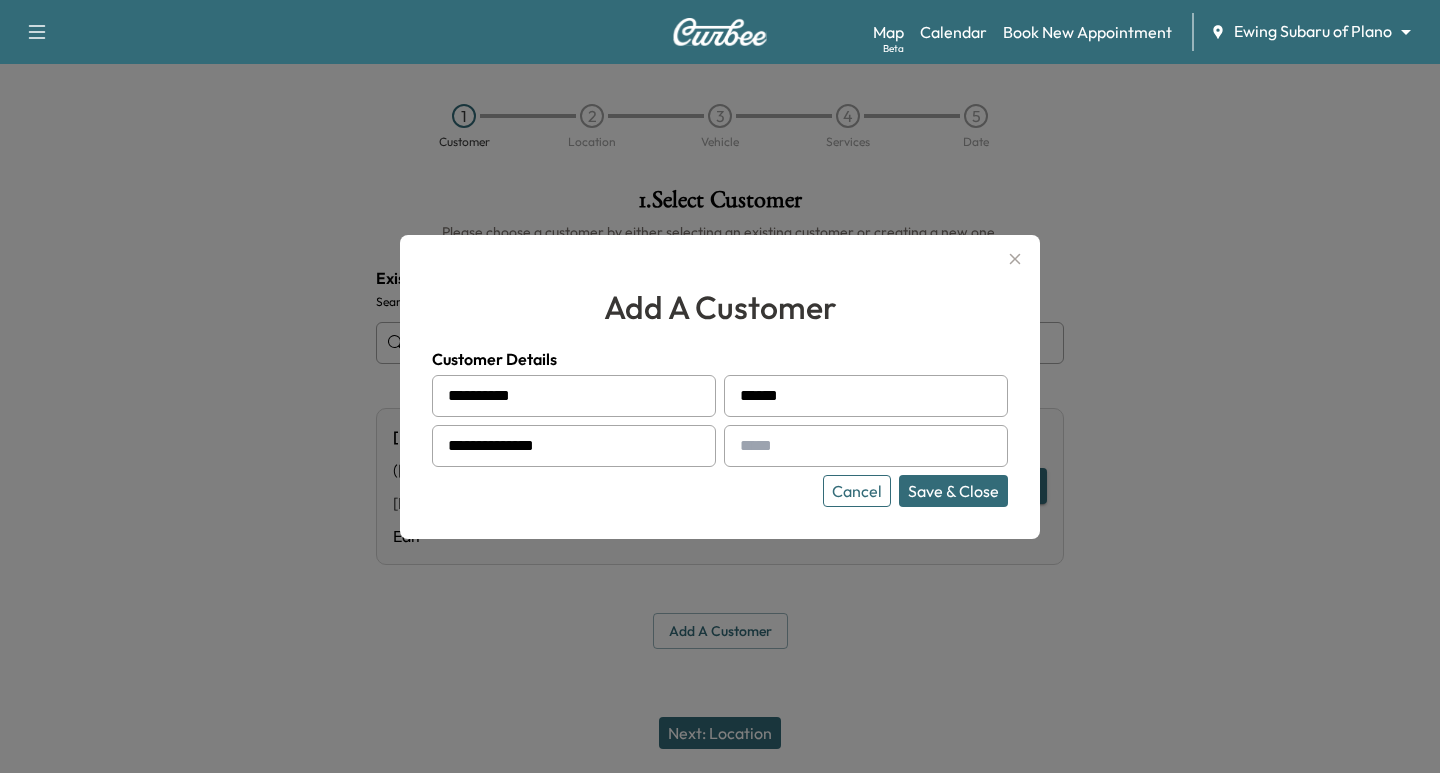 type on "**********" 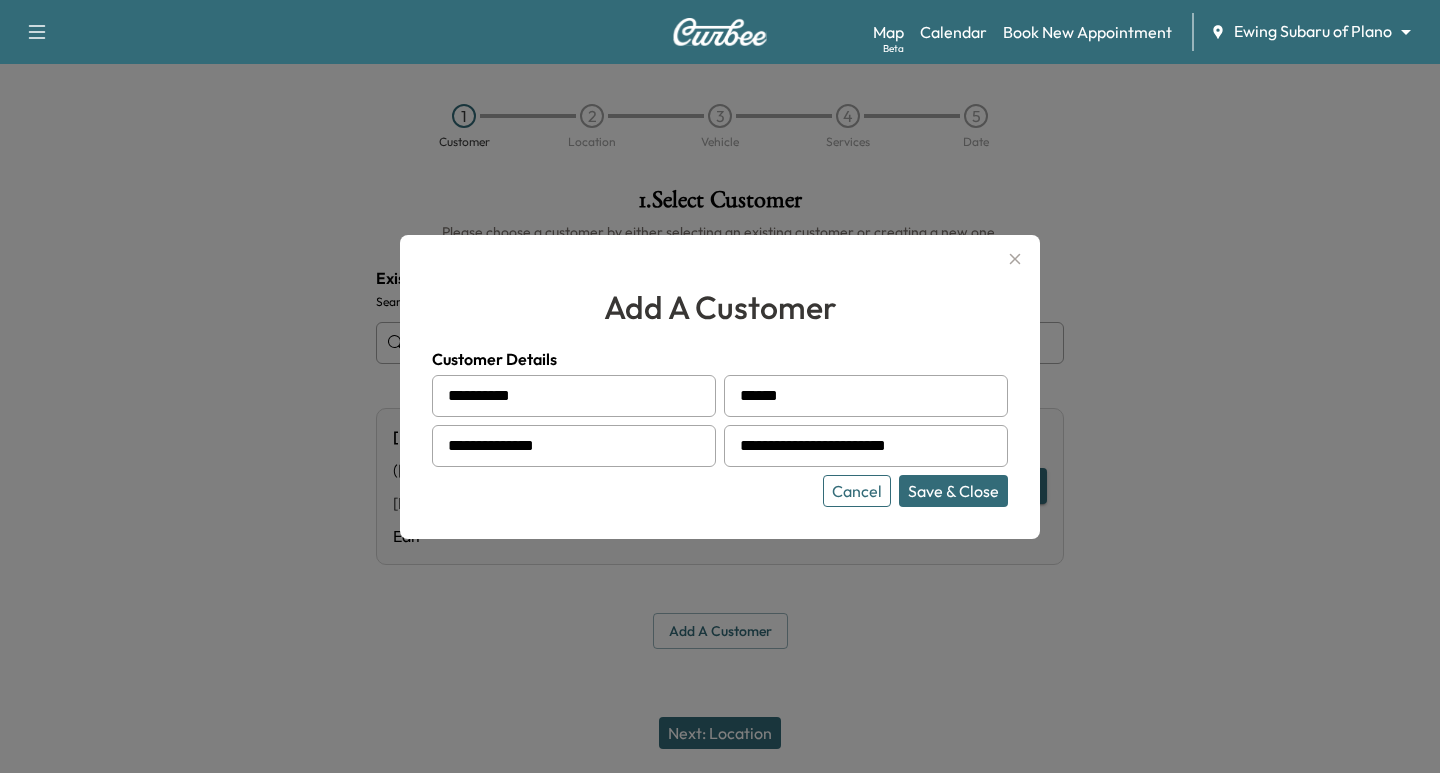 click on "Save & Close" at bounding box center [953, 491] 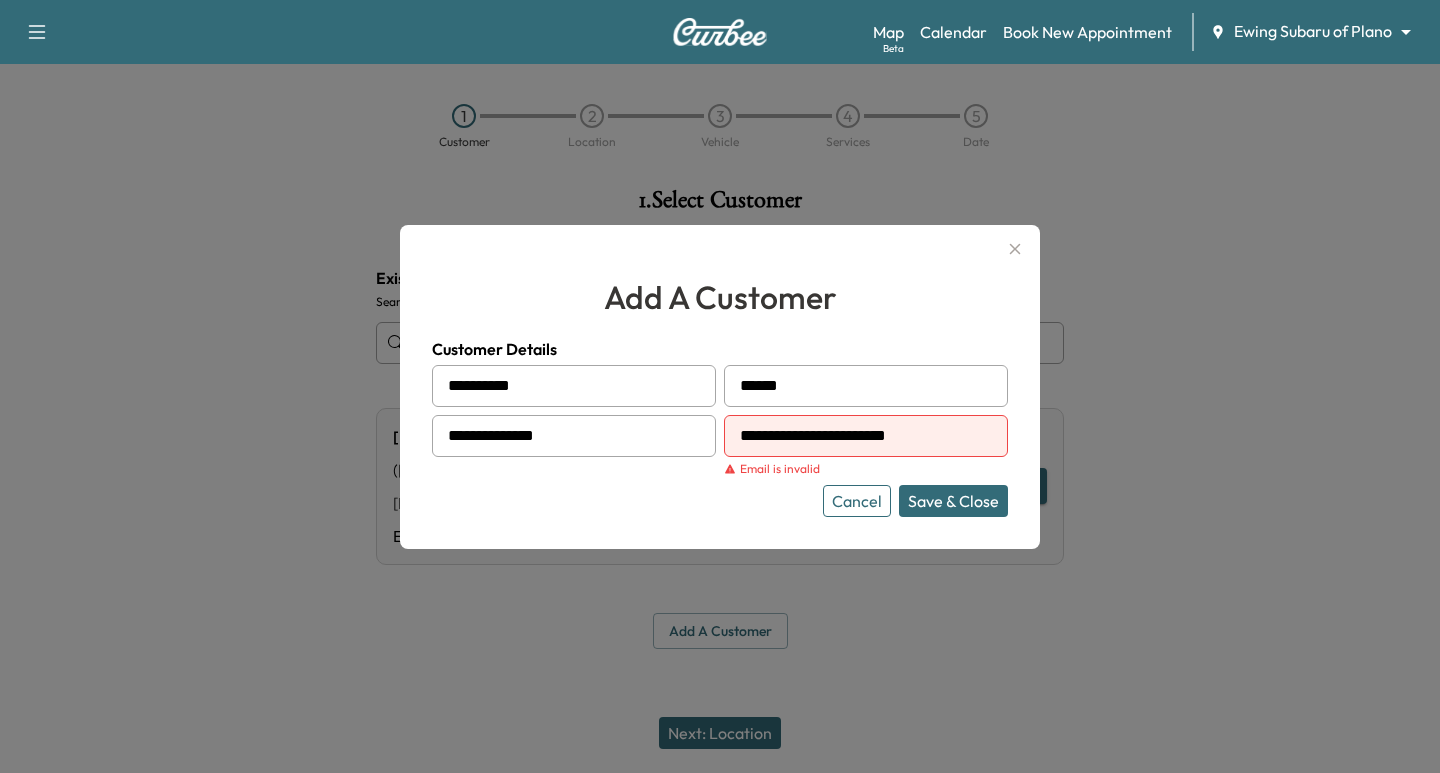 click at bounding box center (744, 436) 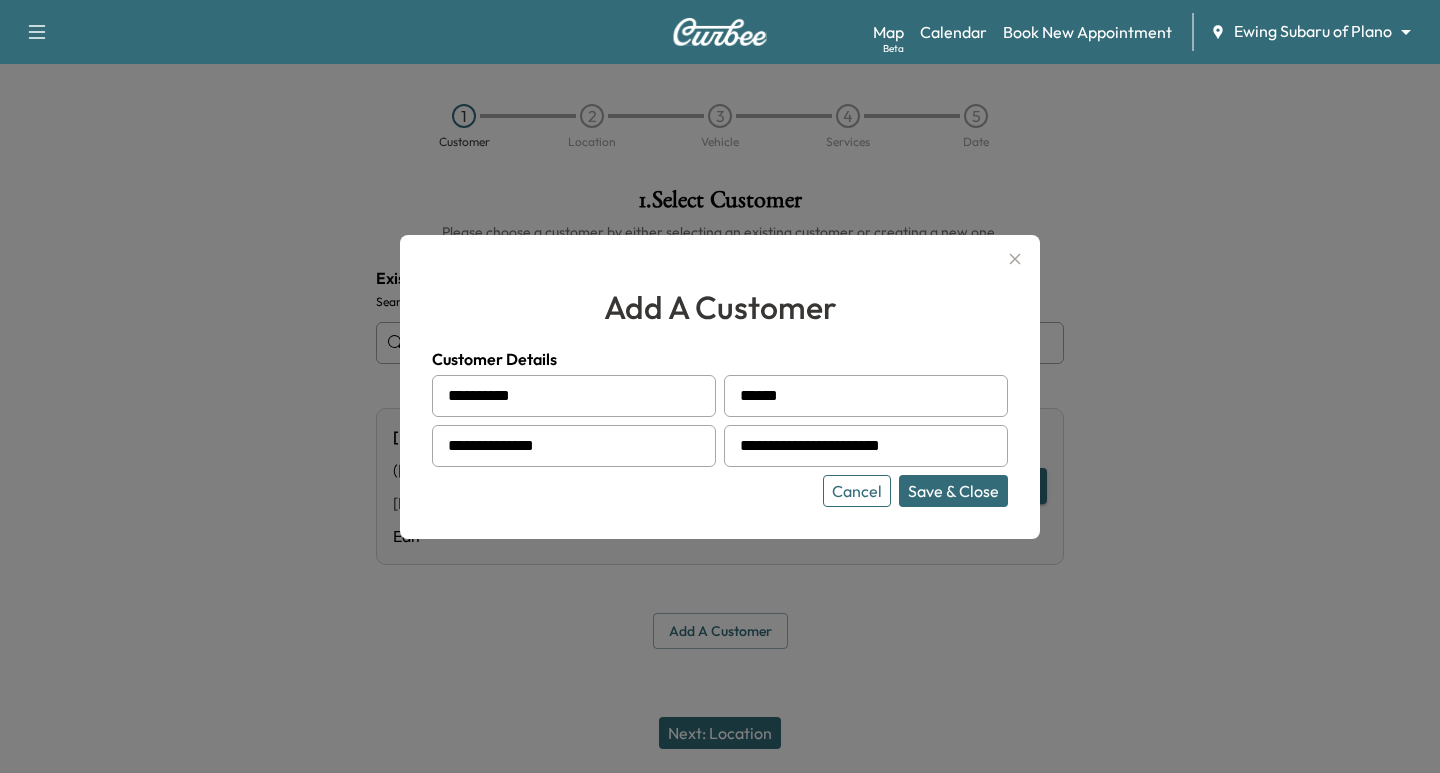type on "**********" 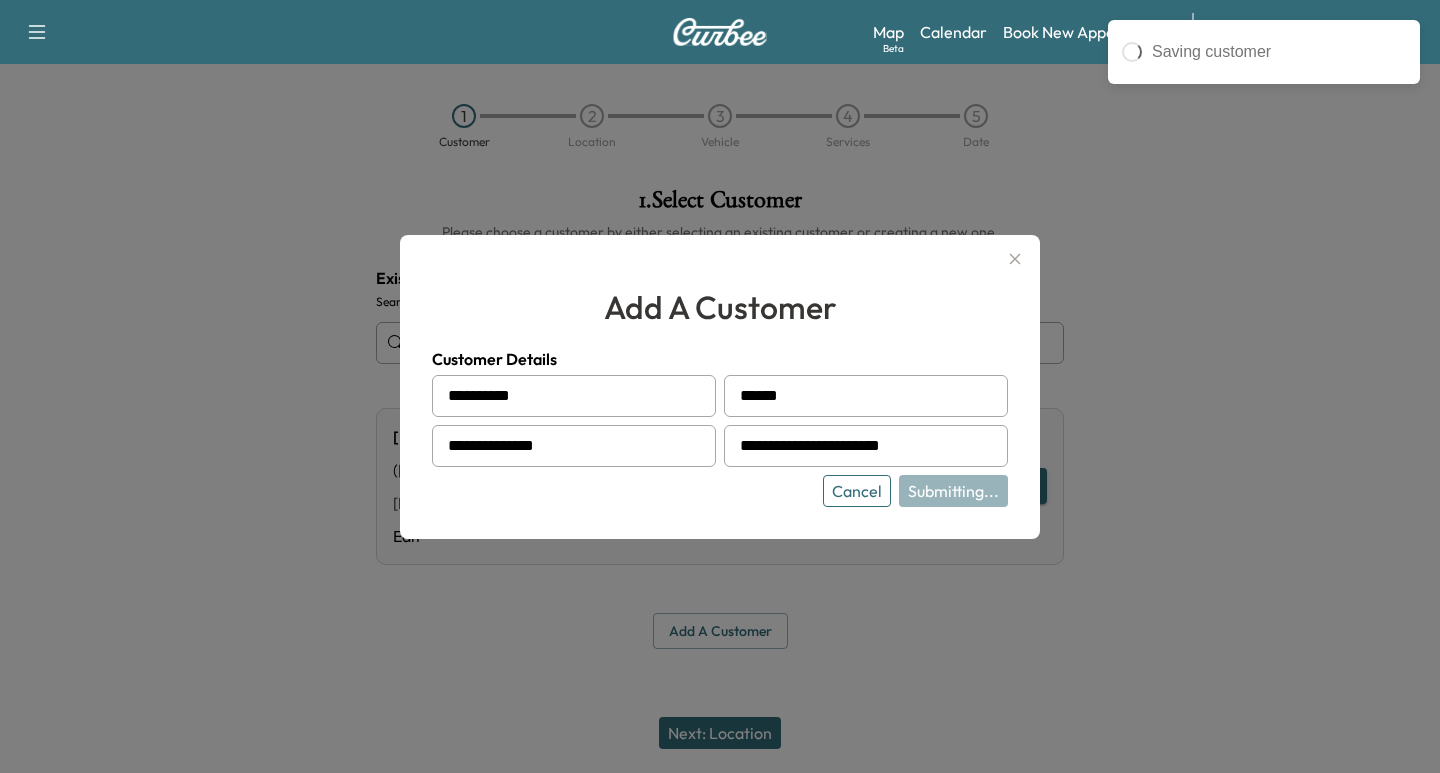 type on "**********" 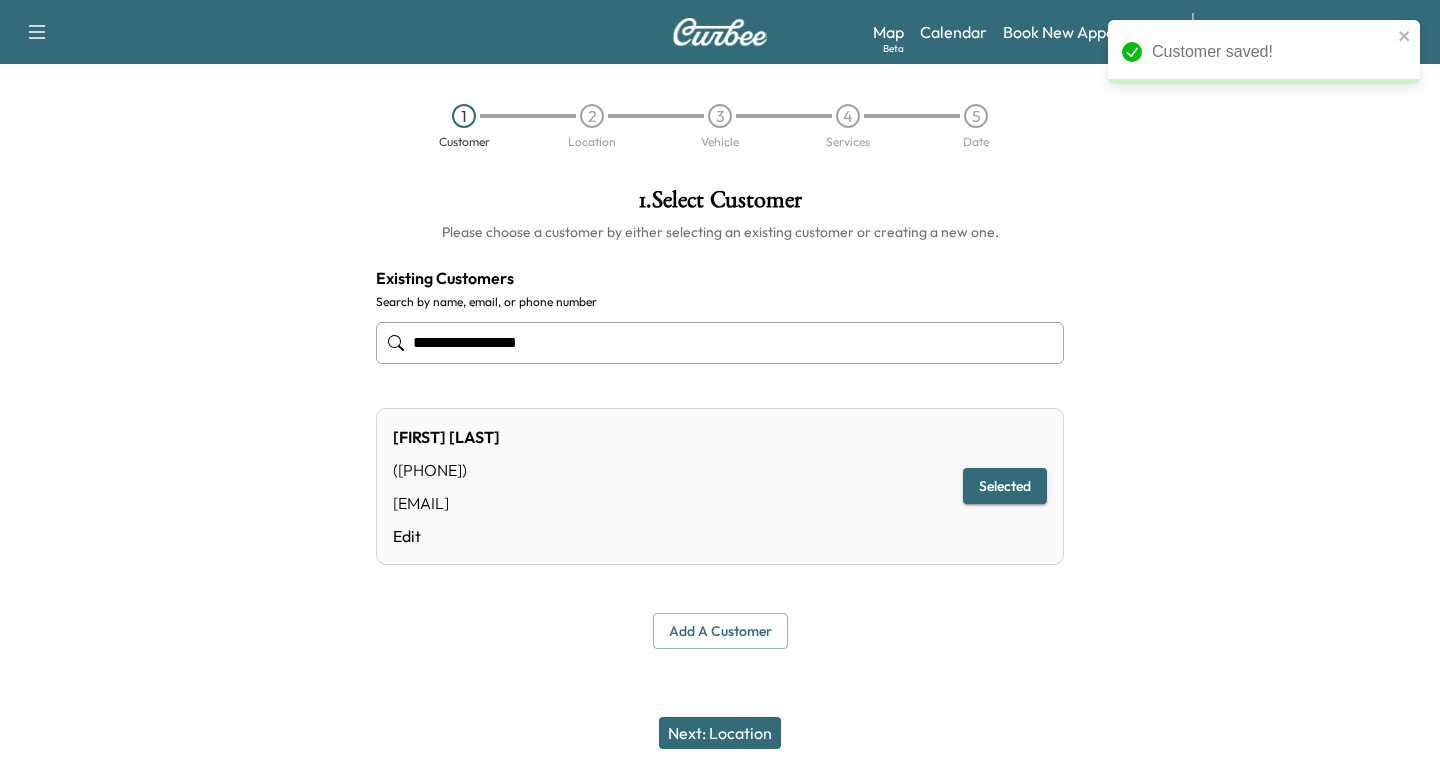 click on "Next: Location" at bounding box center (720, 733) 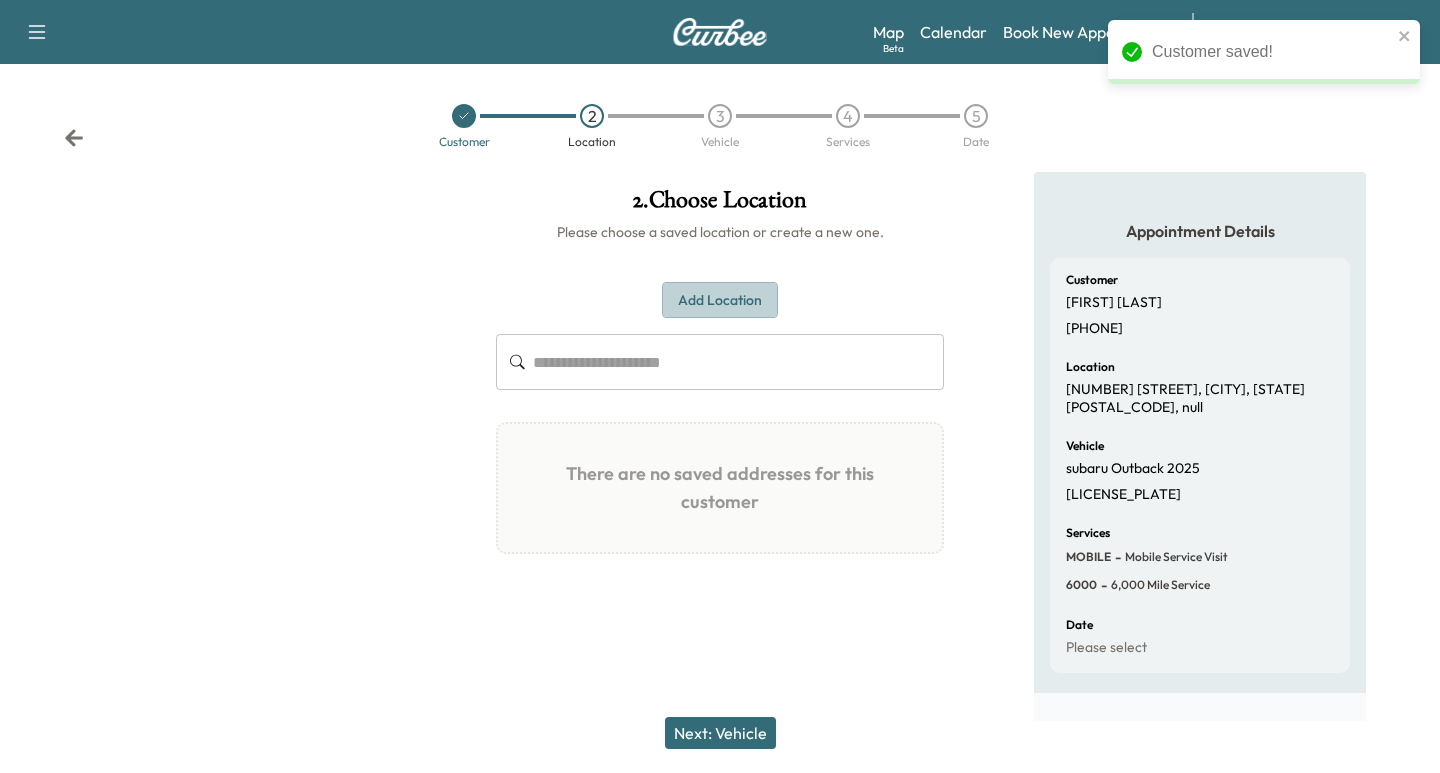 click on "Add Location" at bounding box center (720, 300) 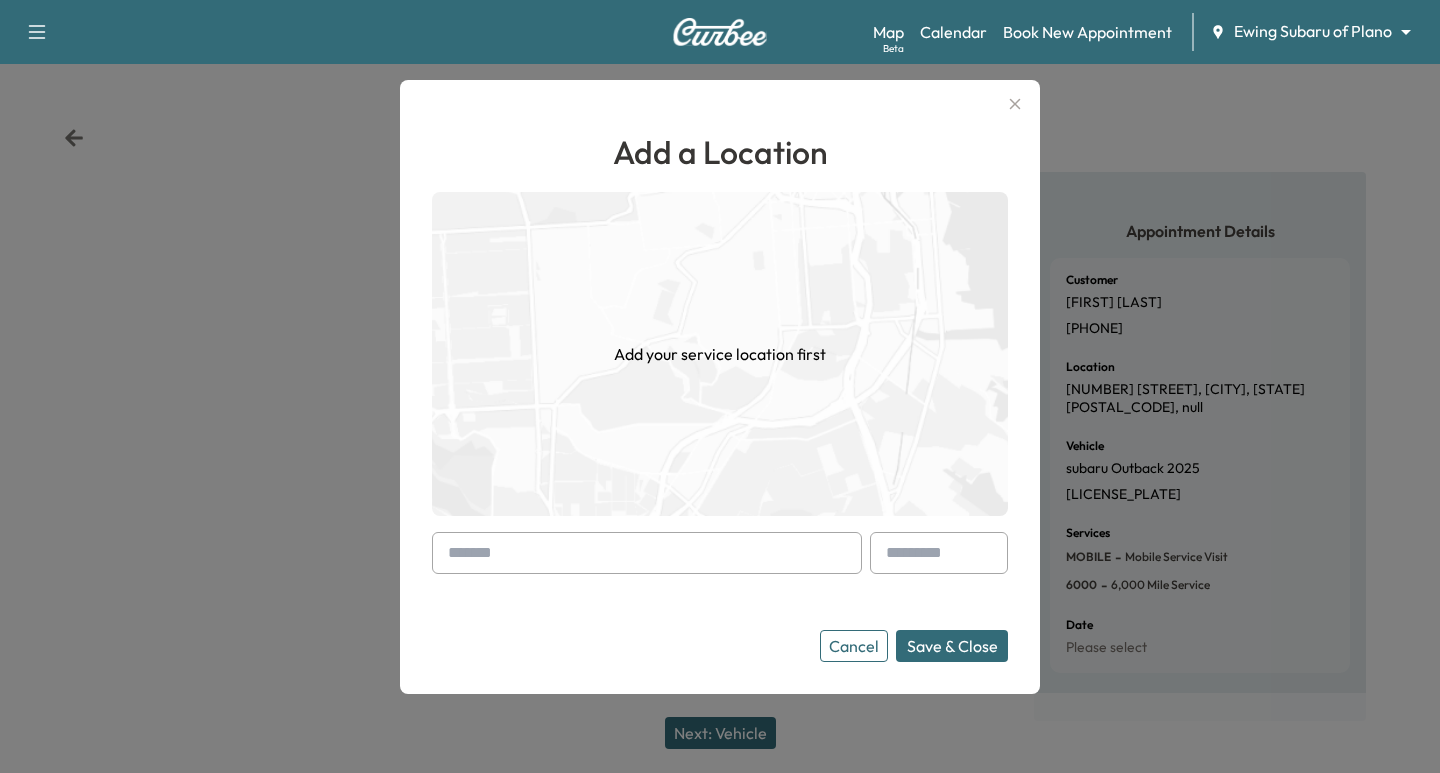 click at bounding box center [647, 553] 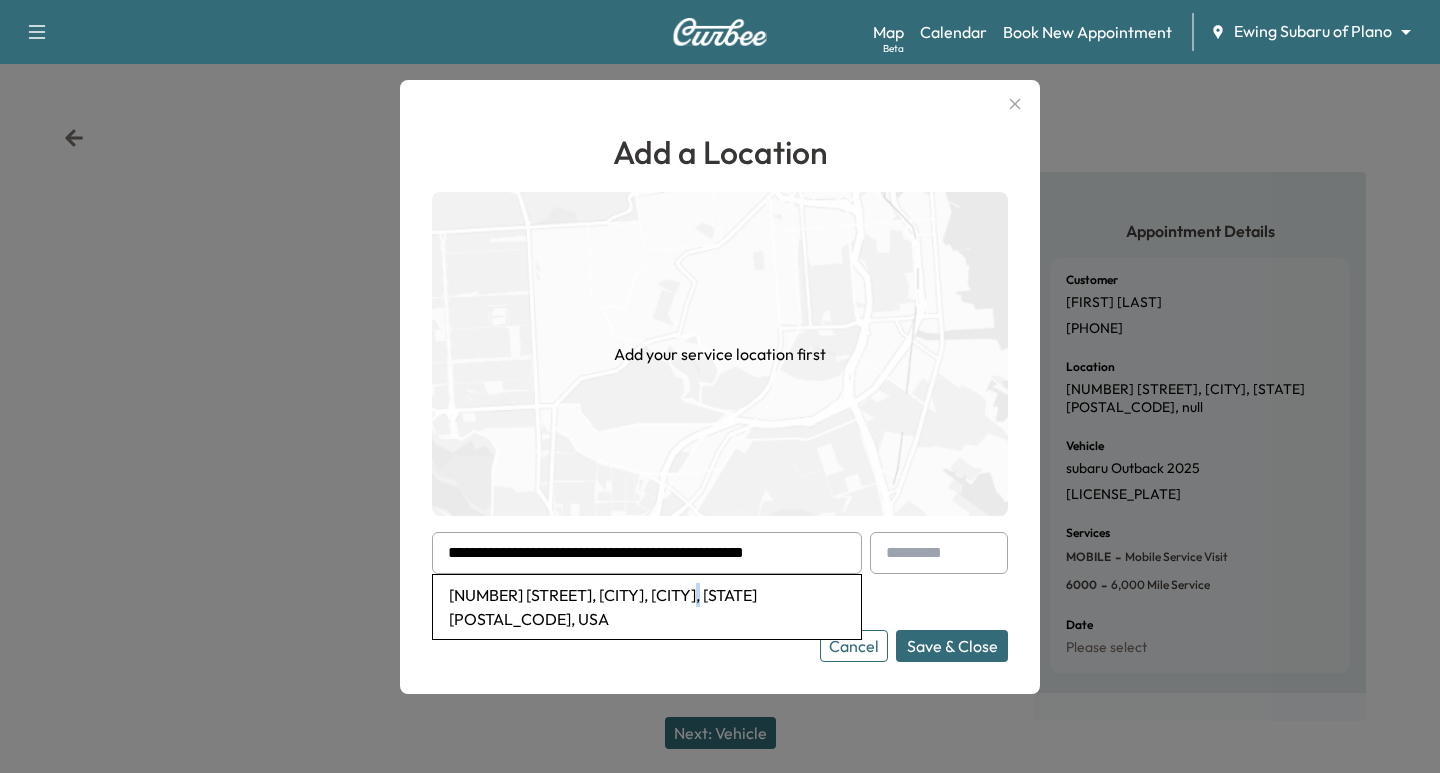 click on "[NUMBER] [STREET], [CITY], [CITY], [STATE] [POSTAL_CODE], USA" at bounding box center [647, 607] 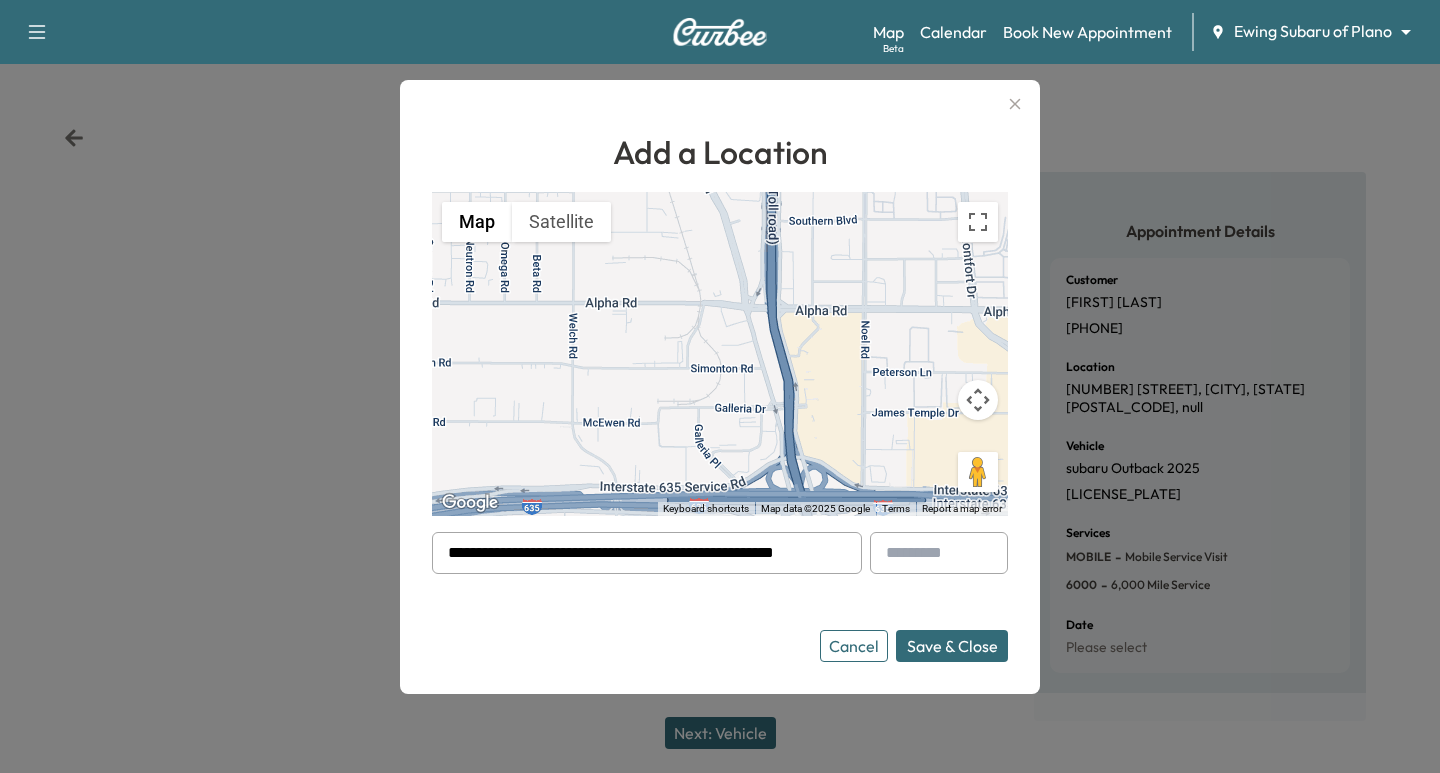 click on "Save & Close" at bounding box center [952, 646] 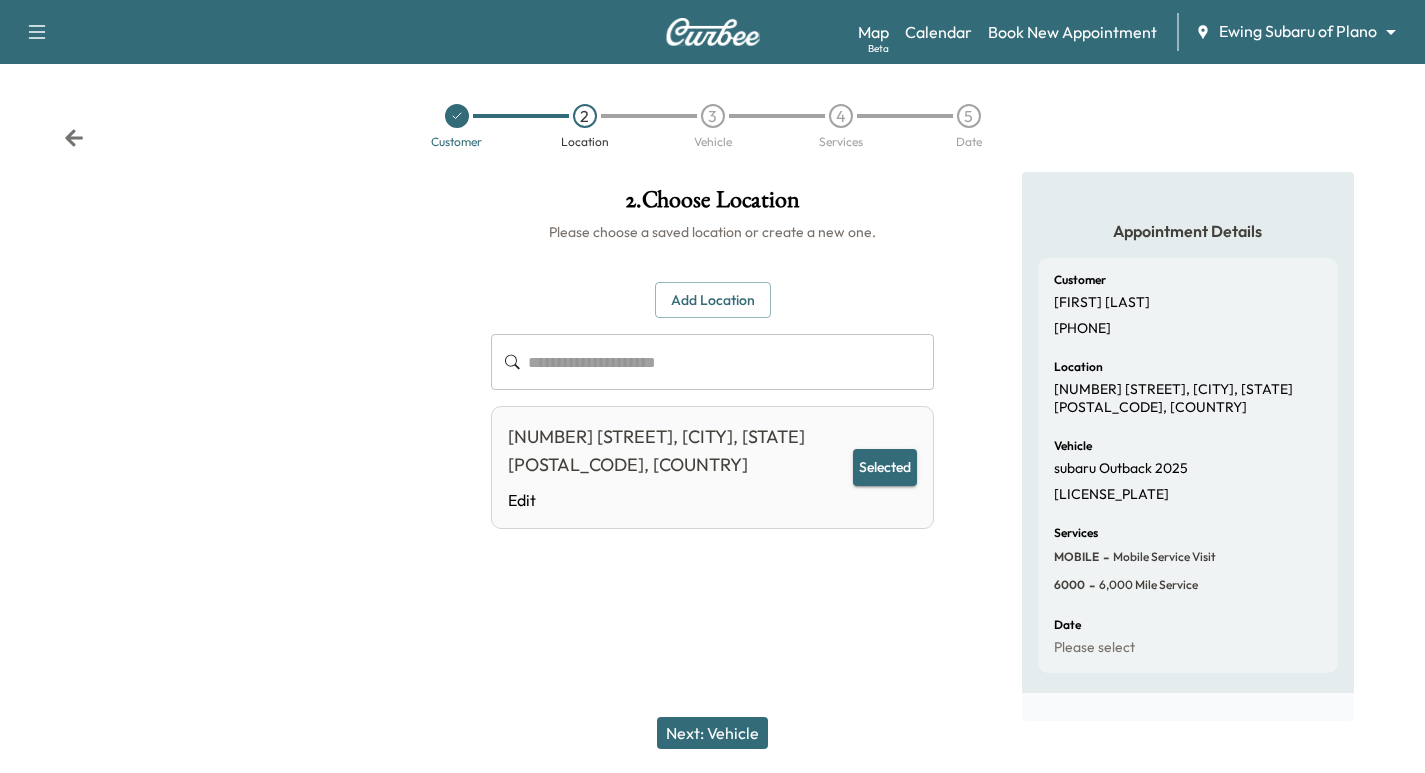 click on "Next: Vehicle" at bounding box center (712, 733) 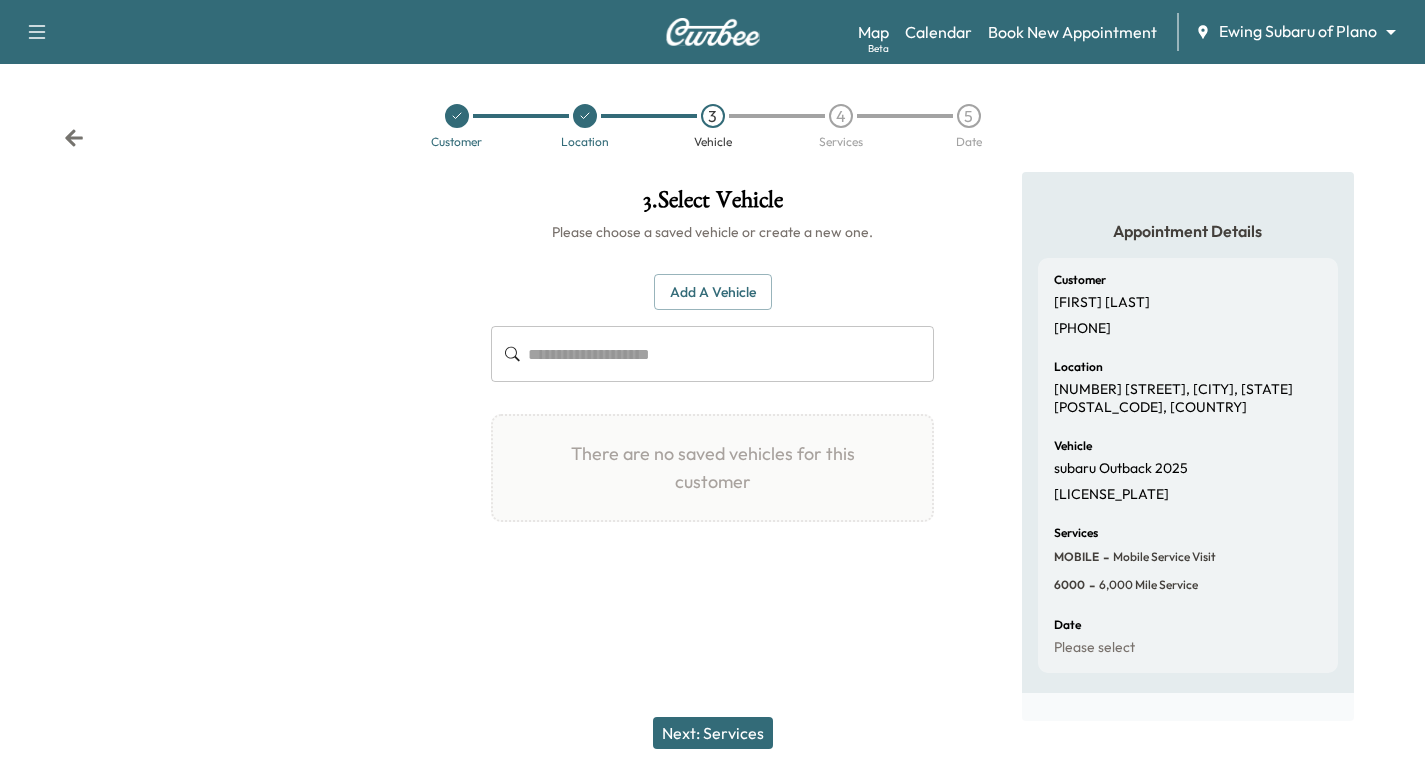 click on "Add a Vehicle ​" at bounding box center [712, 328] 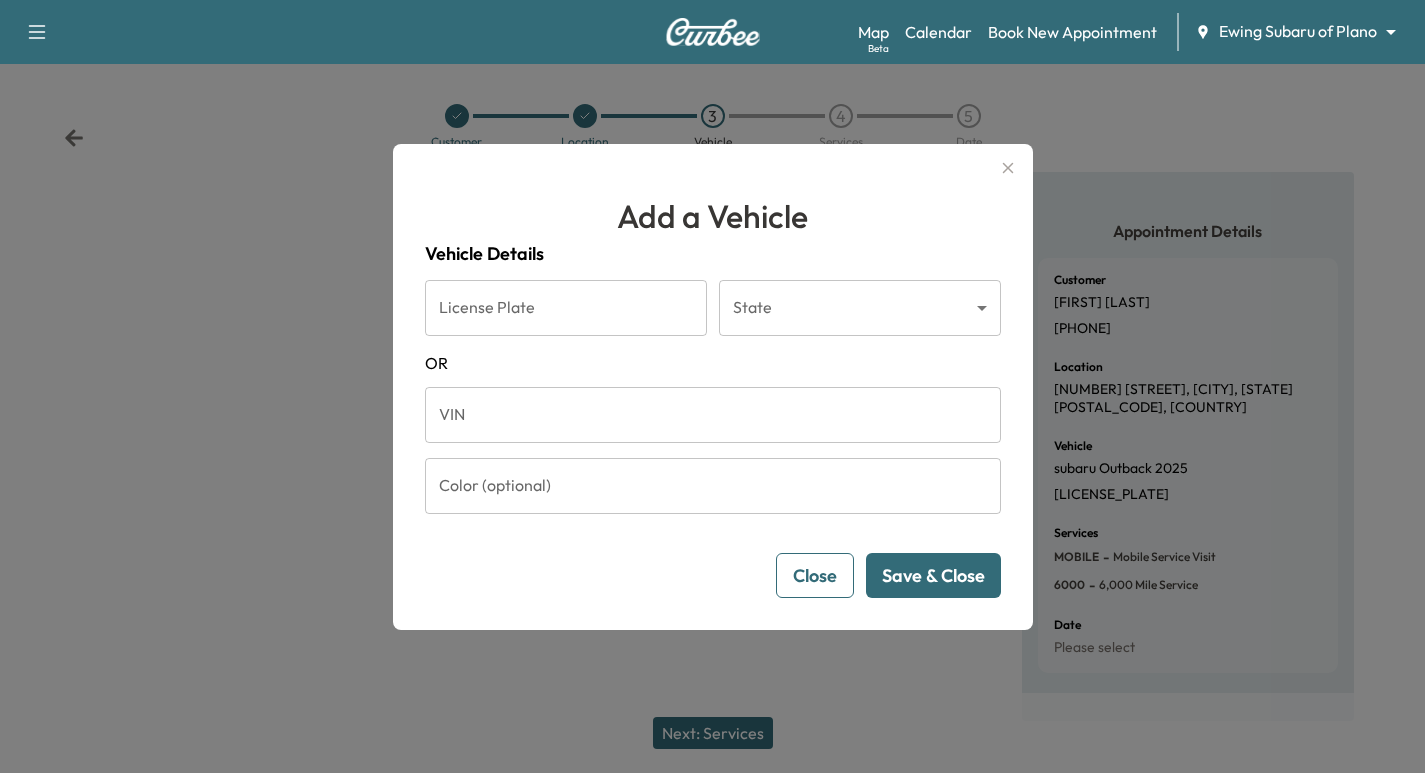 click on "VIN" at bounding box center (713, 415) 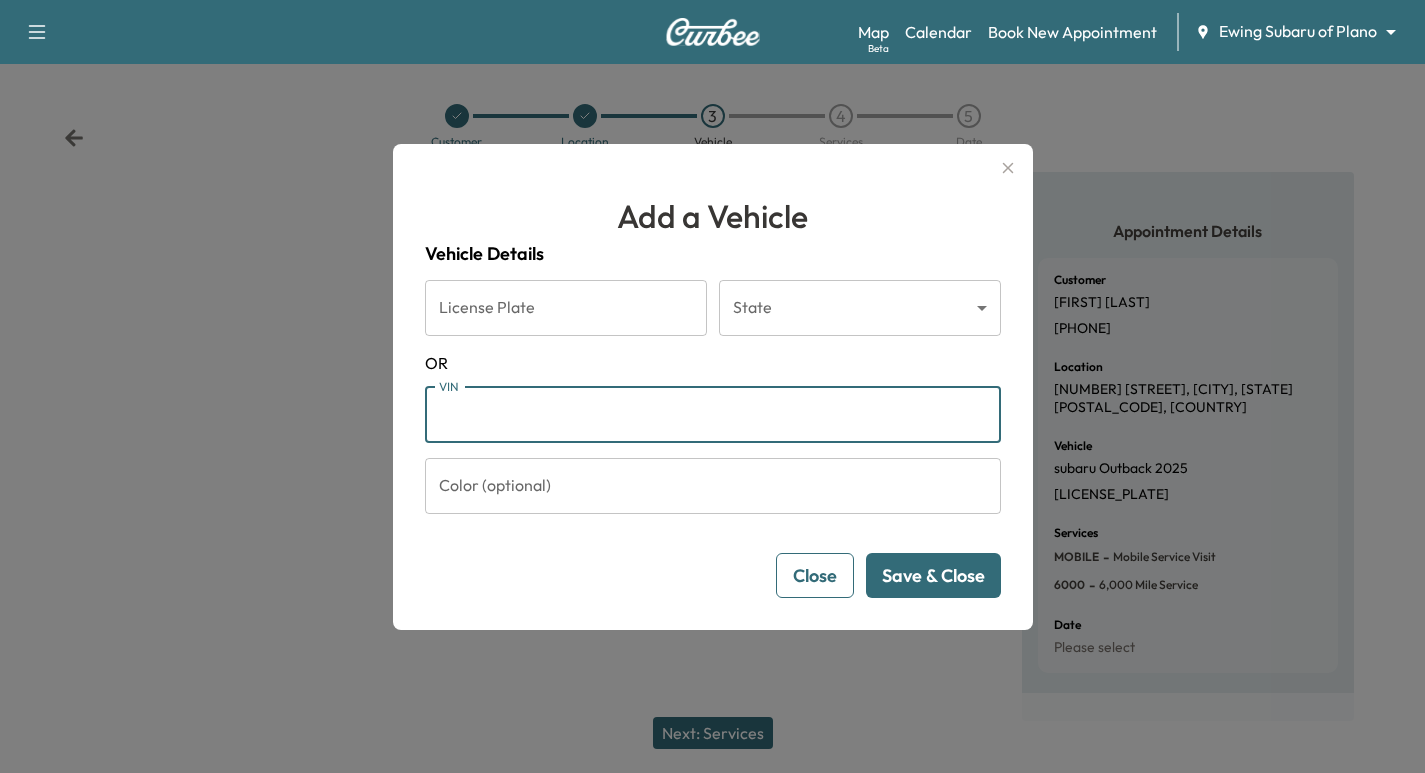paste on "**********" 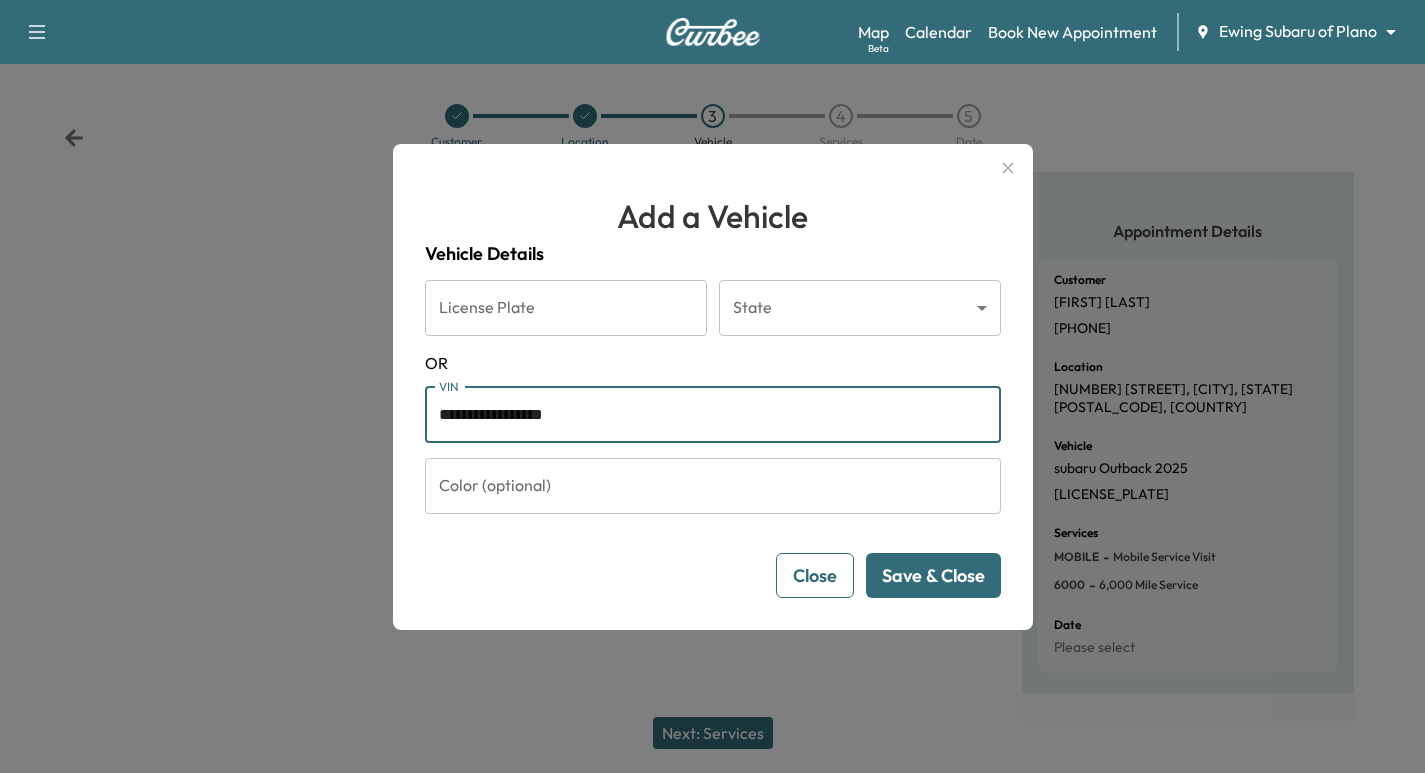 type on "**********" 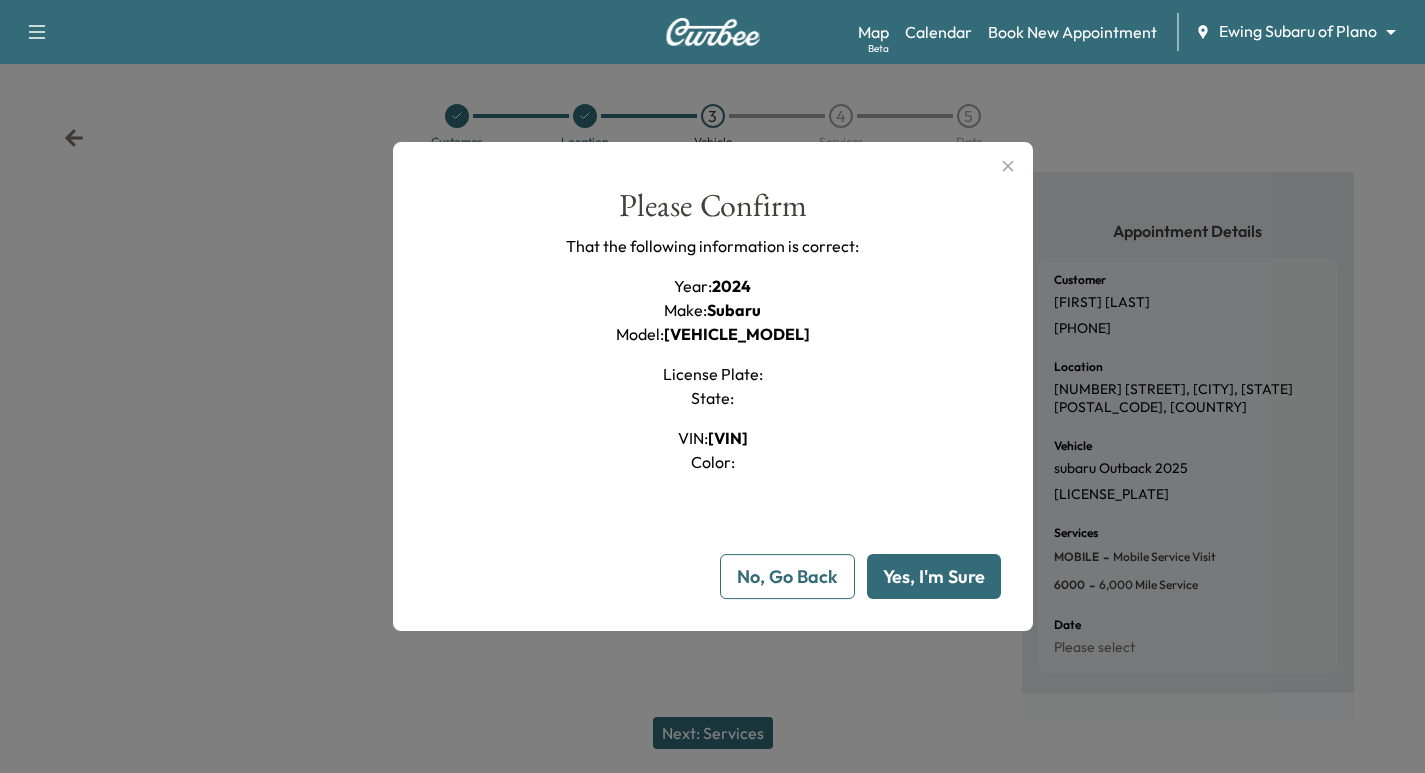 click on "Yes, I'm Sure" at bounding box center [934, 576] 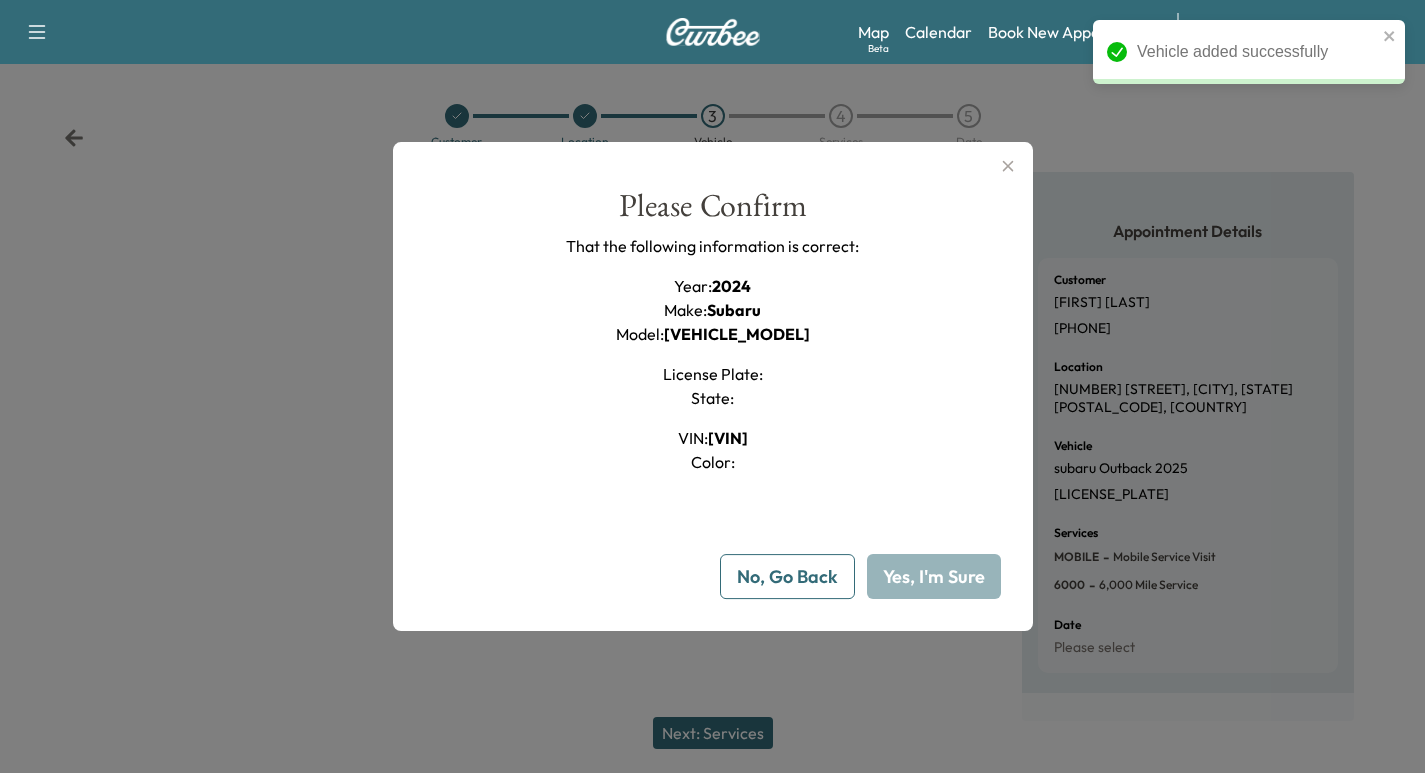 type 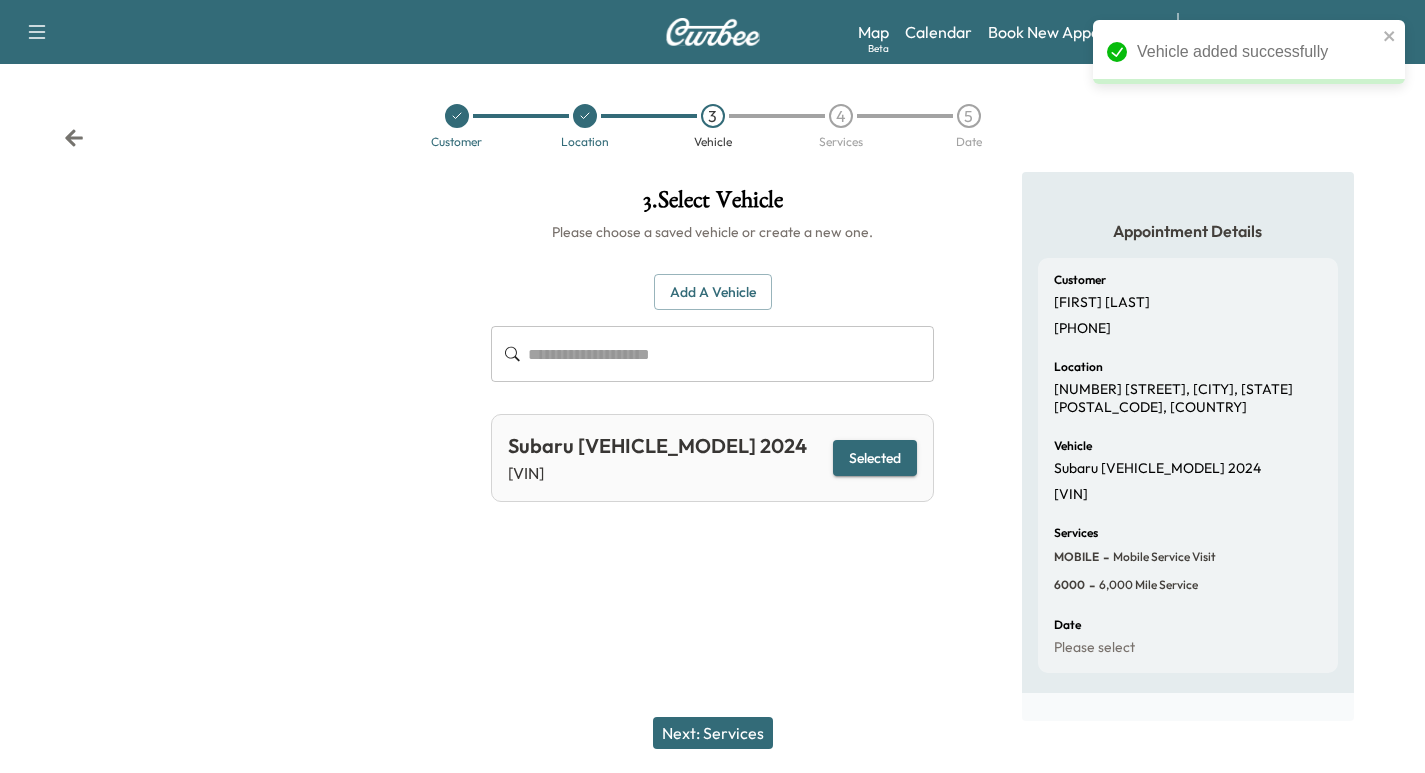 click on "Next: Services" at bounding box center (713, 733) 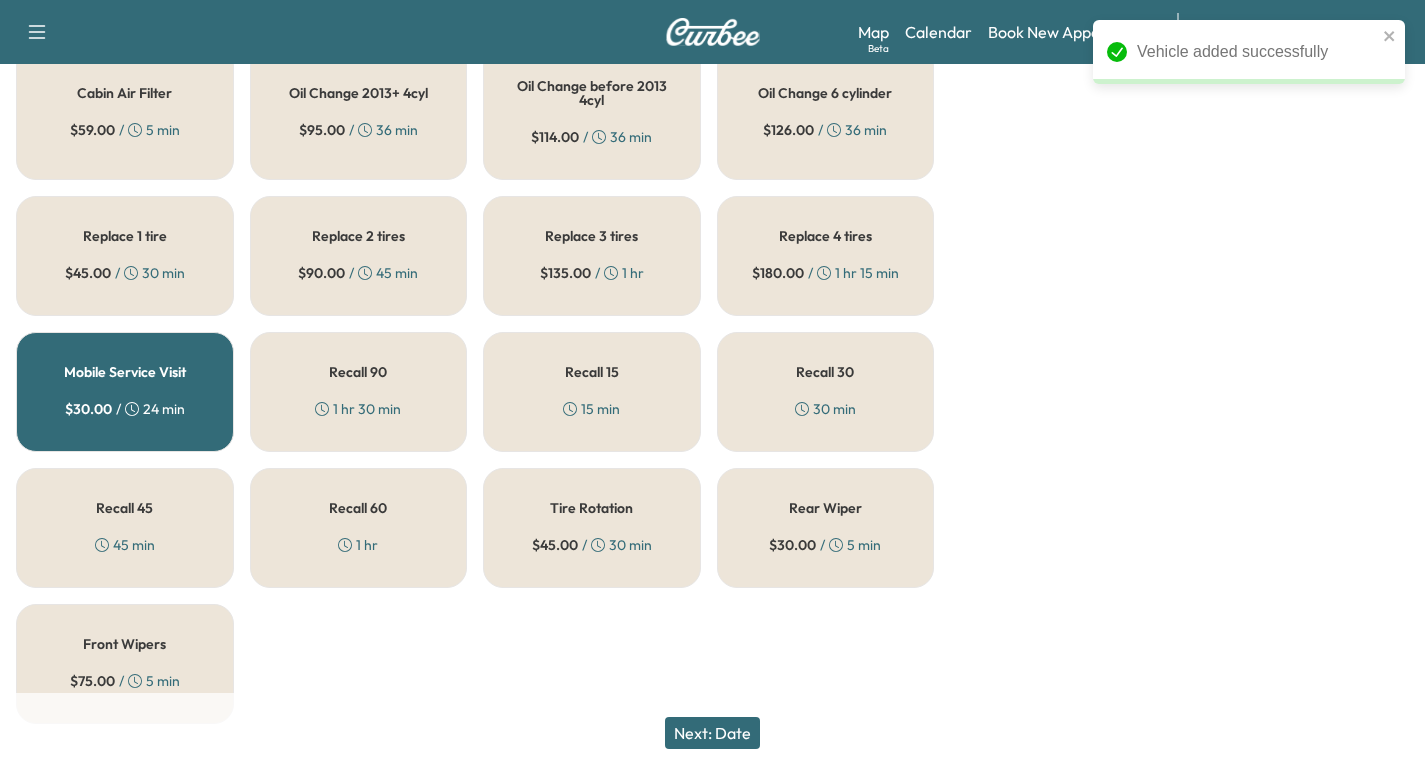 click on "Next: Date" at bounding box center (712, 733) 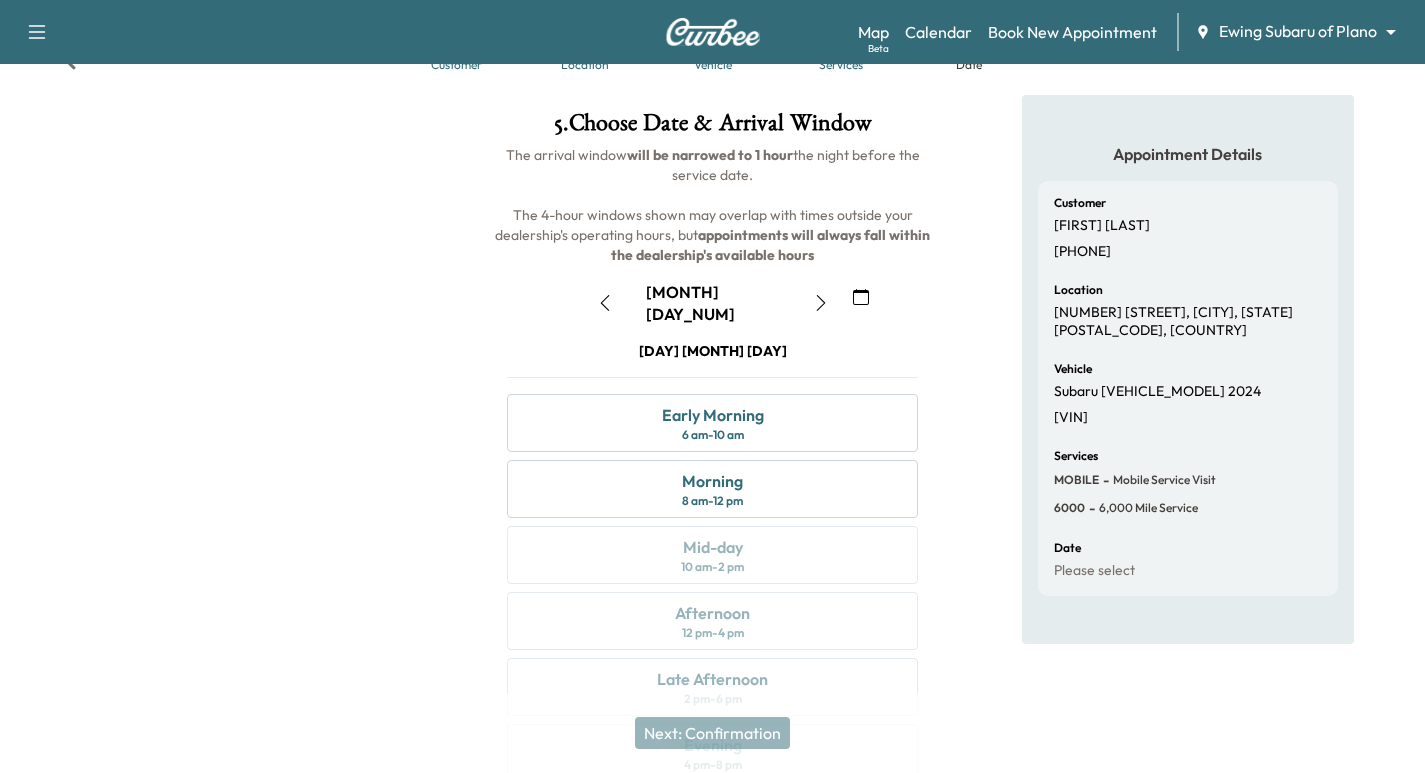 scroll, scrollTop: 28, scrollLeft: 0, axis: vertical 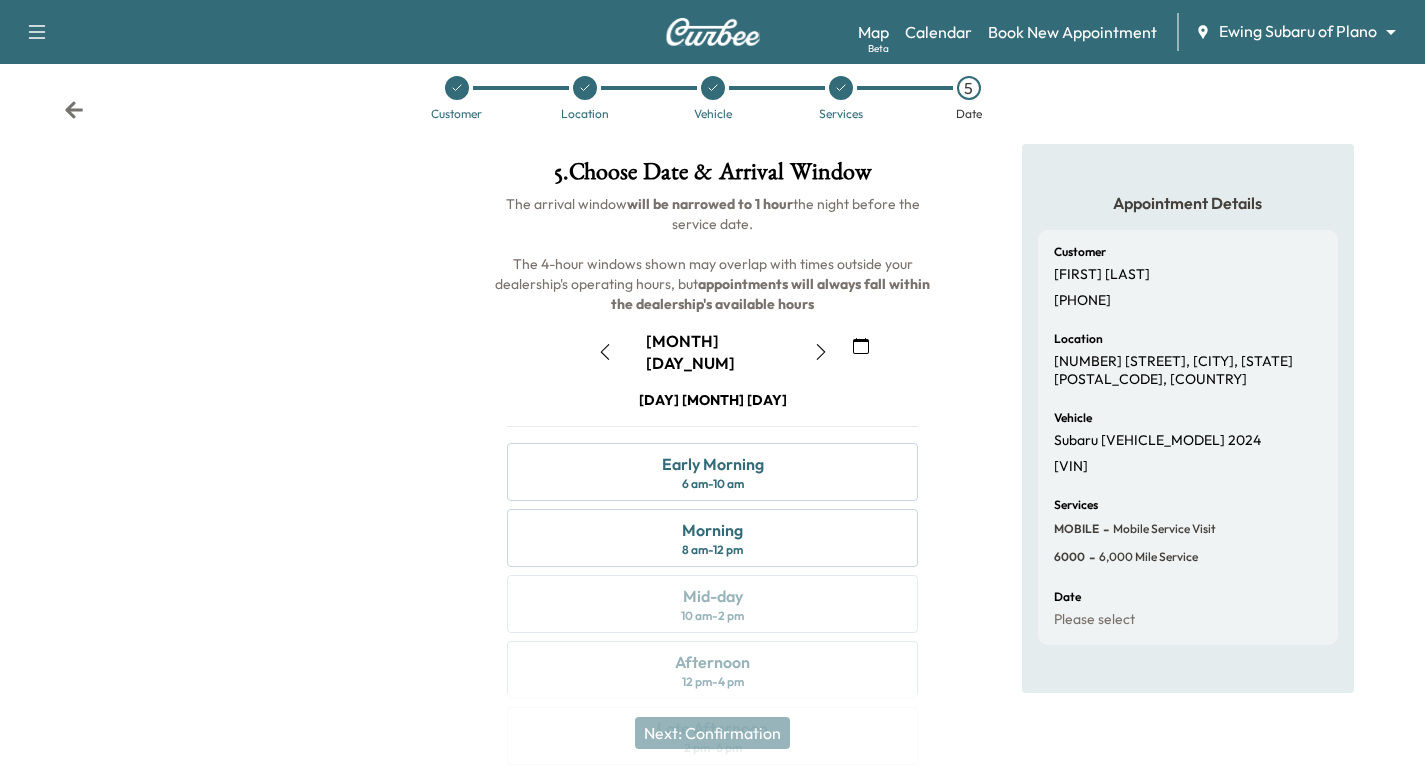 click at bounding box center (457, 88) 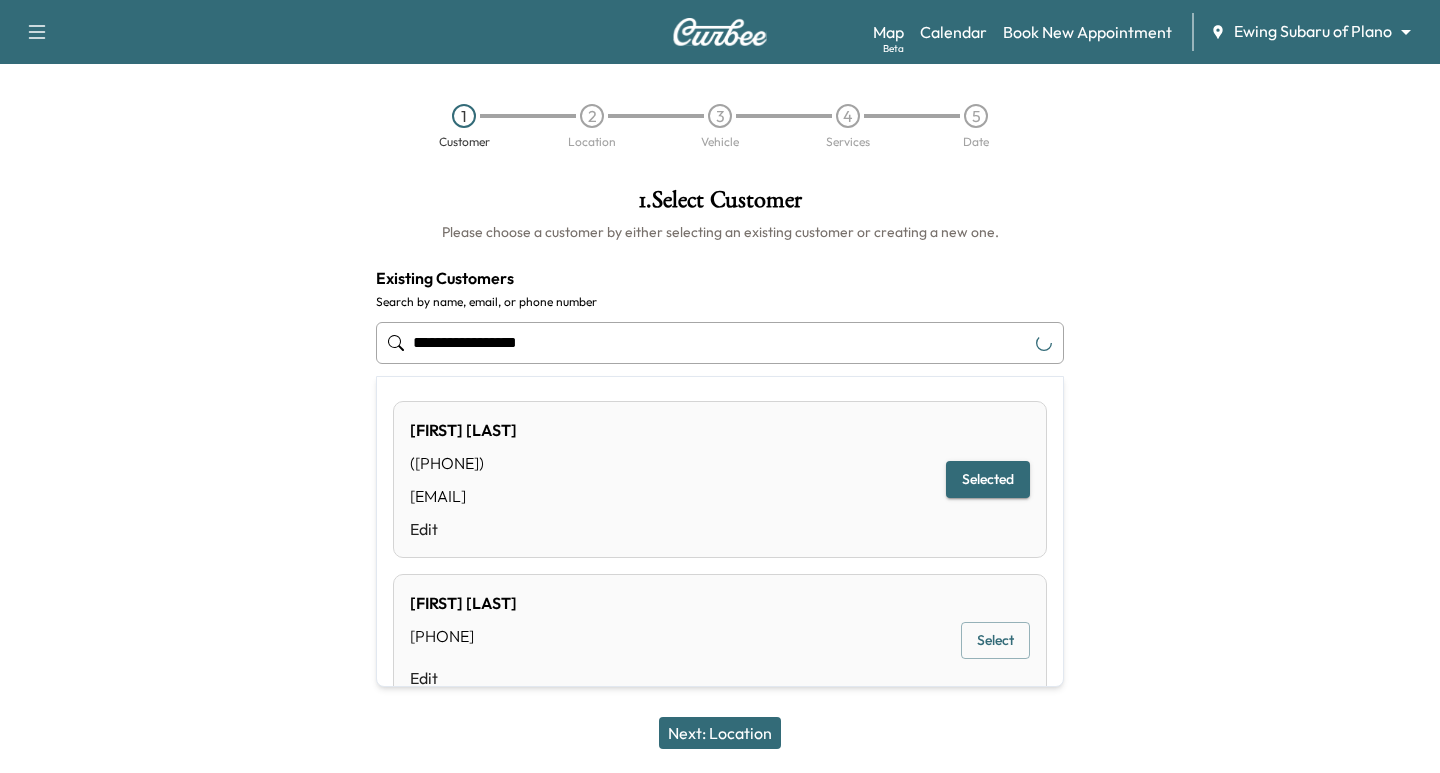 drag, startPoint x: 600, startPoint y: 347, endPoint x: 20, endPoint y: 305, distance: 581.5187 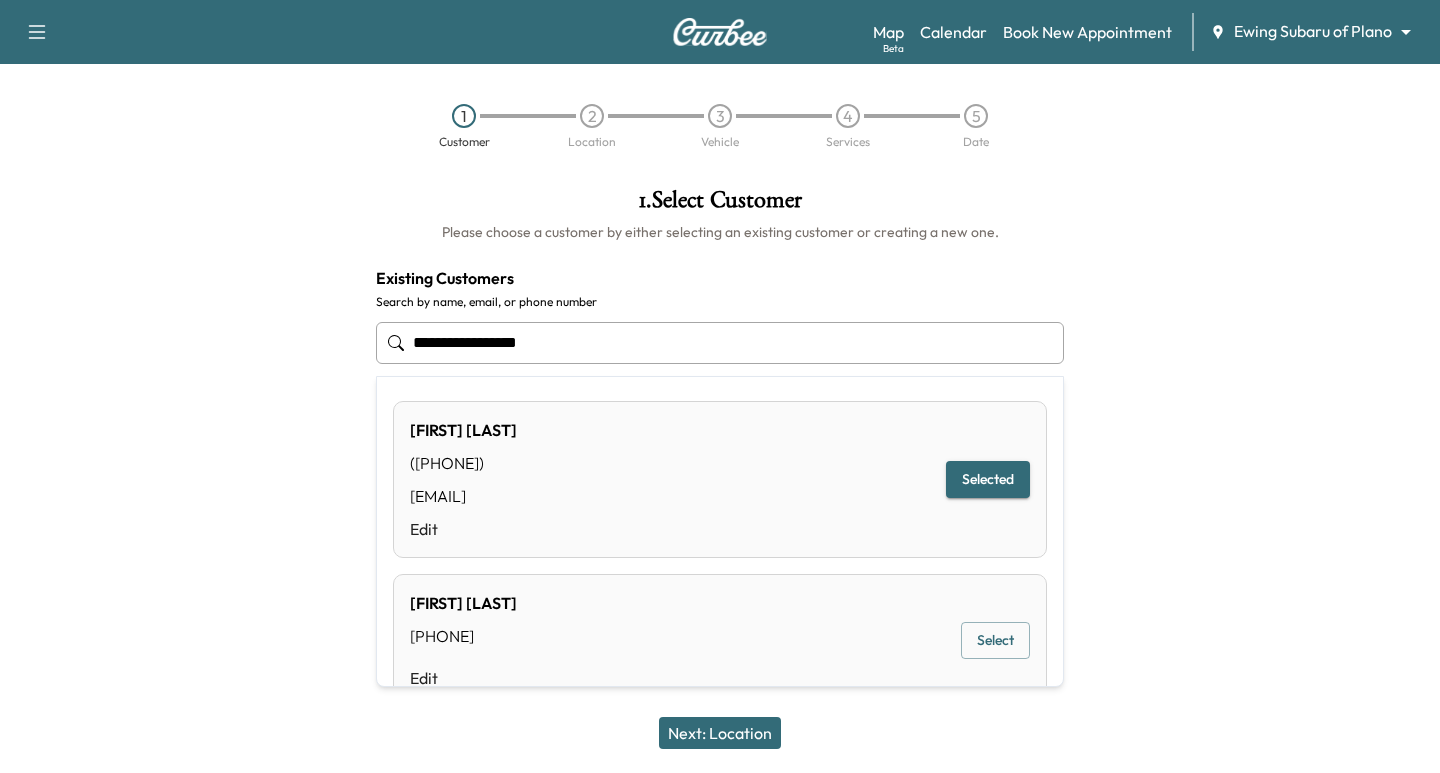 paste 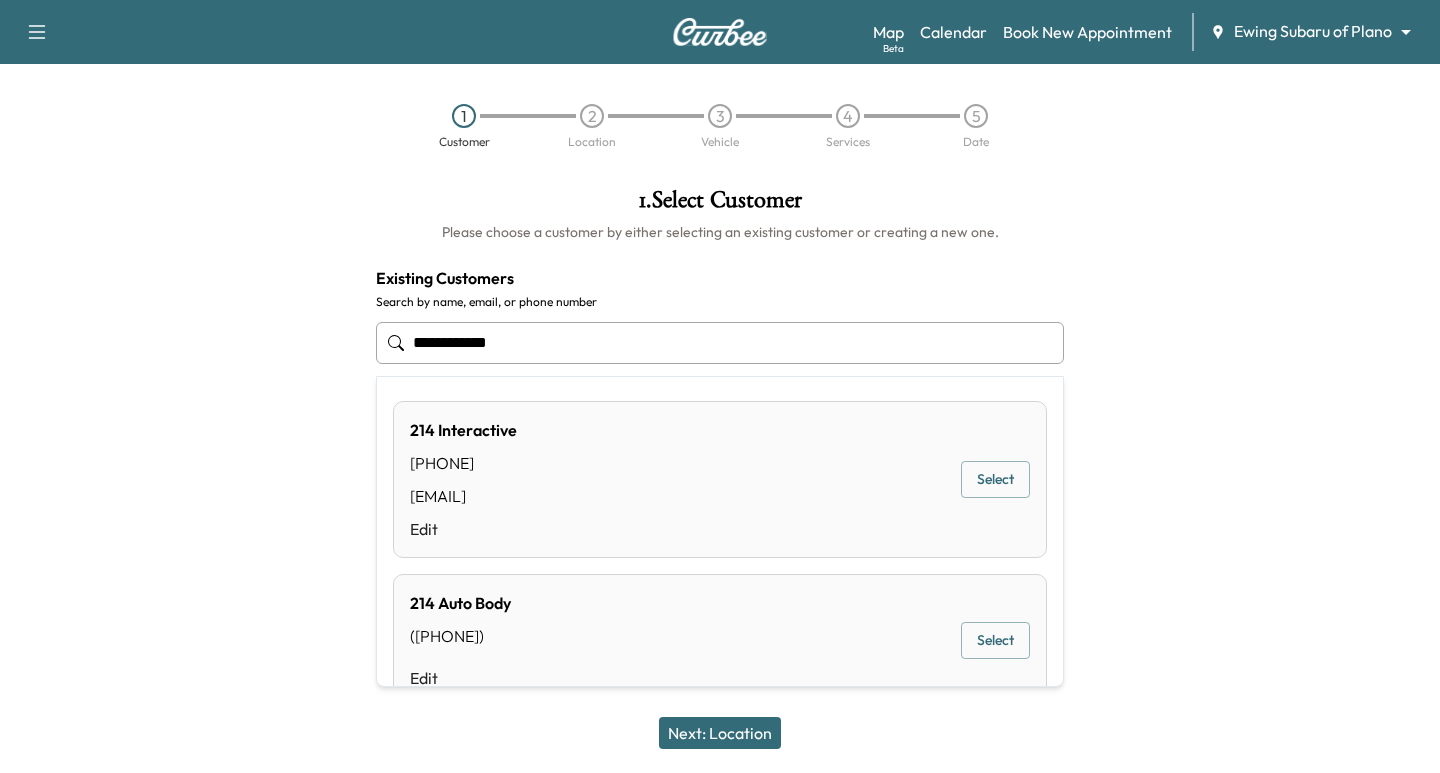 type on "**********" 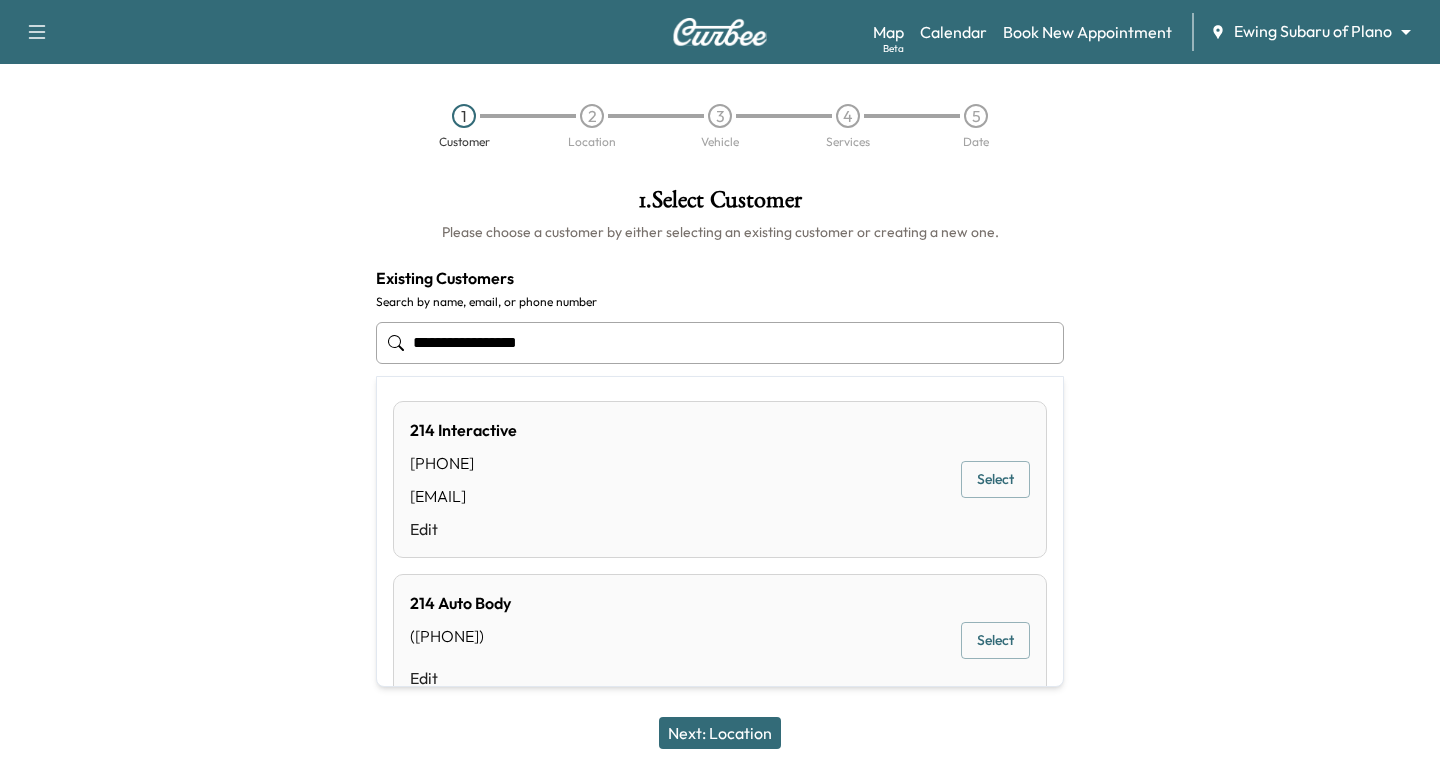 click at bounding box center (1260, 418) 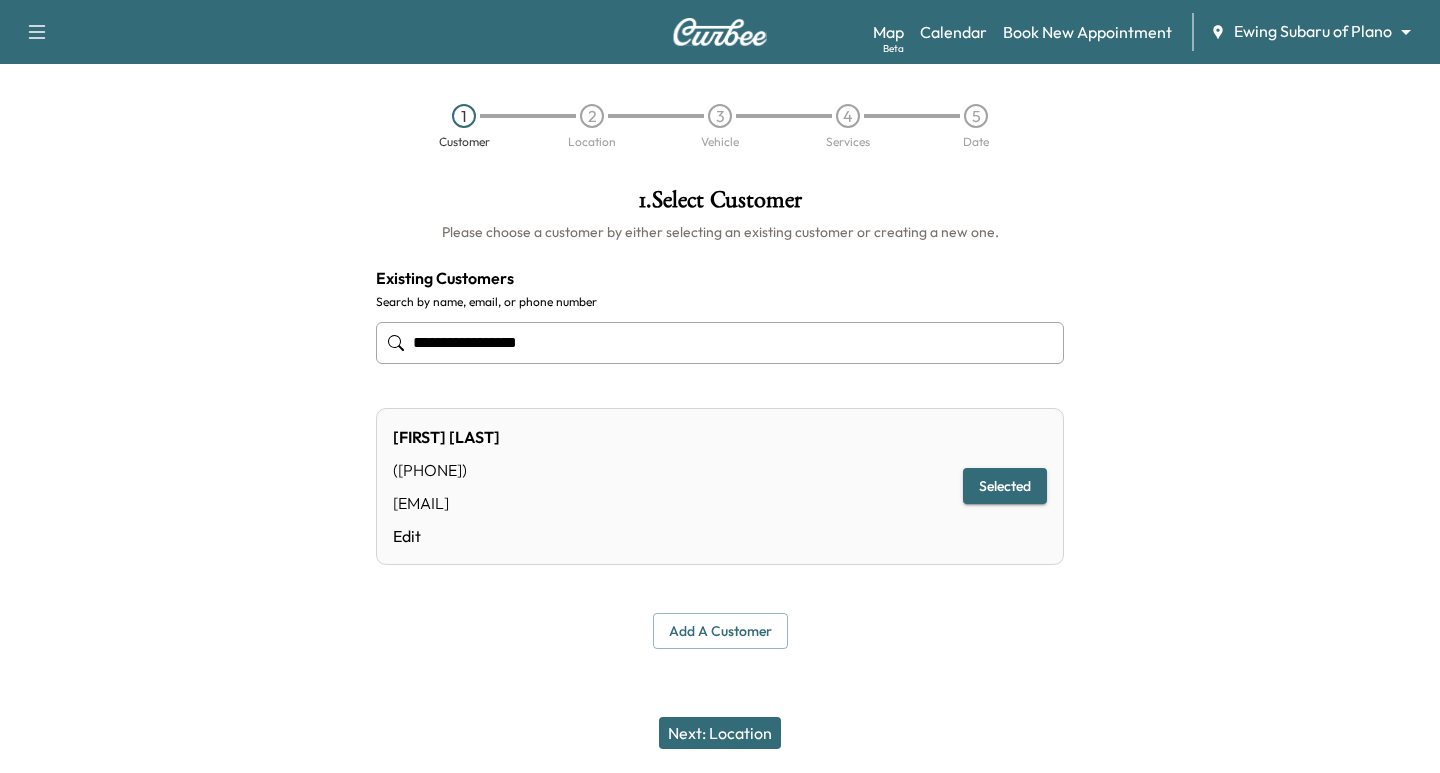 click on "Add a customer" at bounding box center (720, 631) 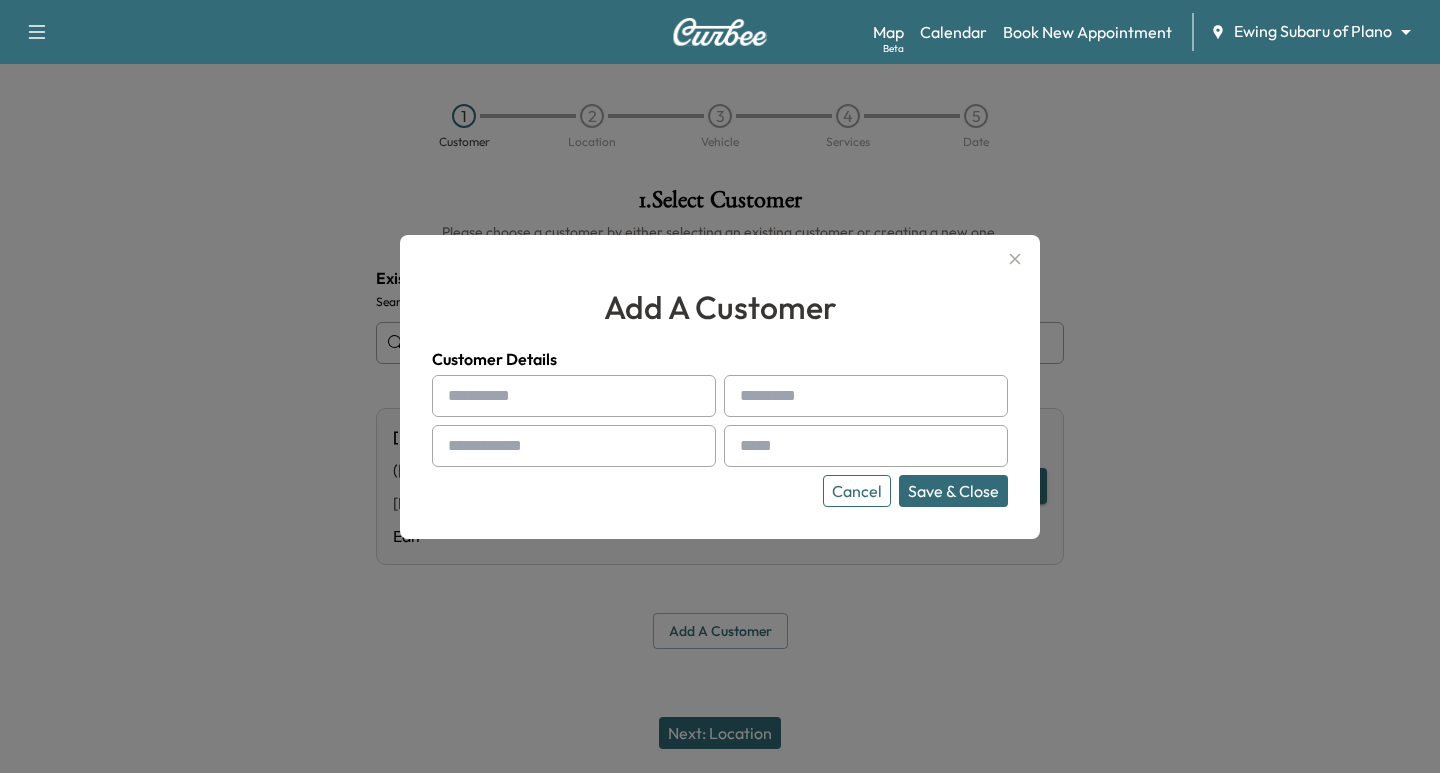 click at bounding box center [574, 396] 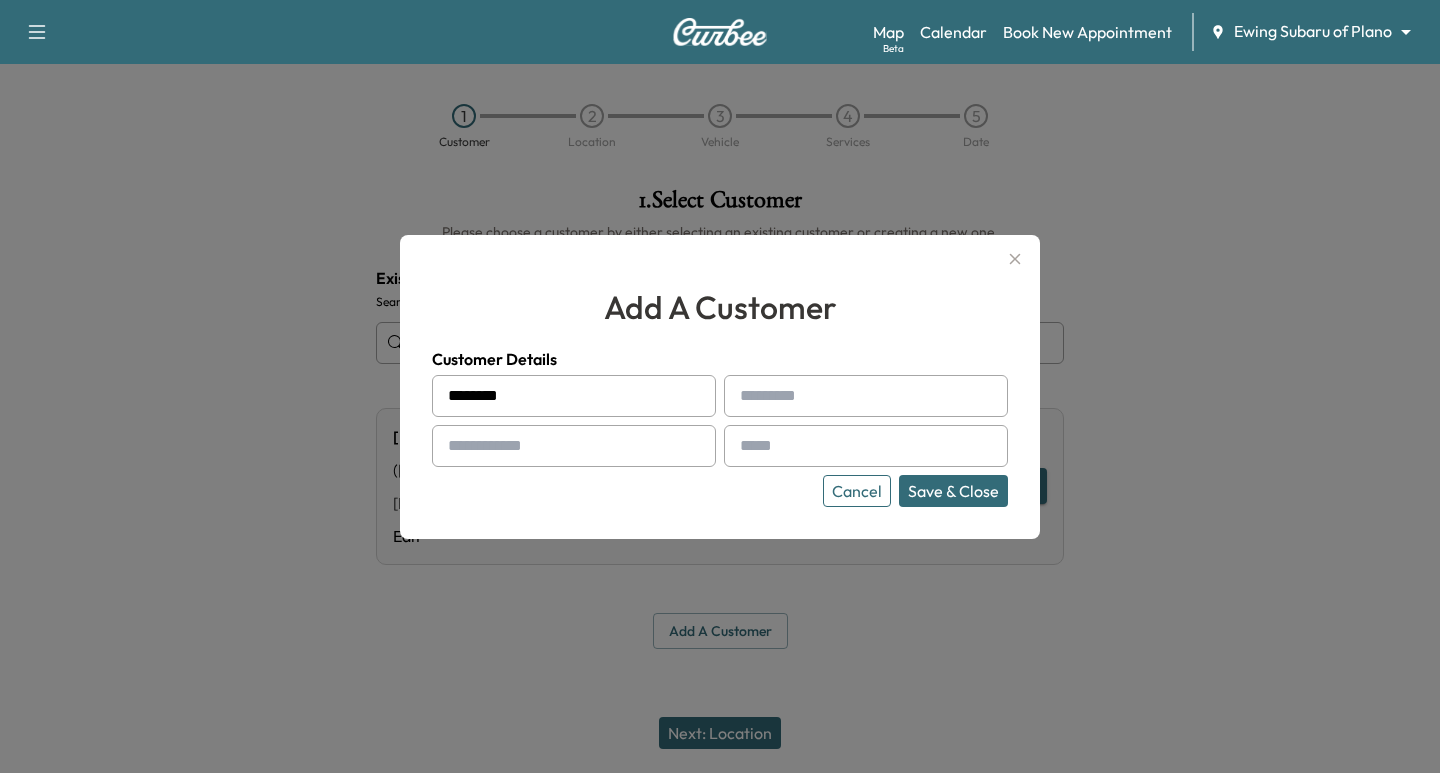 drag, startPoint x: 572, startPoint y: 392, endPoint x: 479, endPoint y: 394, distance: 93.0215 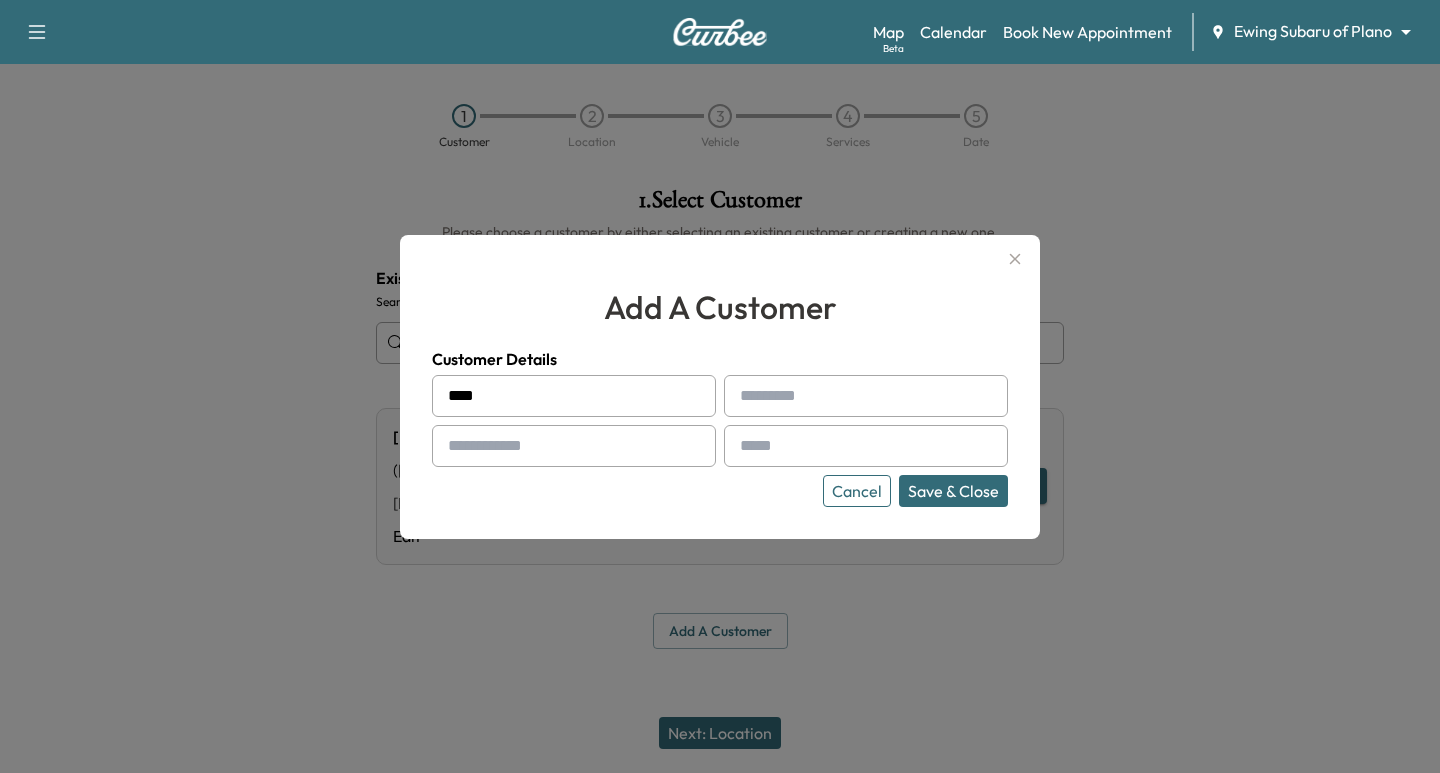 type on "***" 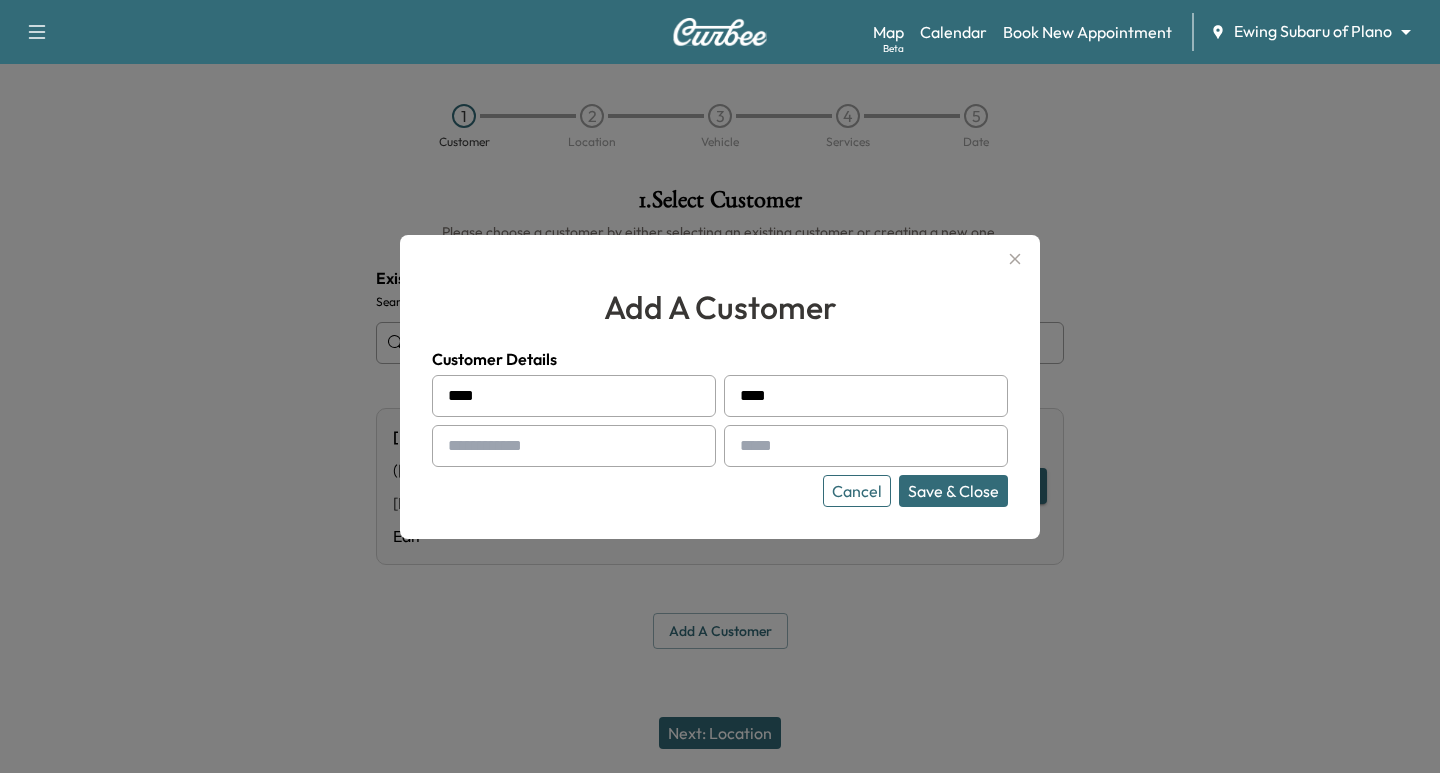 type on "****" 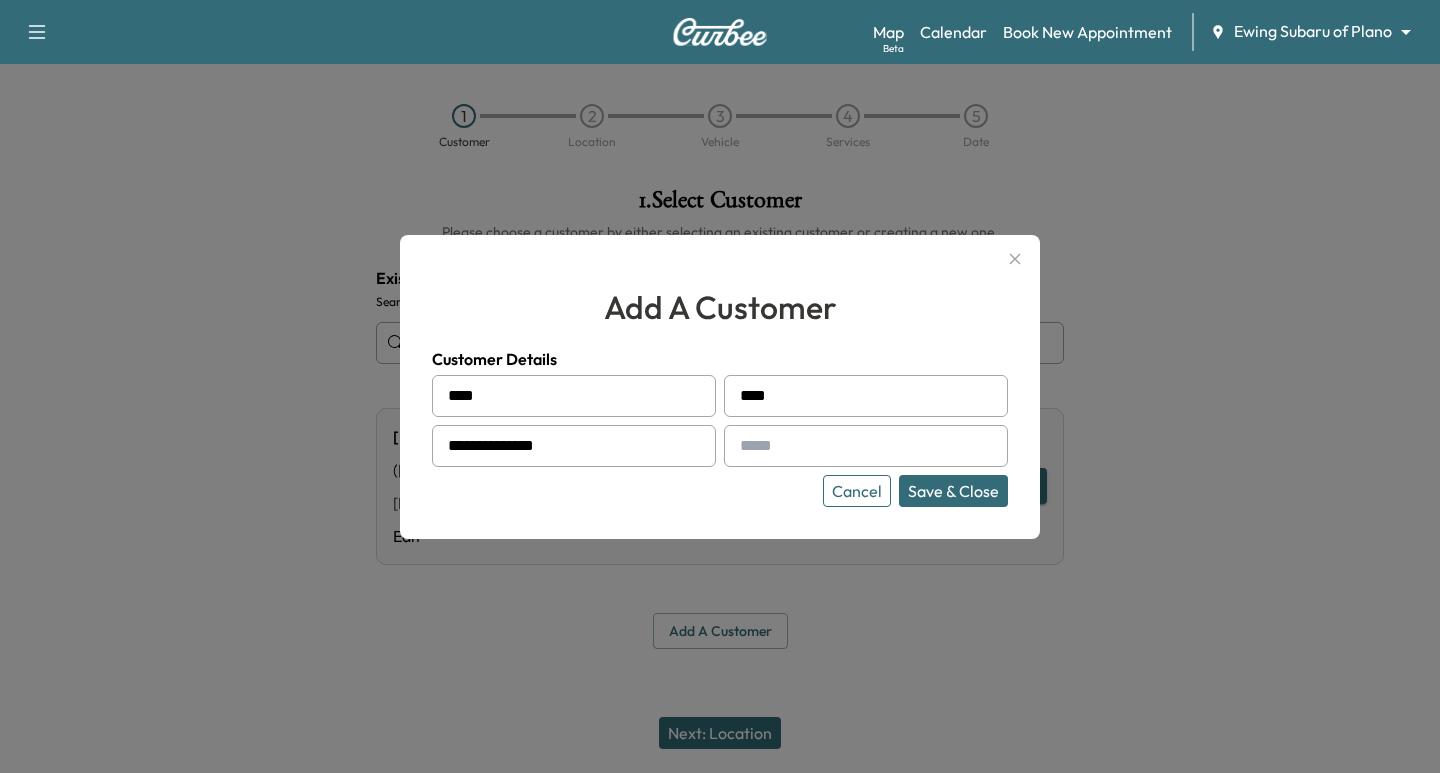 type on "**********" 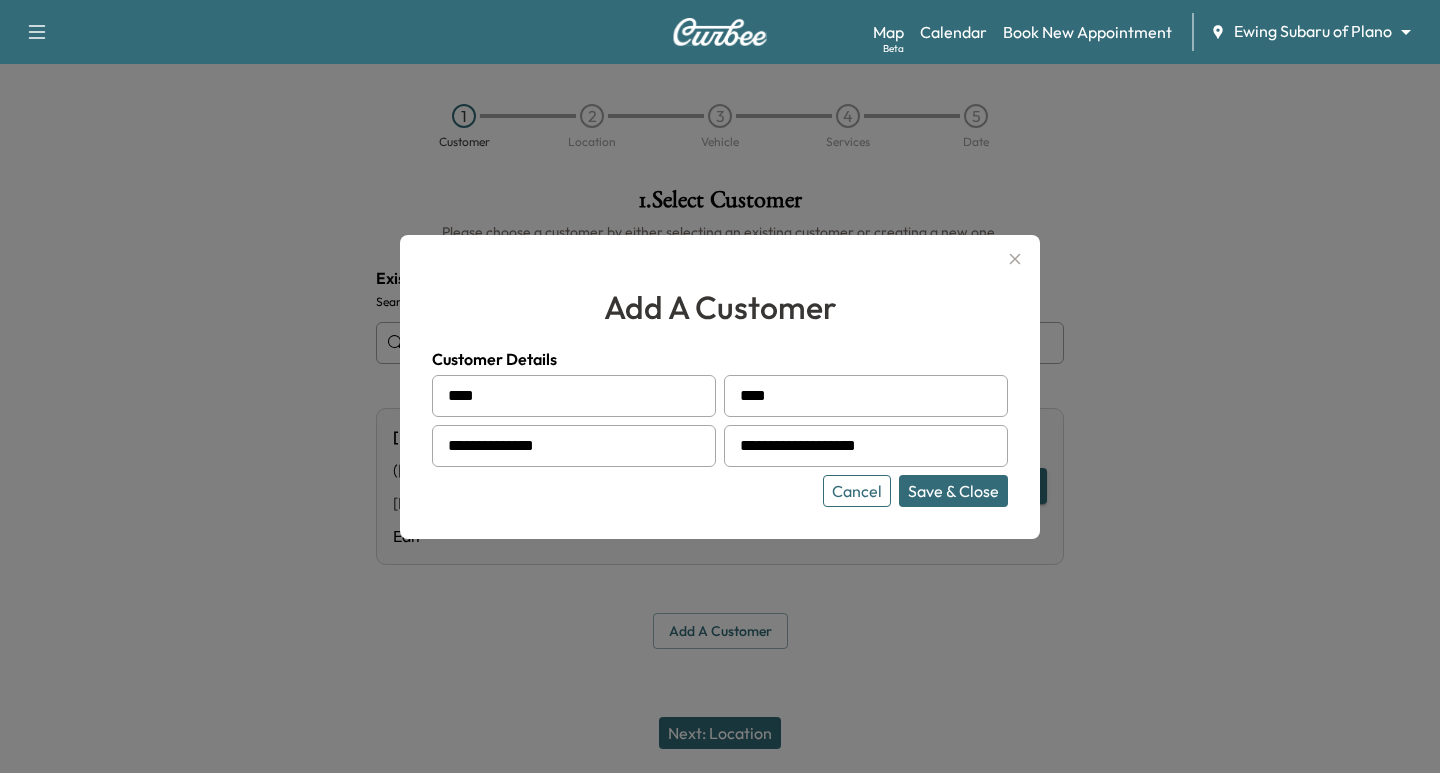 type on "**********" 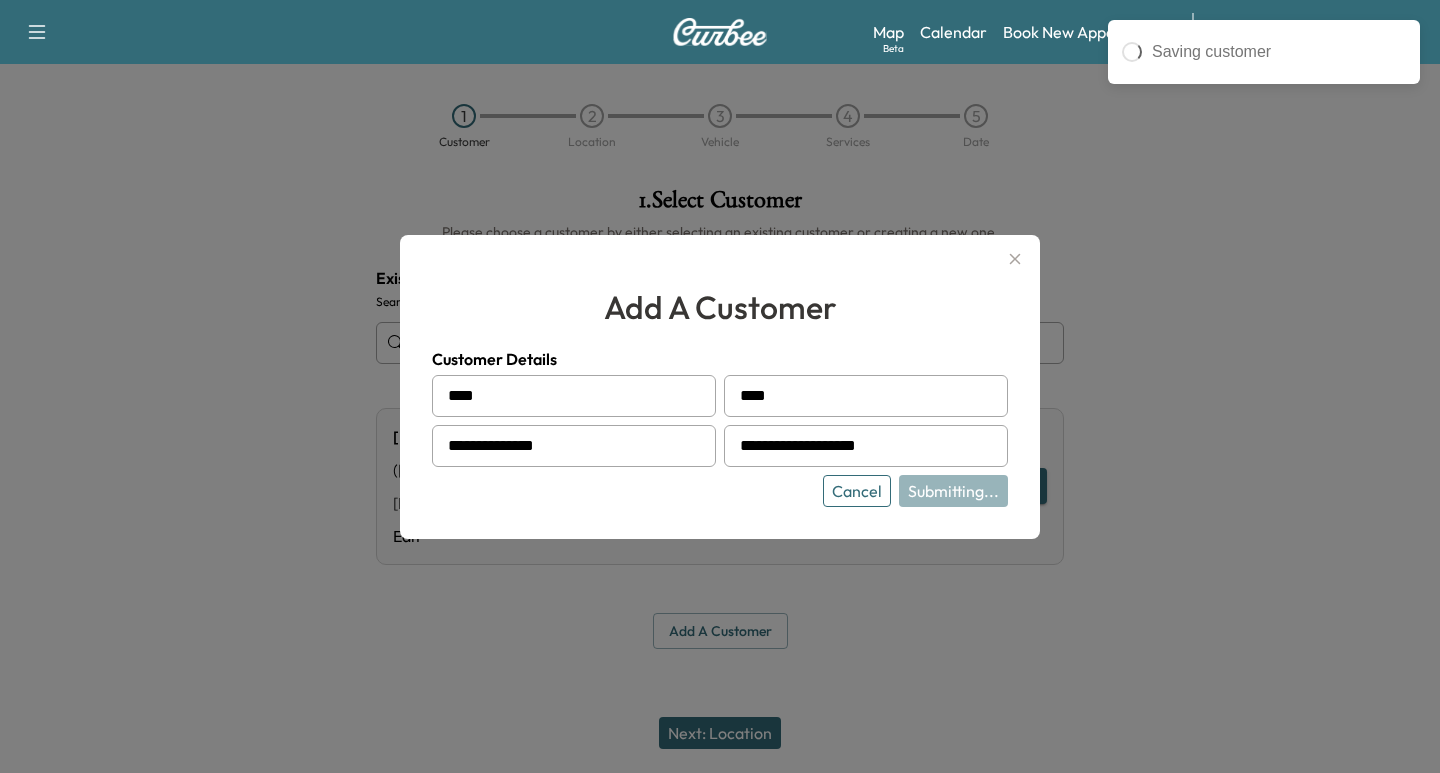 type on "*********" 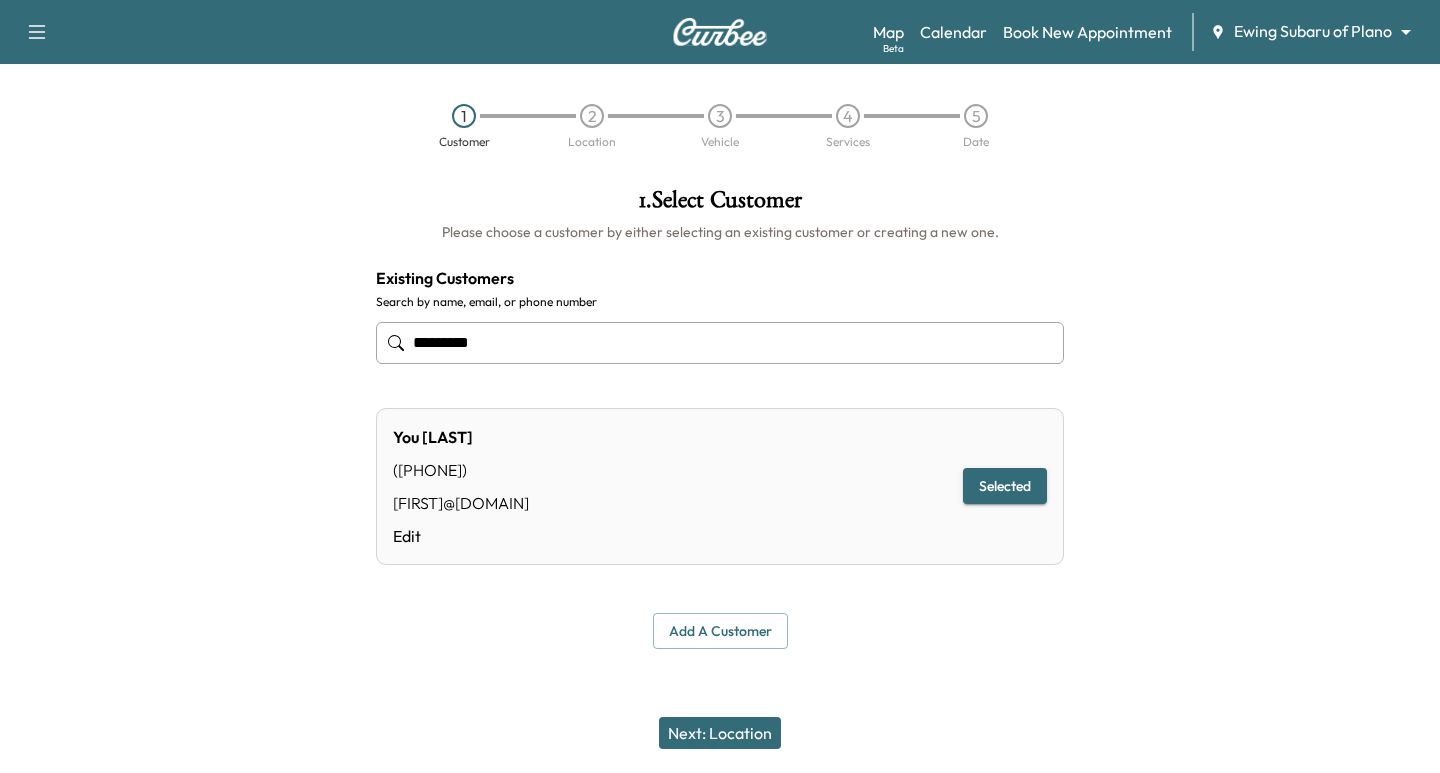 click on "Next: Location" at bounding box center [720, 733] 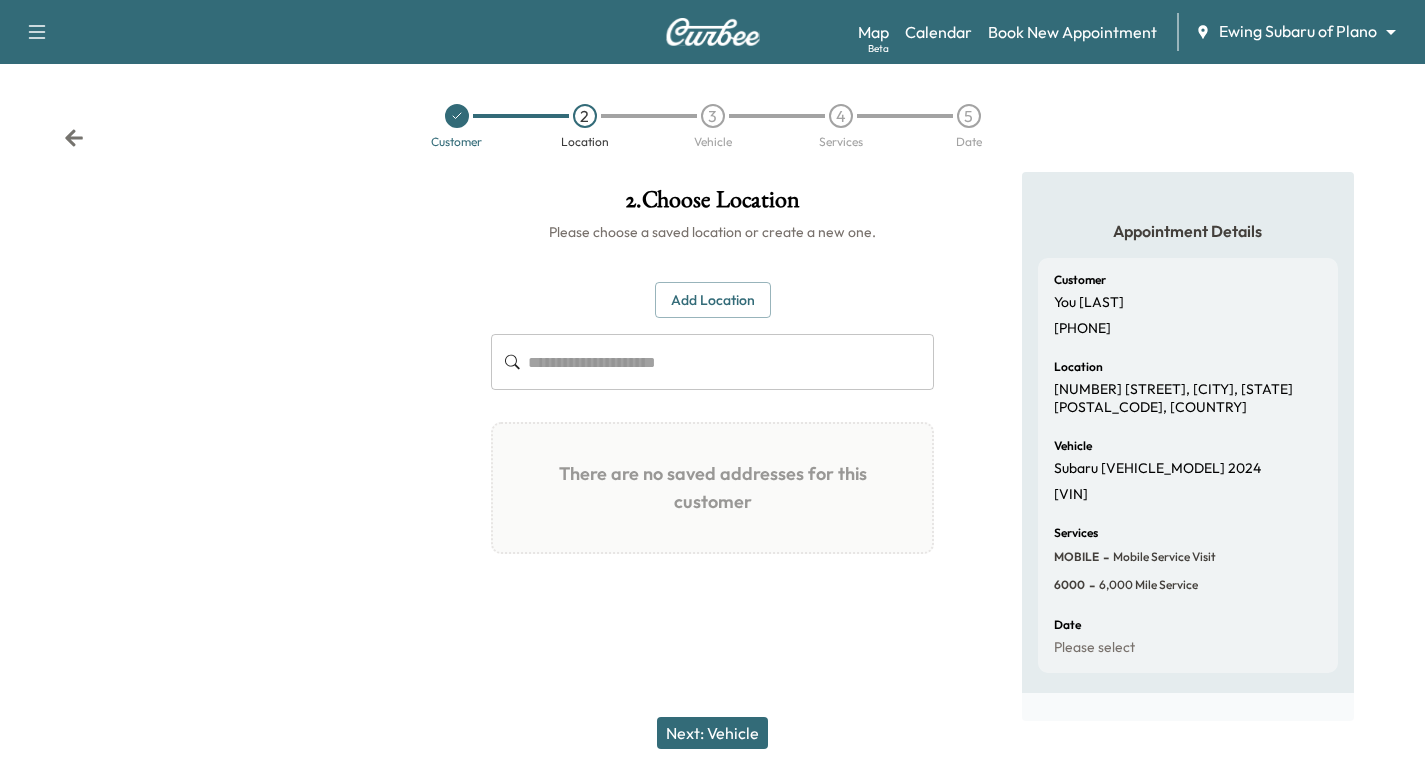 click on "2 .  Choose Location Please choose a saved location or create a new one. Add Location ​ There are no saved addresses for this customer Add a Location Add your service location first Cancel Save & Close Next: Vehicle" at bounding box center (712, 399) 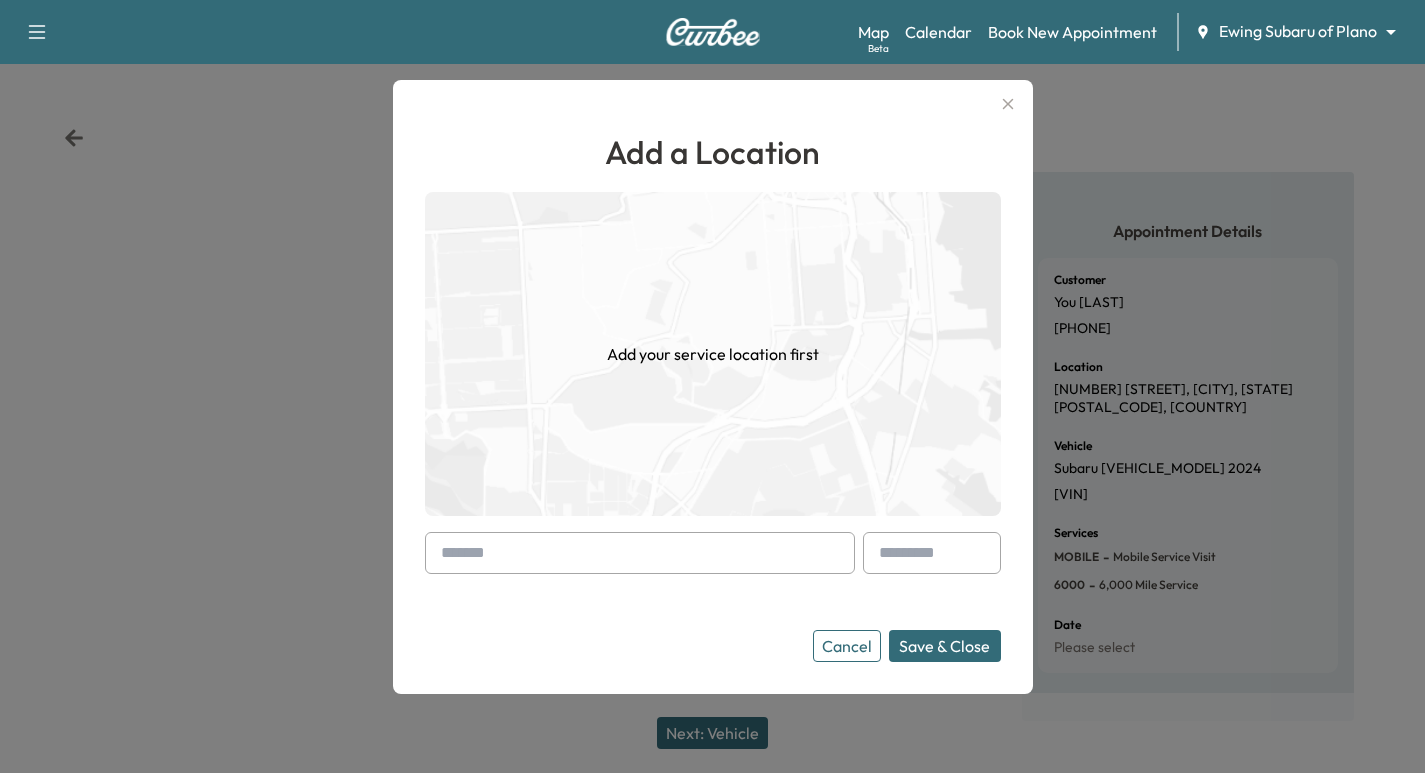click at bounding box center [640, 553] 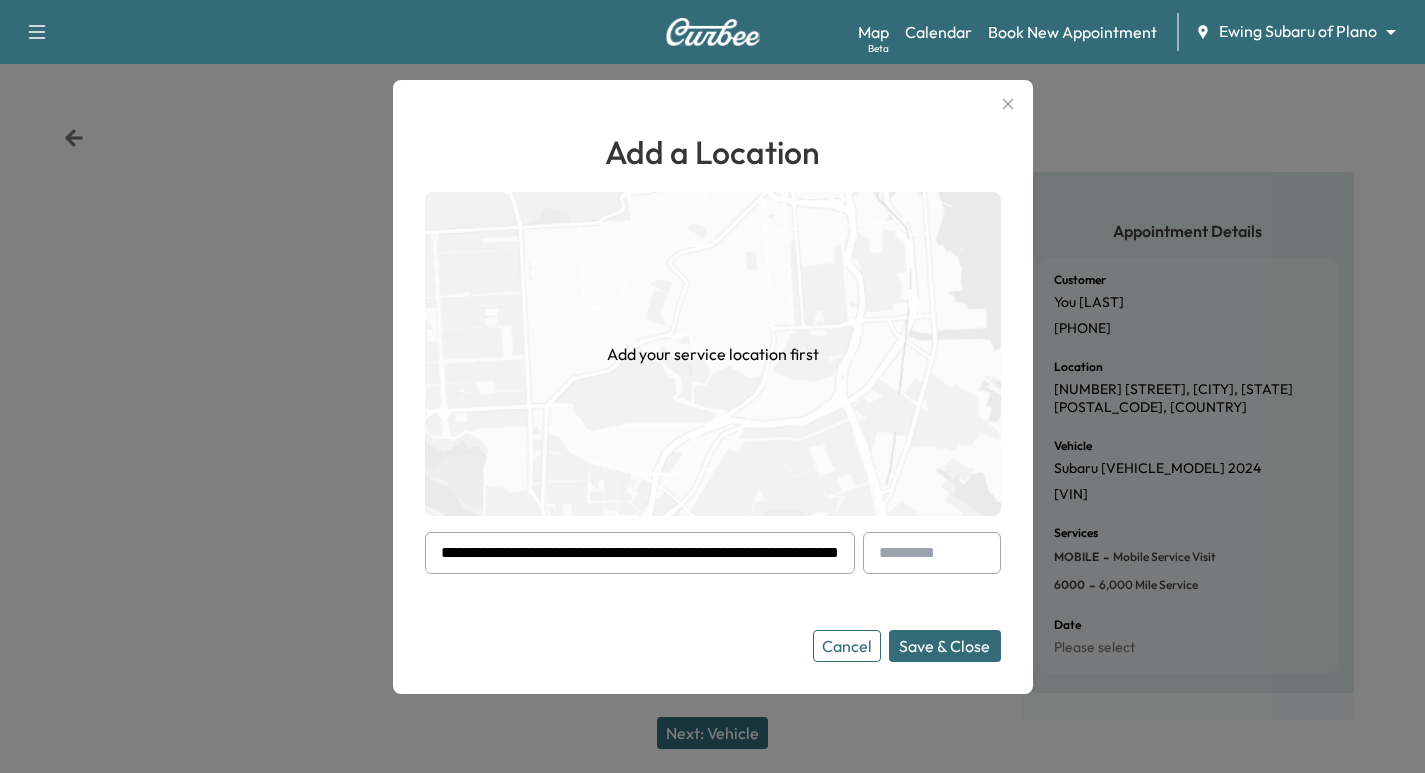 scroll, scrollTop: 0, scrollLeft: 80, axis: horizontal 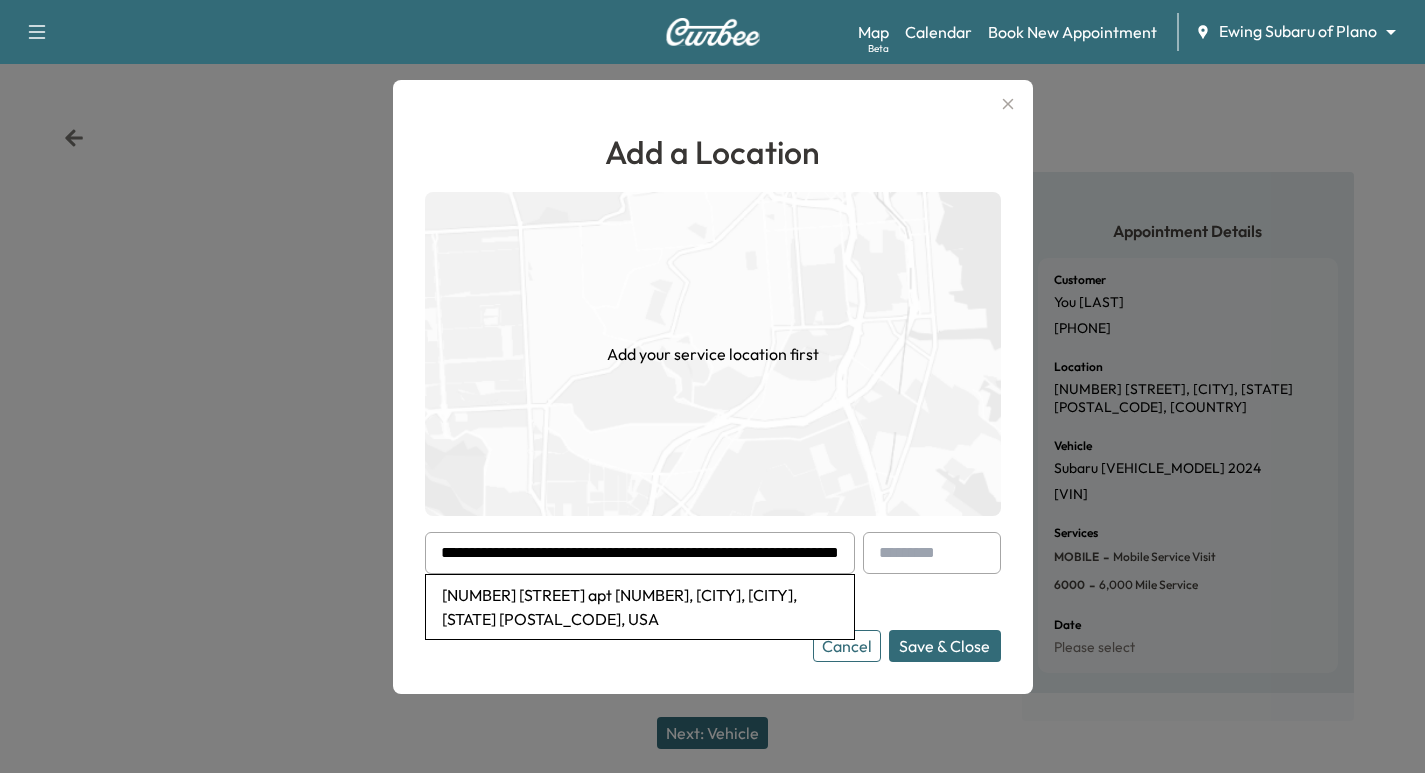click on "[NUMBER] [STREET] apt [NUMBER], [CITY], [CITY], [STATE] [POSTAL_CODE], USA" at bounding box center [640, 607] 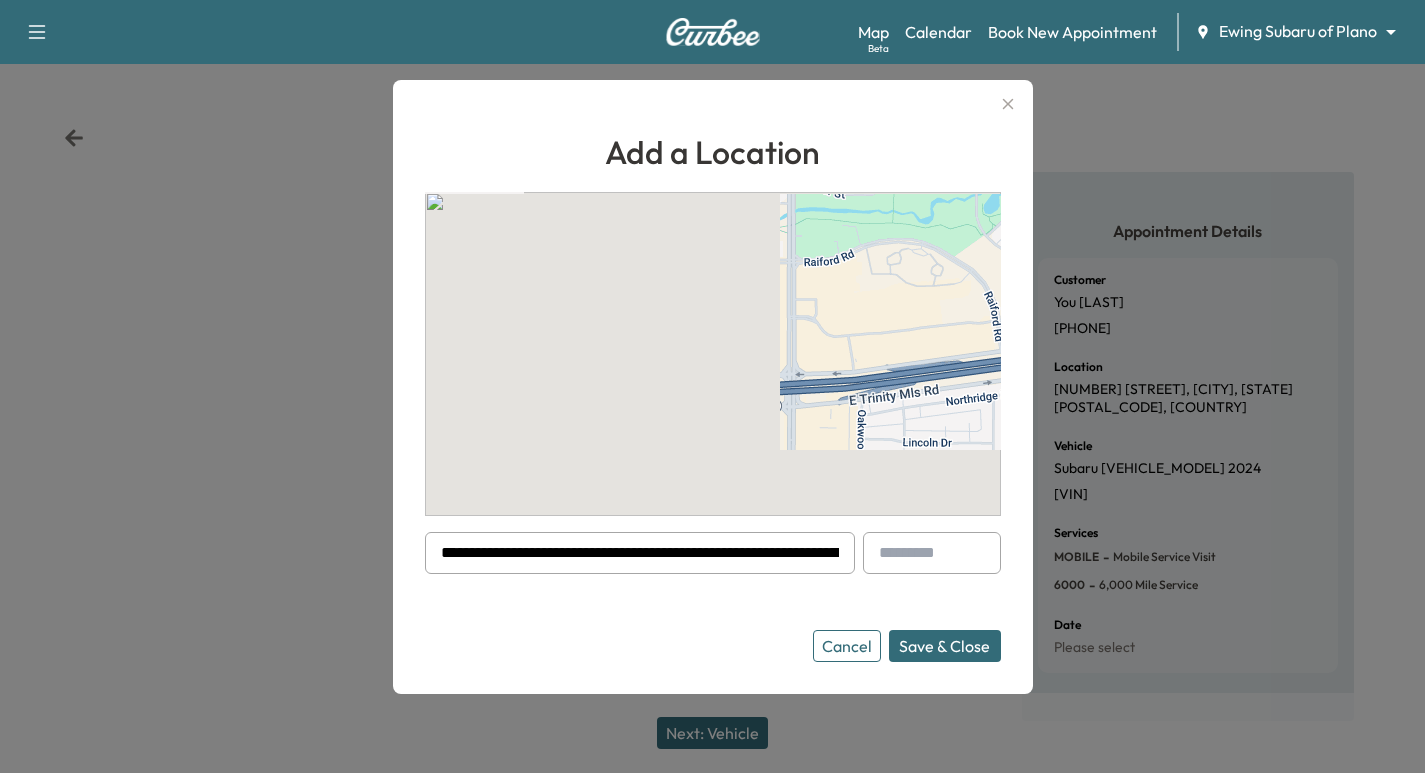click on "Save & Close" at bounding box center [945, 646] 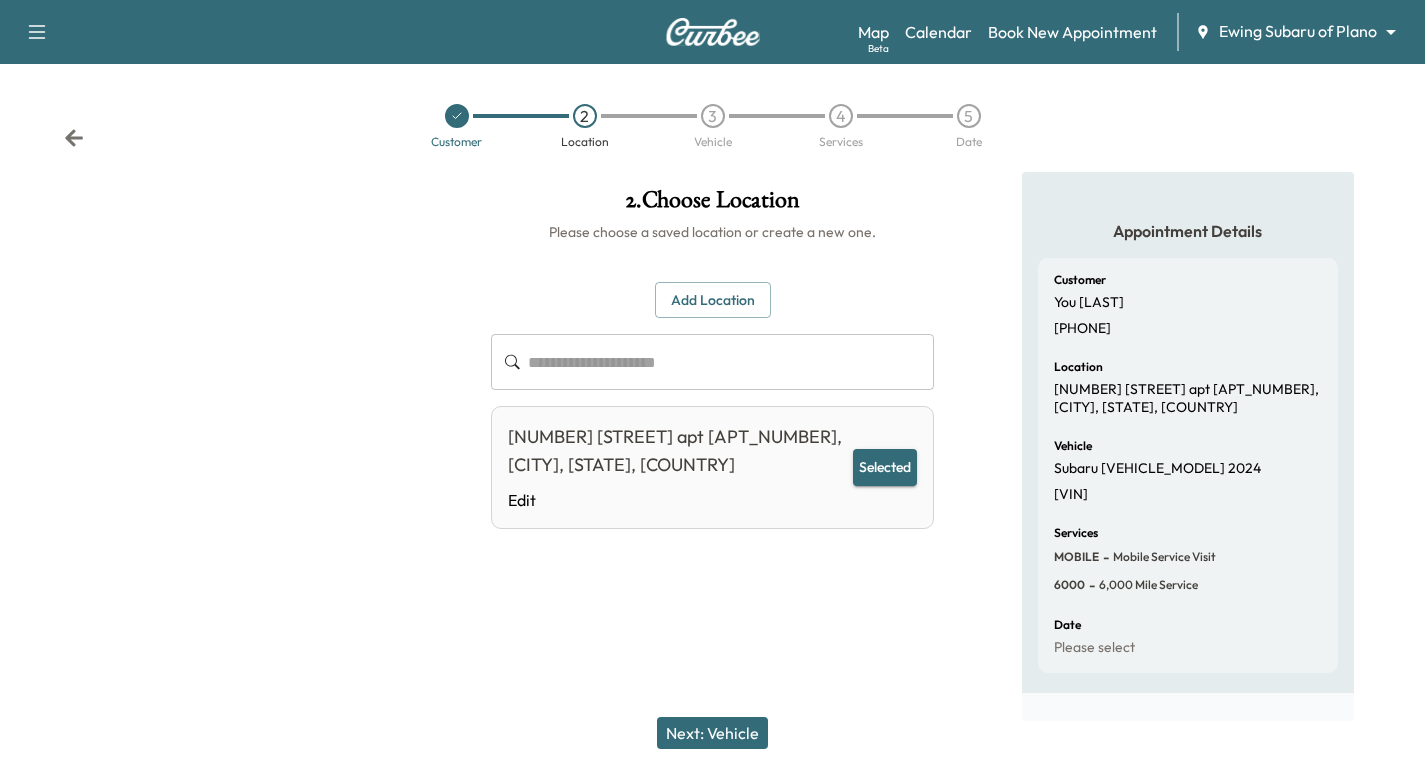 click on "Next: Vehicle" at bounding box center (712, 733) 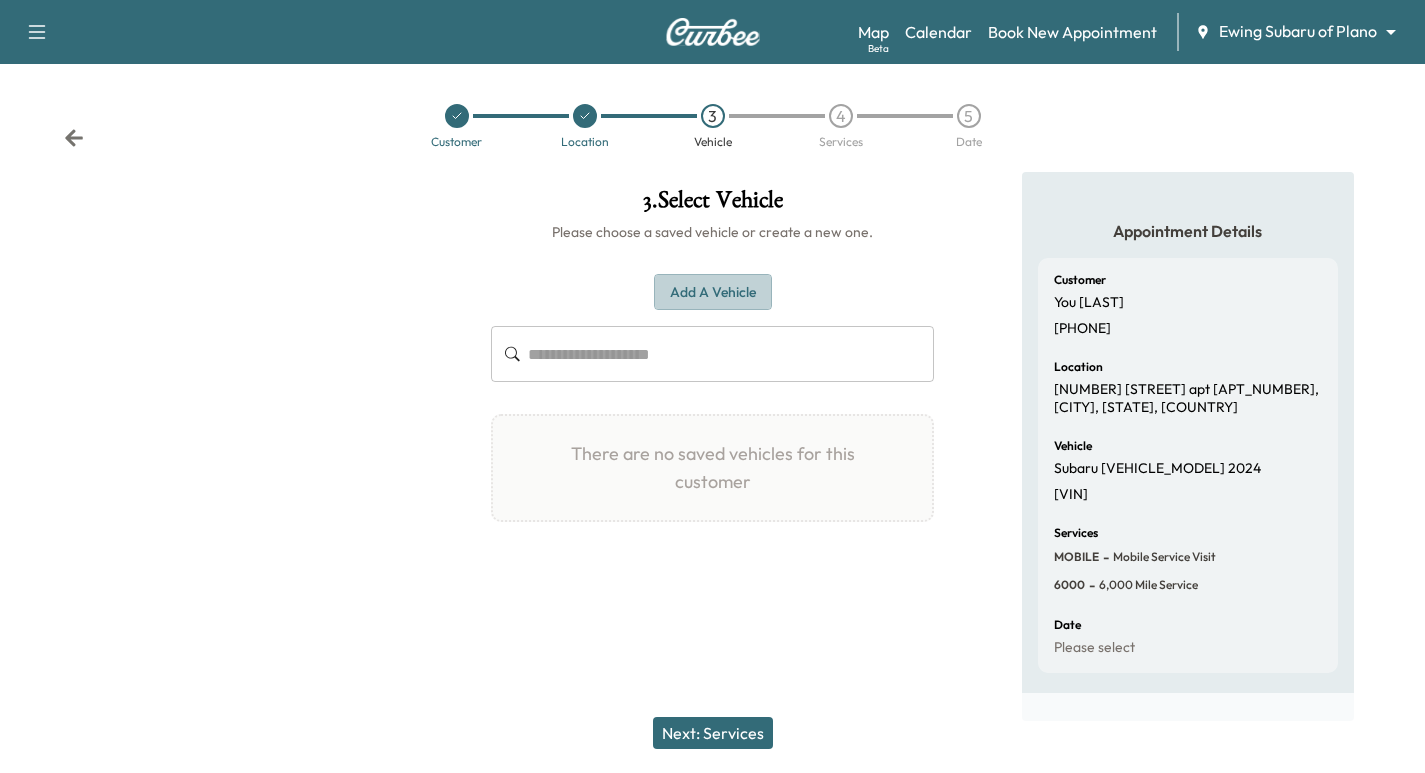 click on "Add a Vehicle" at bounding box center [713, 292] 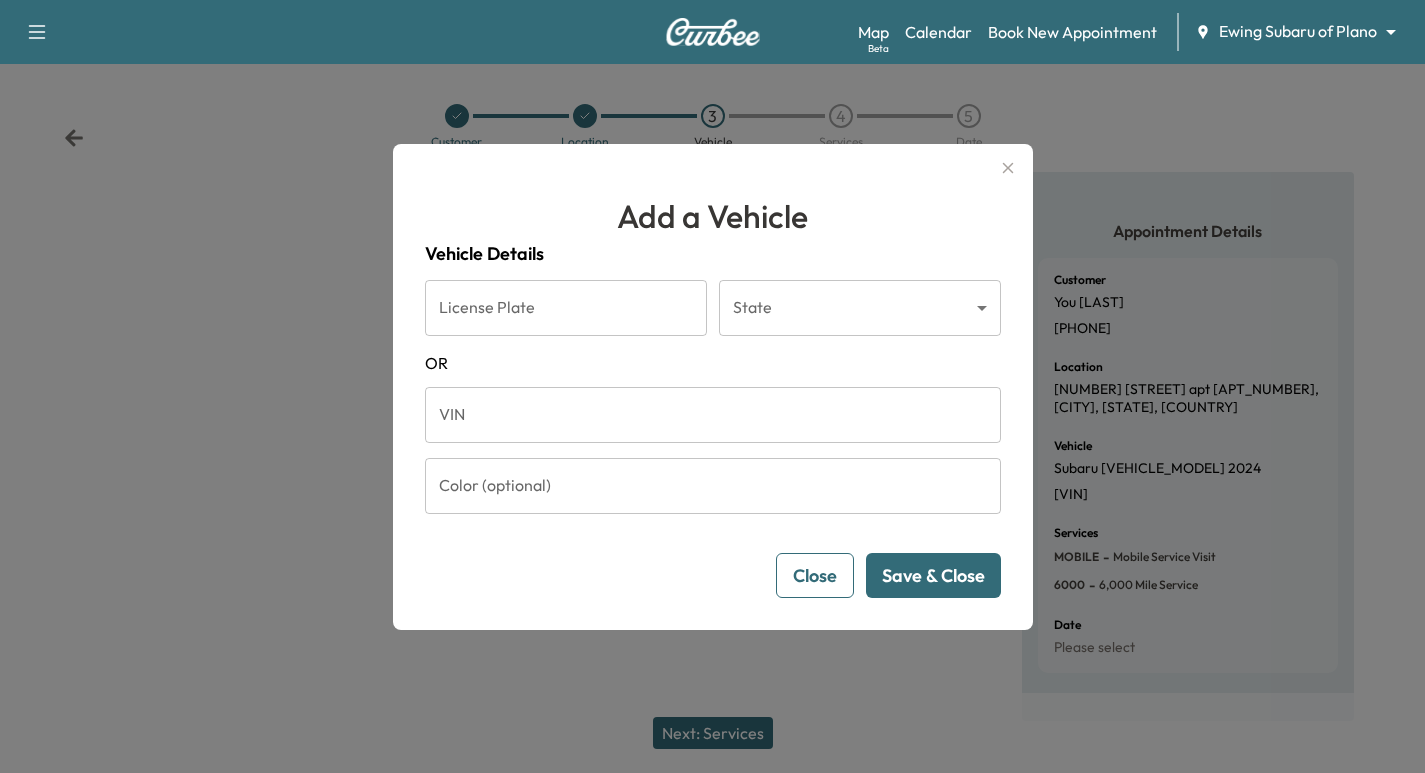 click on "VIN" at bounding box center (713, 415) 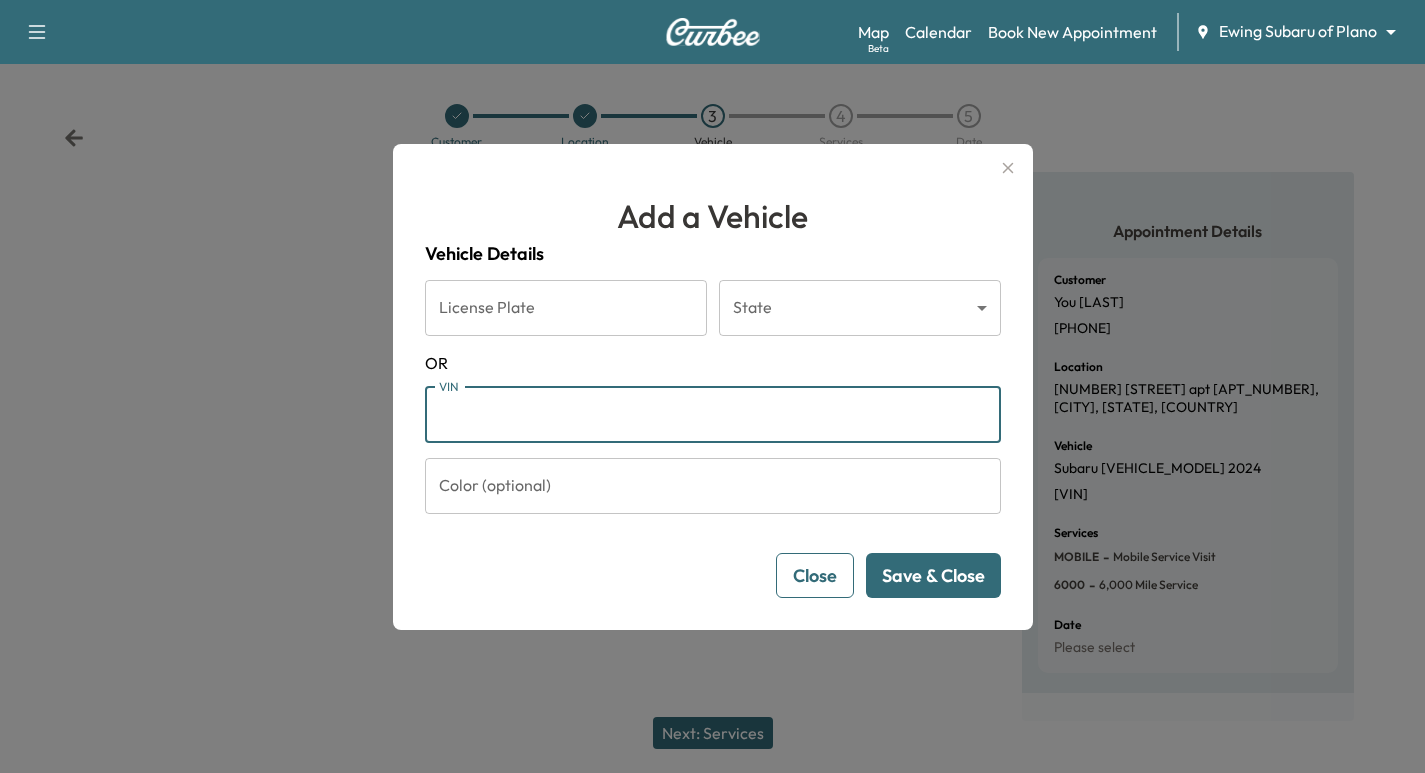 paste on "**********" 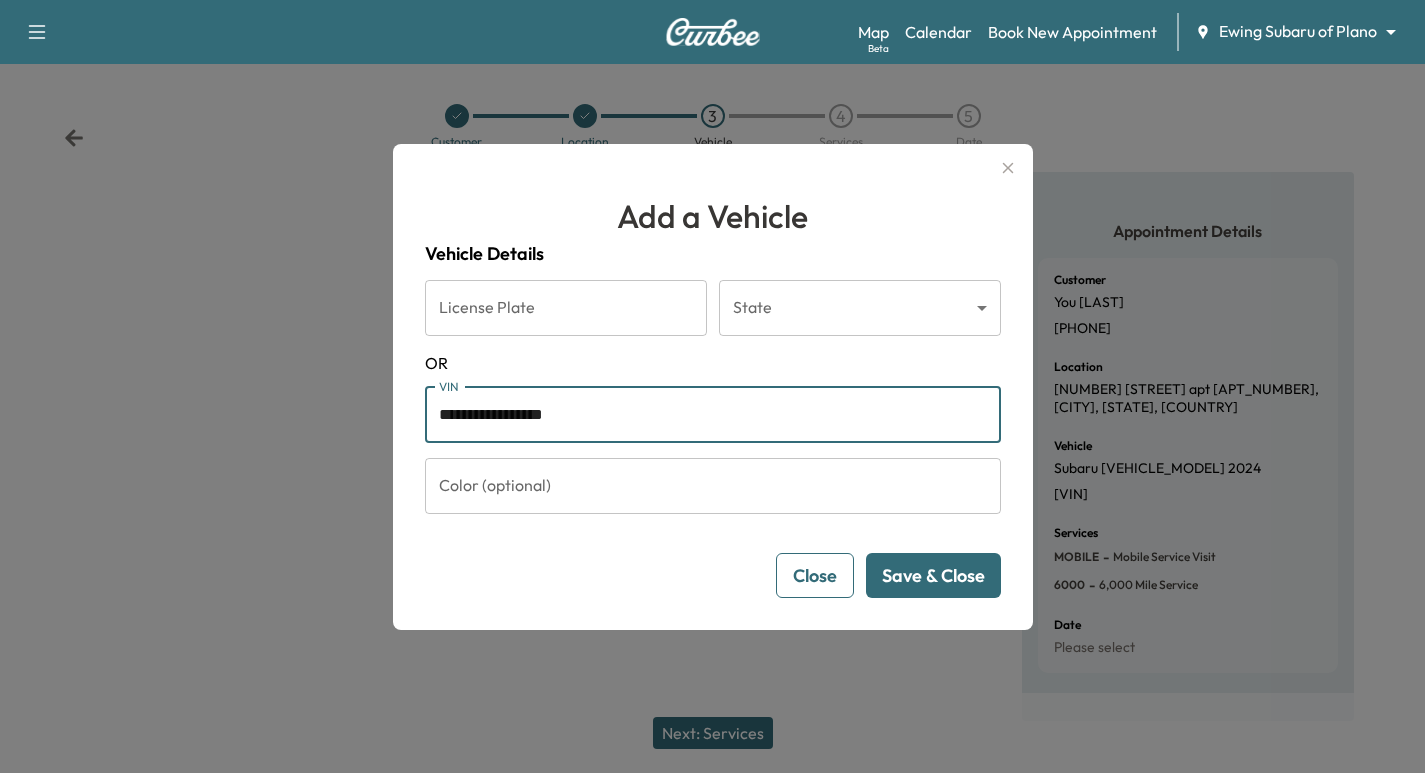 type on "**********" 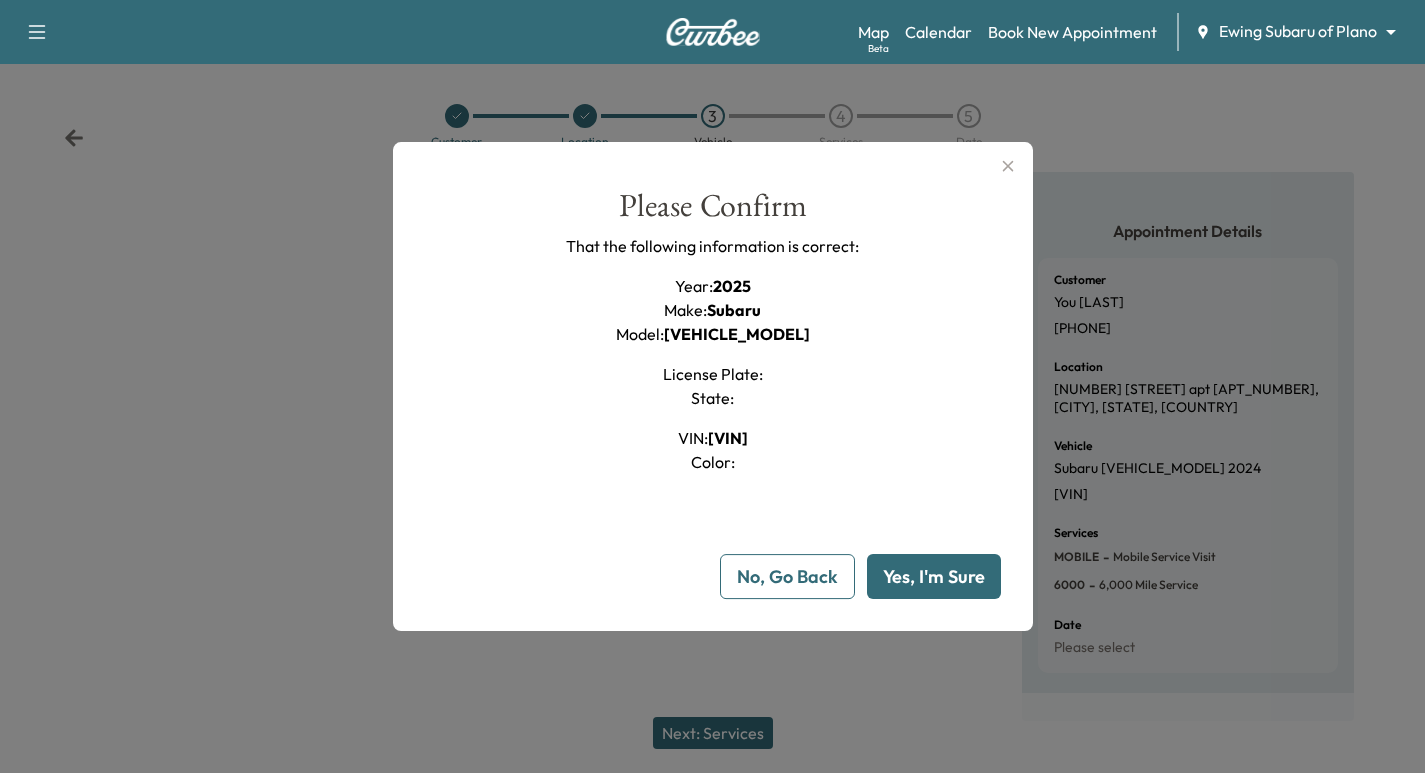 drag, startPoint x: 937, startPoint y: 579, endPoint x: 921, endPoint y: 577, distance: 16.124516 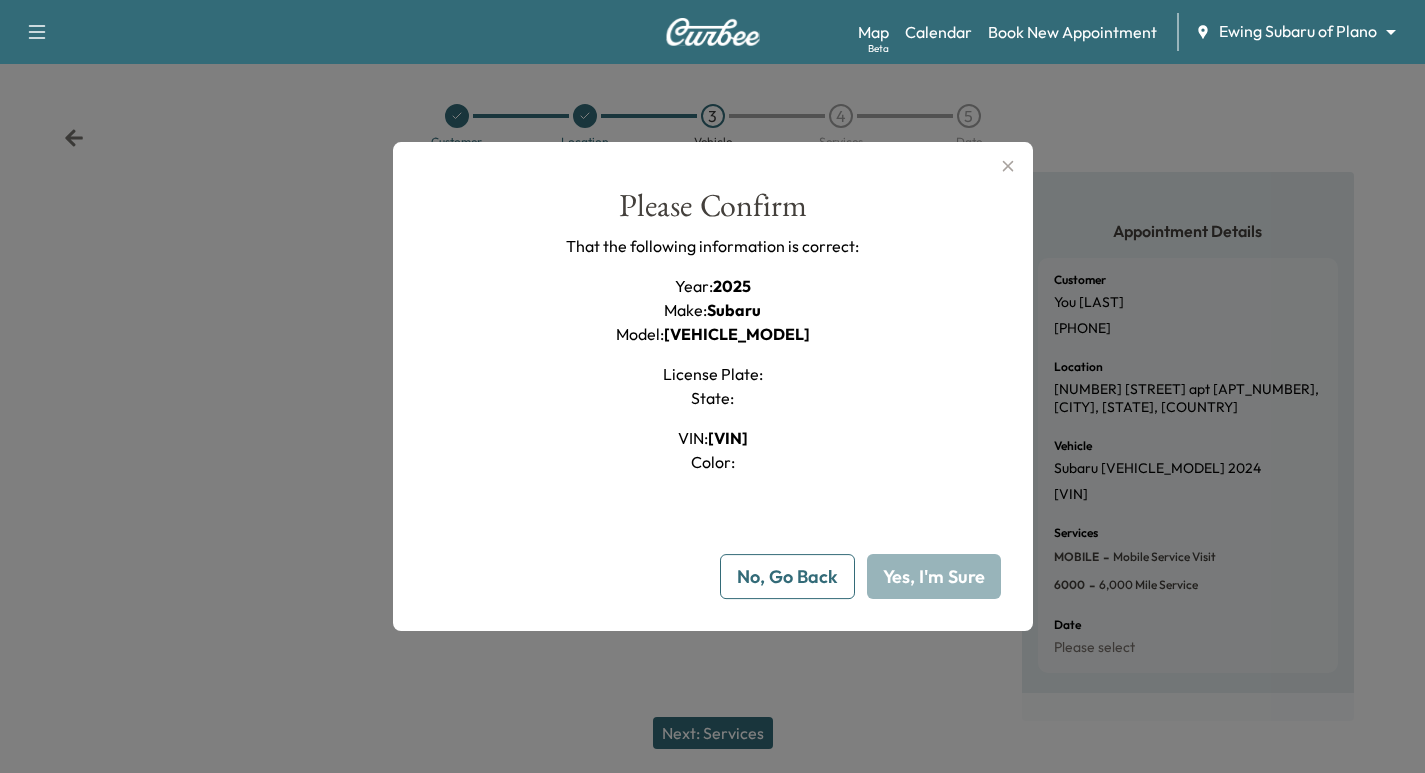 type 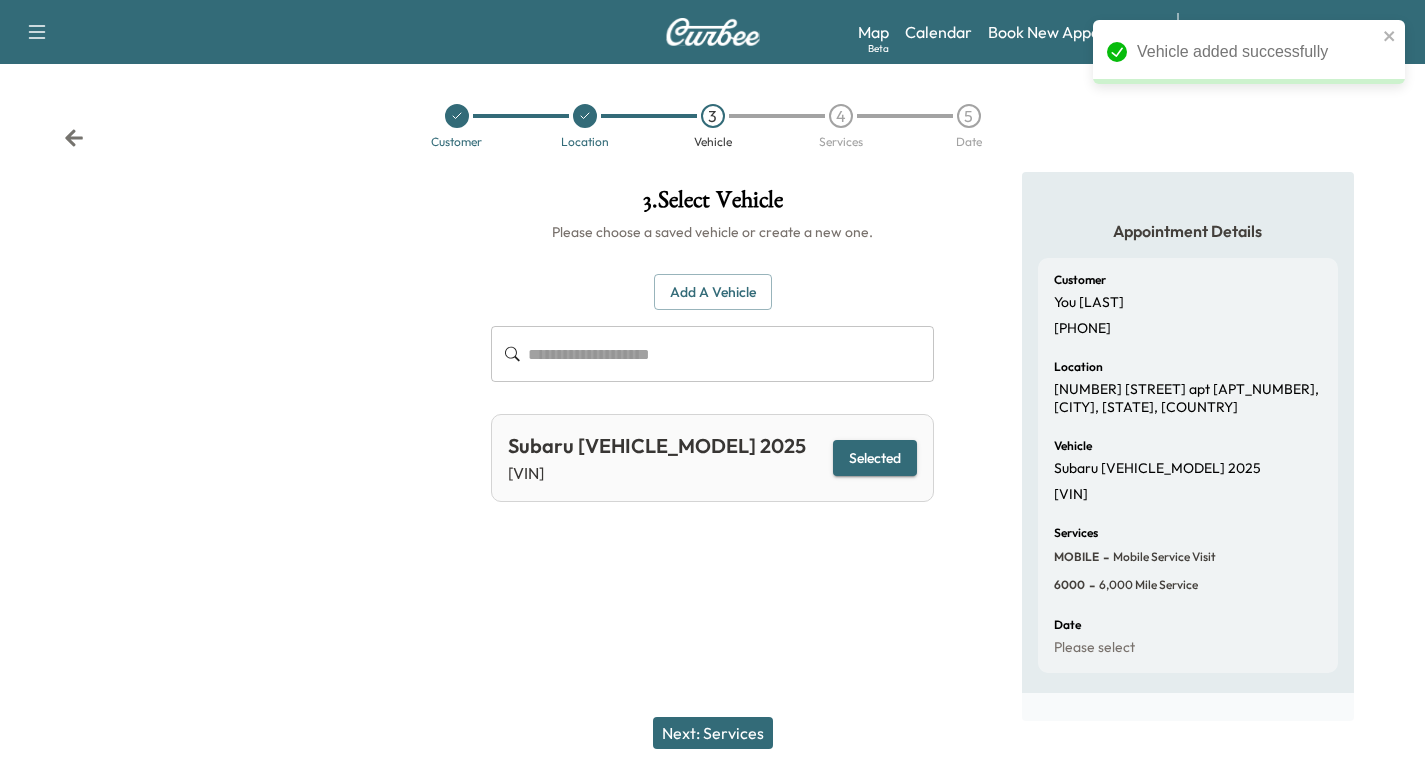 click on "Next: Services" at bounding box center (713, 733) 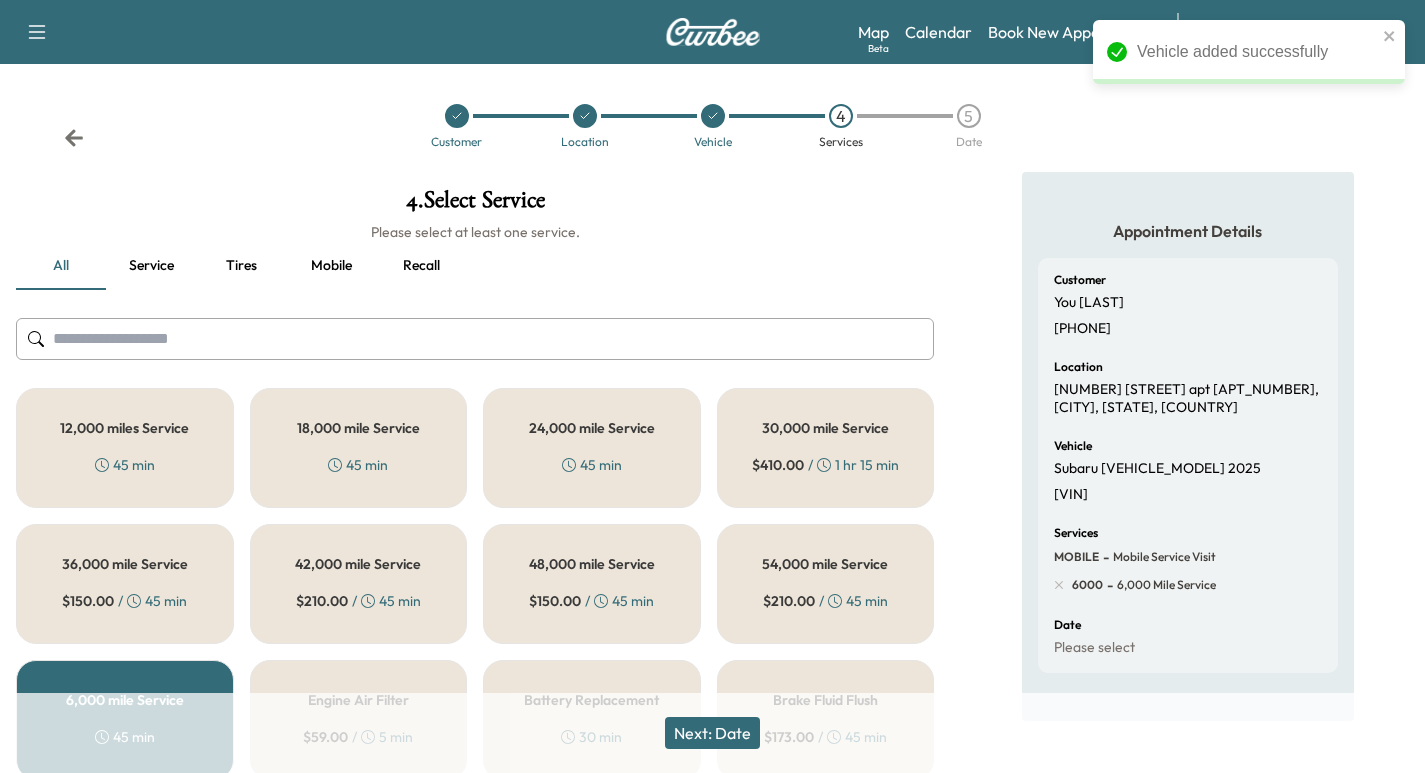 drag, startPoint x: 718, startPoint y: 728, endPoint x: 783, endPoint y: 754, distance: 70.00714 